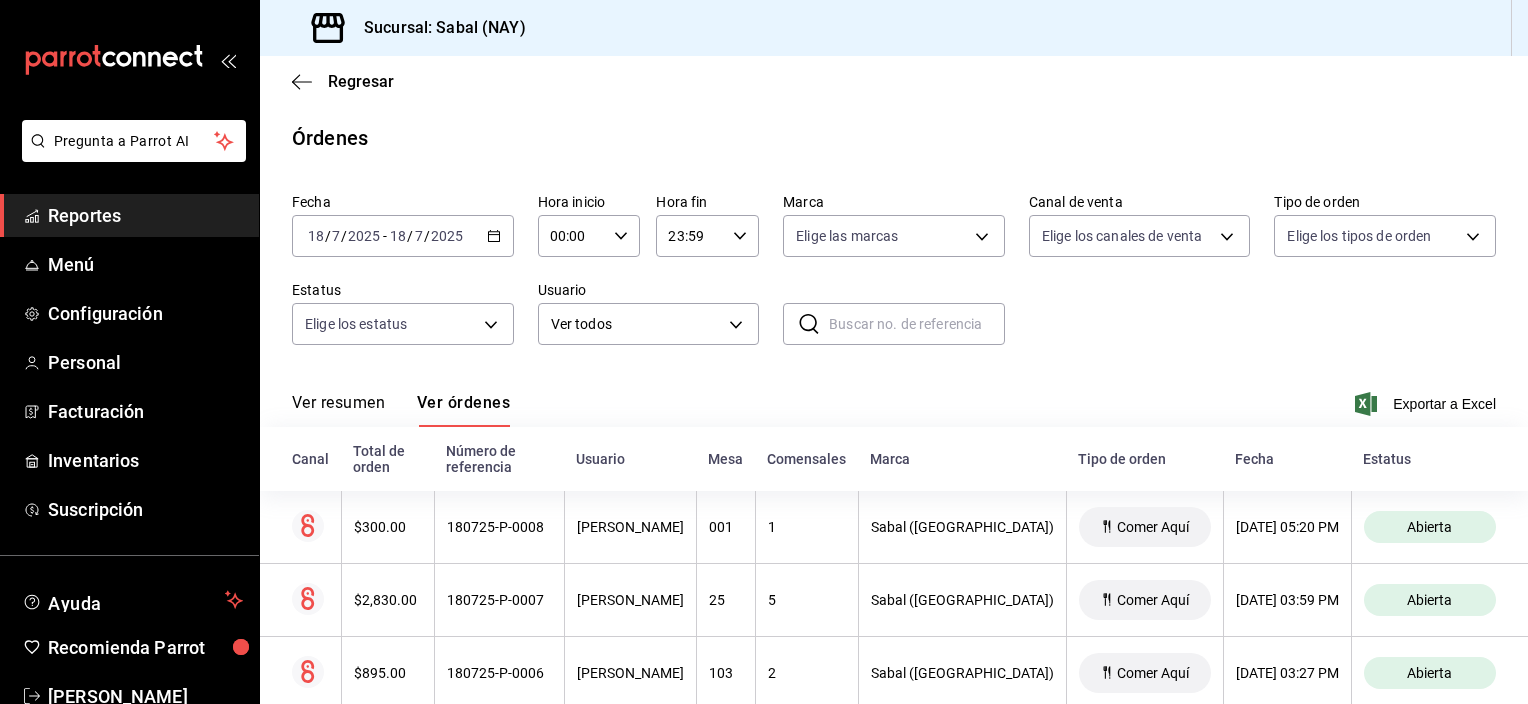 scroll, scrollTop: 0, scrollLeft: 0, axis: both 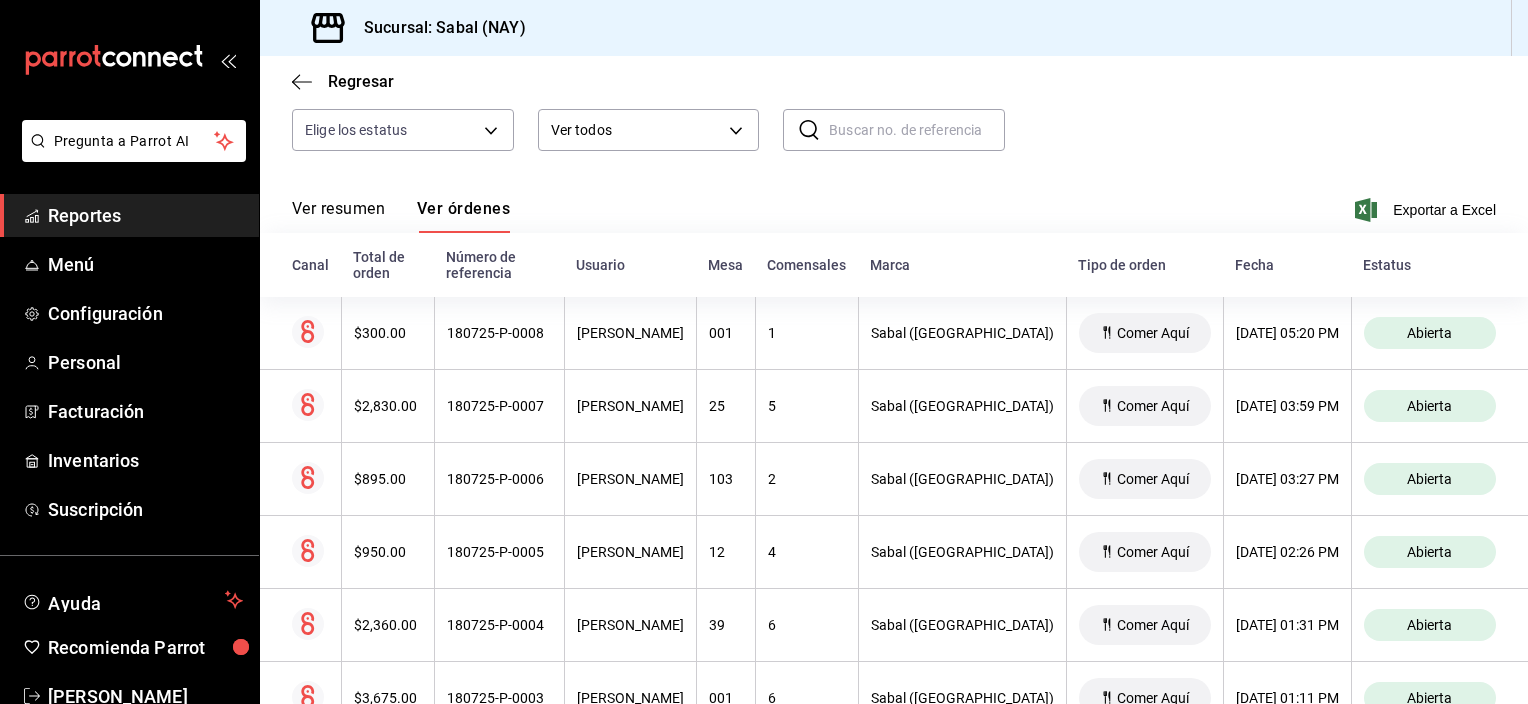 click on "Reportes" at bounding box center (145, 215) 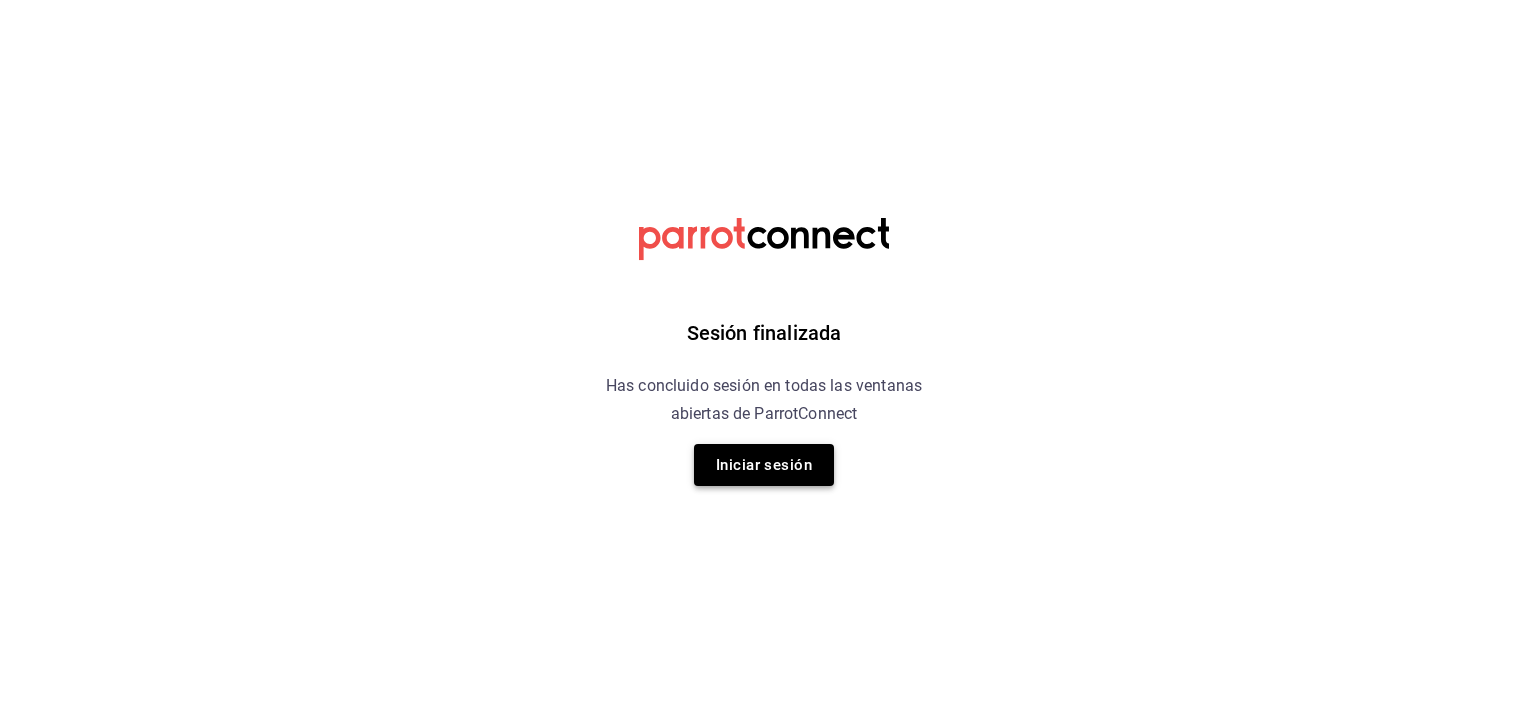 click on "Iniciar sesión" at bounding box center [764, 465] 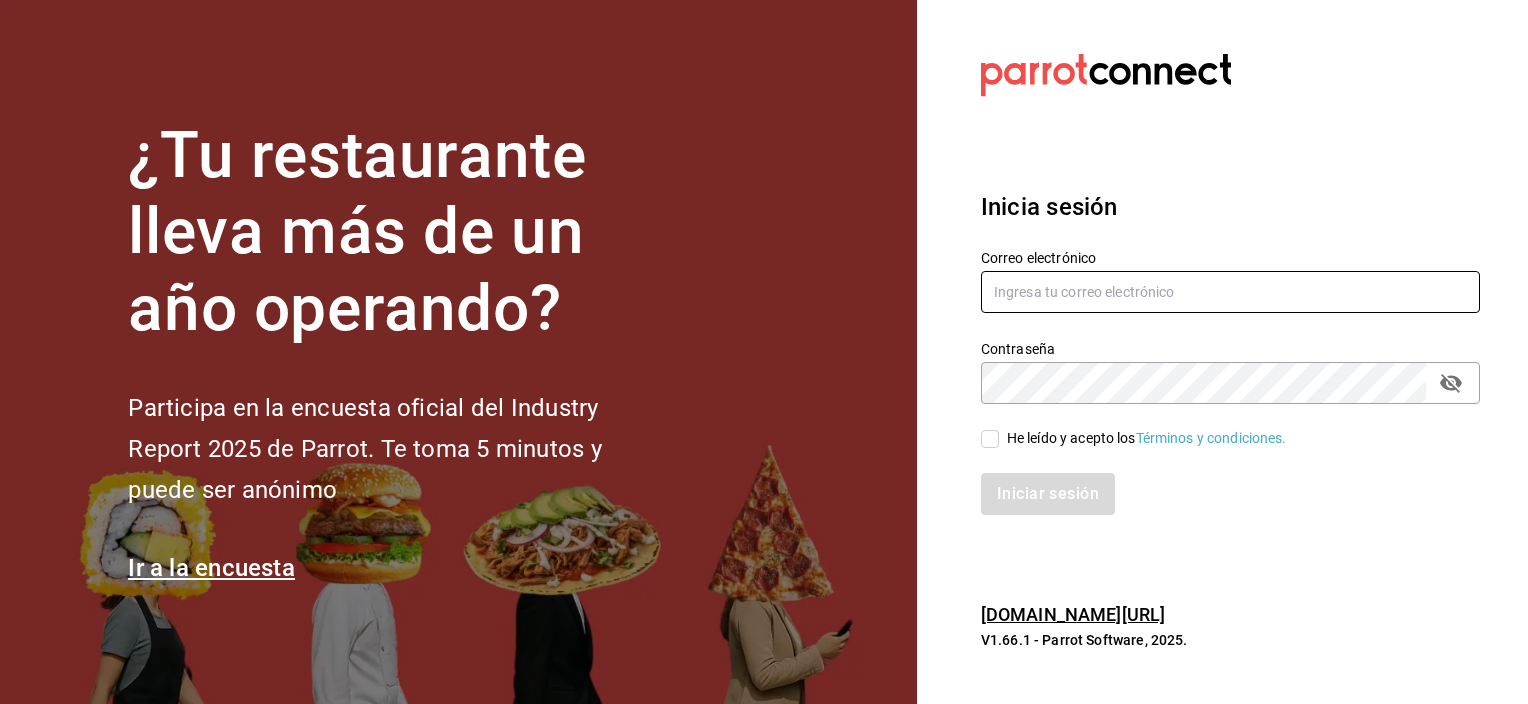 click at bounding box center (1230, 292) 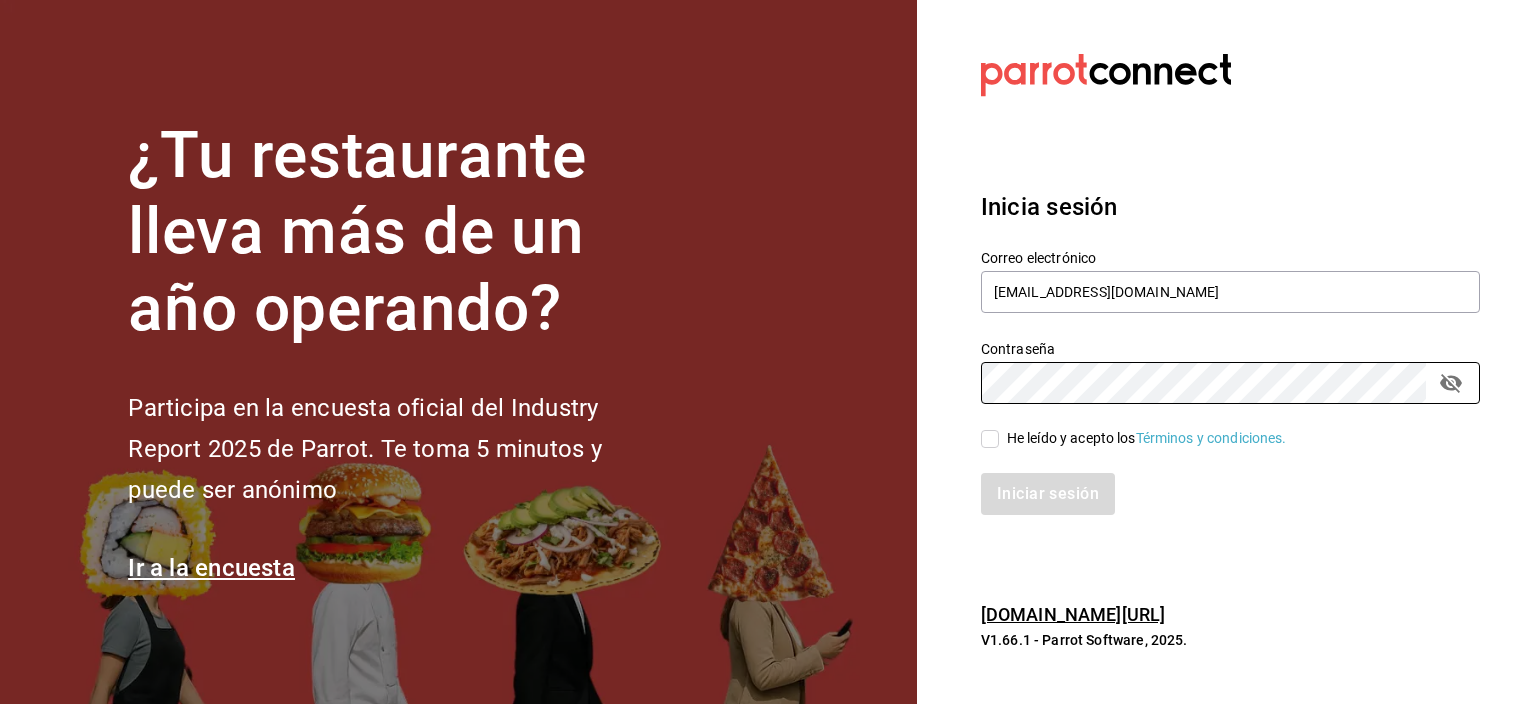click on "¿Tu restaurante lleva más de un año operando? Participa en la encuesta oficial del Industry Report 2025 de Parrot. Te toma 5 minutos y puede ser anónimo Ir a la encuesta Datos incorrectos. Verifica que tu Correo o Contraseña estén bien escritos. Inicia sesión Correo electrónico jochoa@sabalplaya.com Contraseña Contraseña He leído y acepto los  Términos y condiciones. Iniciar sesión pos.parrotsoftware.io/ V1.66.1 - Parrot Software, 2025." at bounding box center (764, 352) 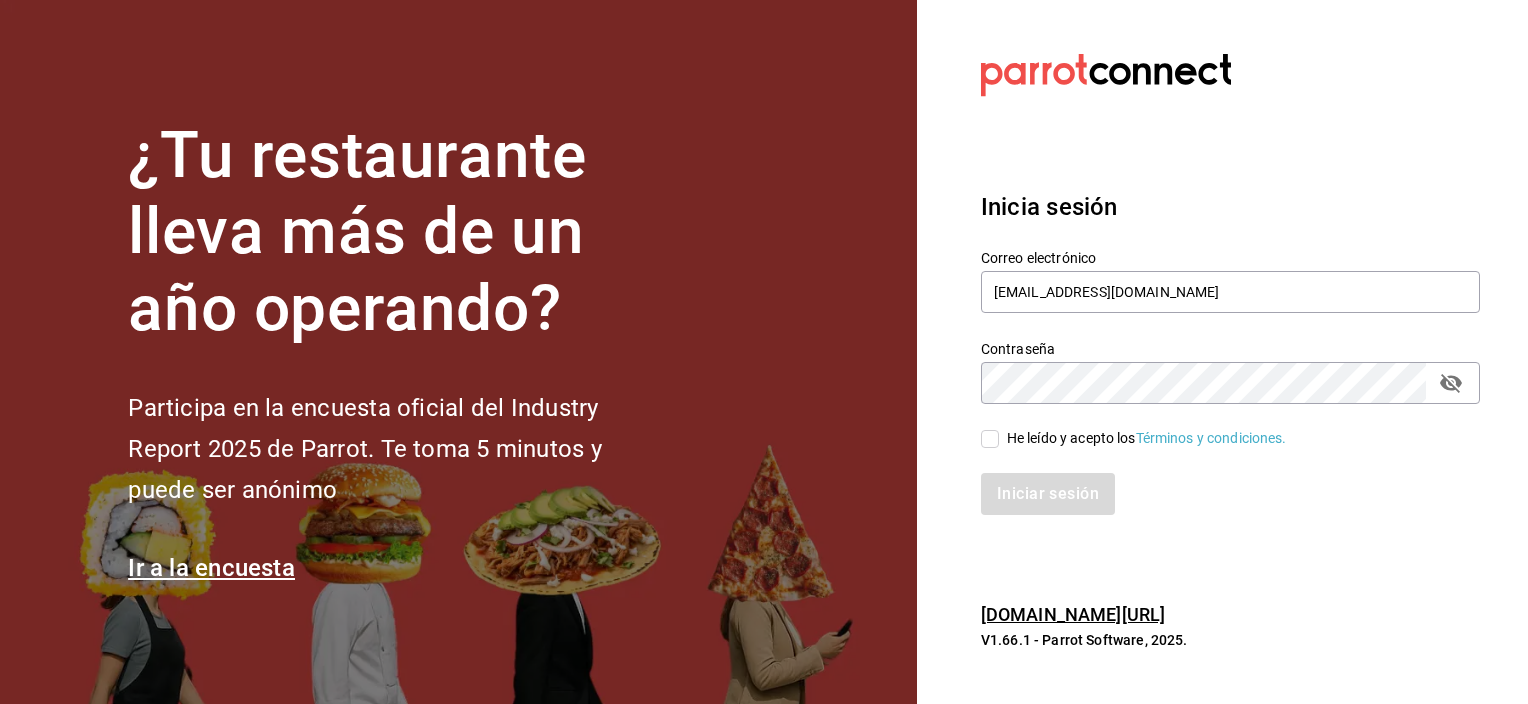 click on "He leído y acepto los  Términos y condiciones." at bounding box center [990, 439] 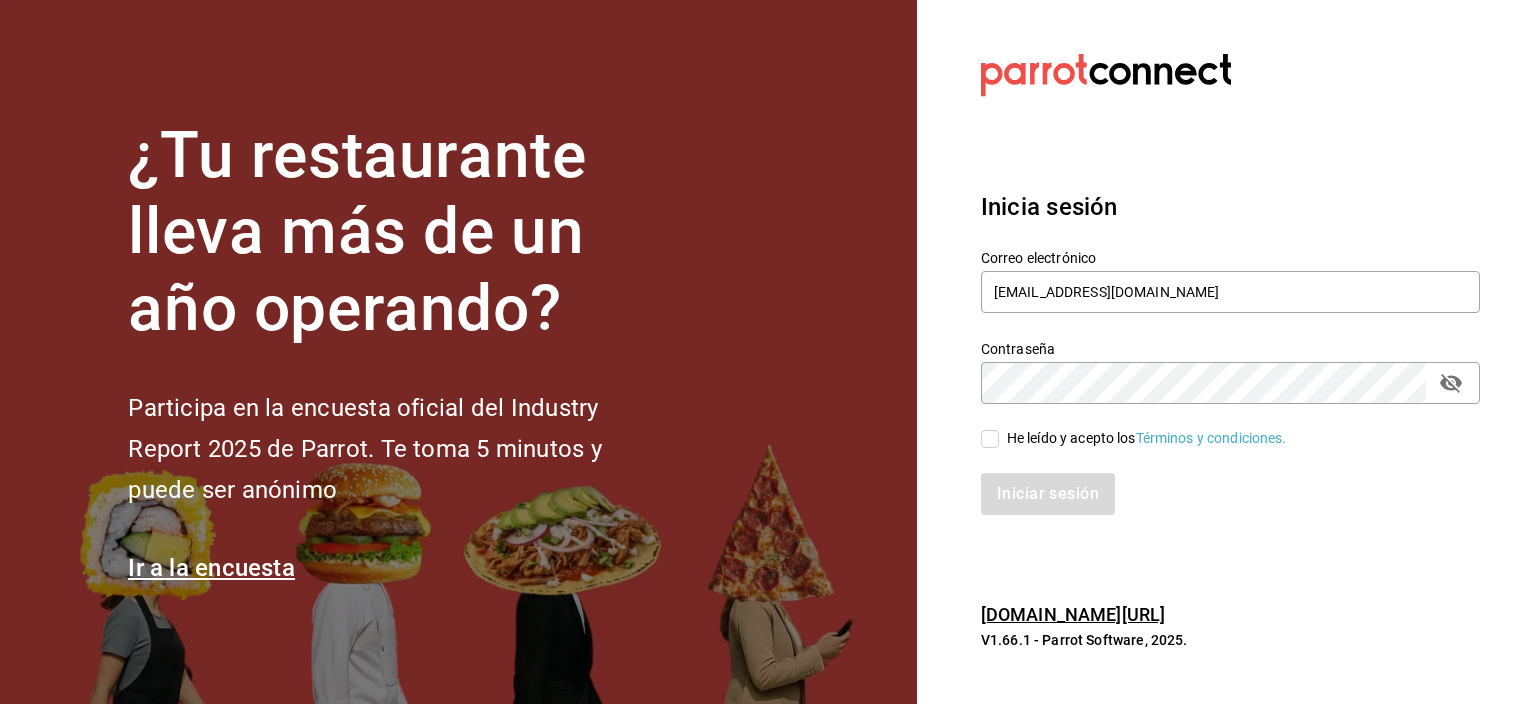 checkbox on "true" 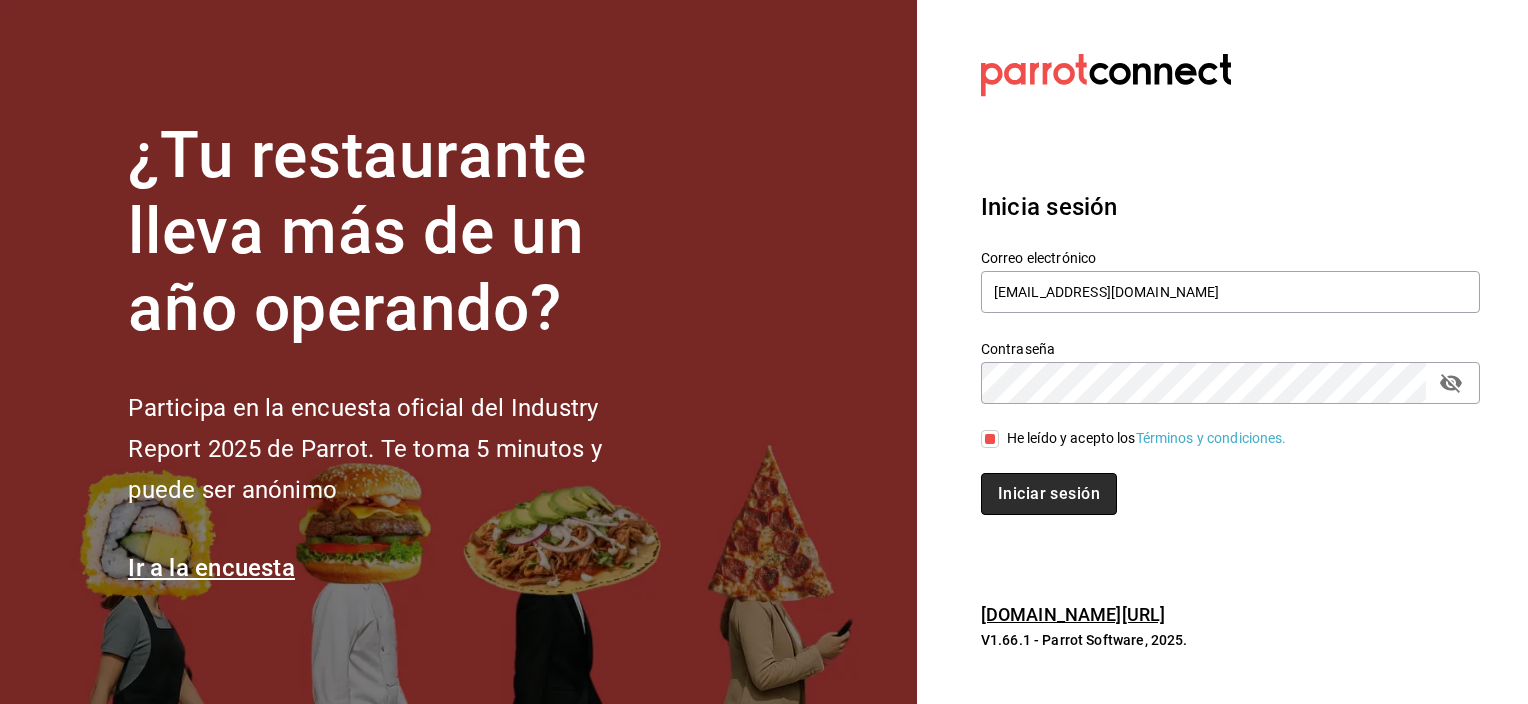 click on "Iniciar sesión" at bounding box center [1049, 494] 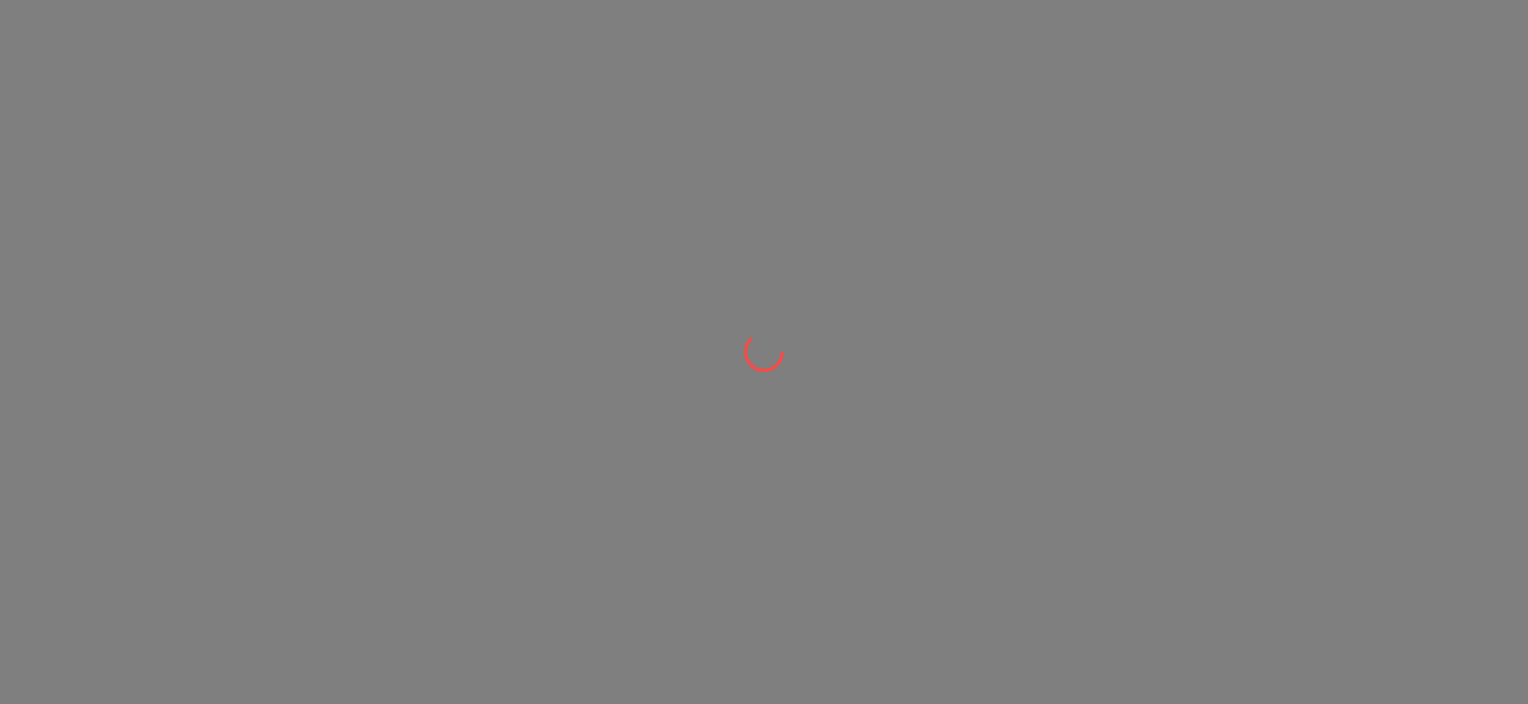 scroll, scrollTop: 0, scrollLeft: 0, axis: both 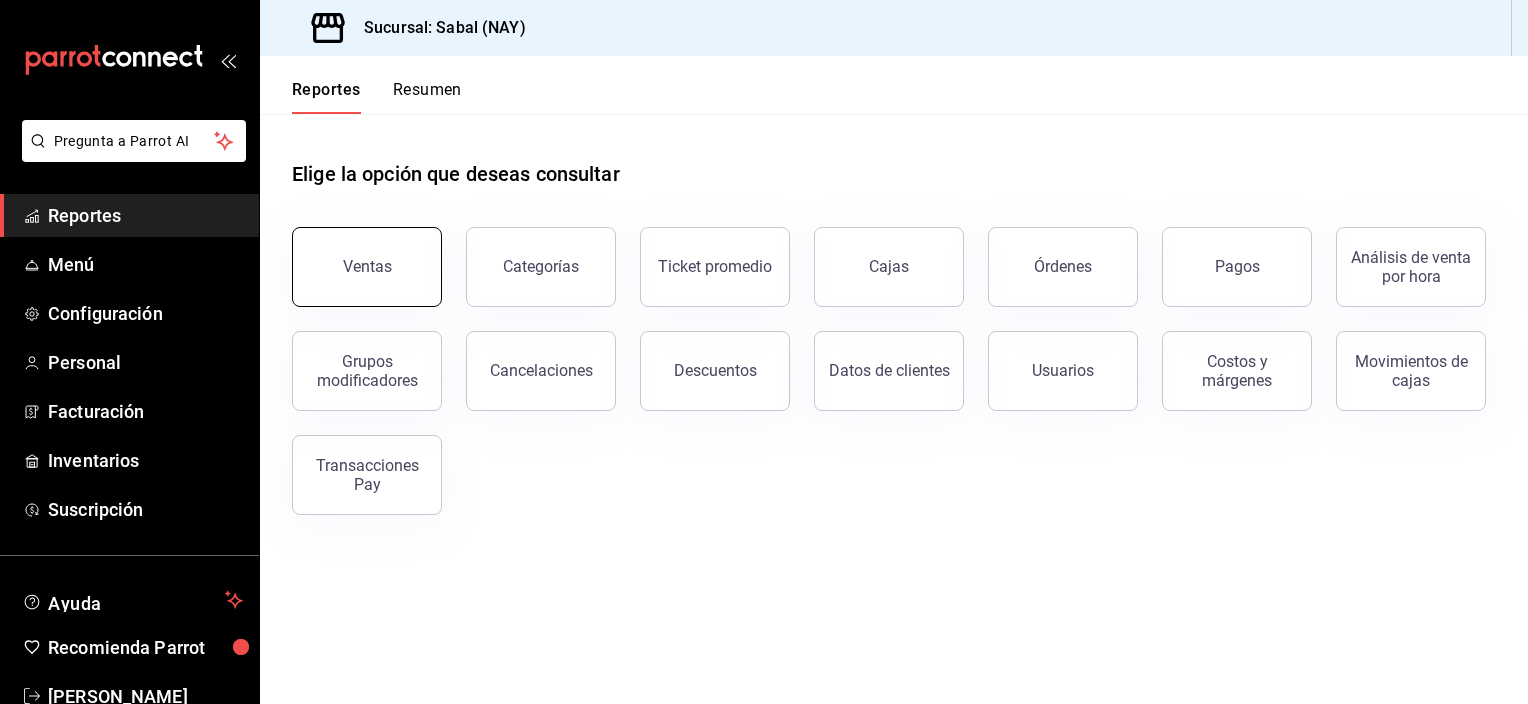 click on "Ventas" at bounding box center [367, 267] 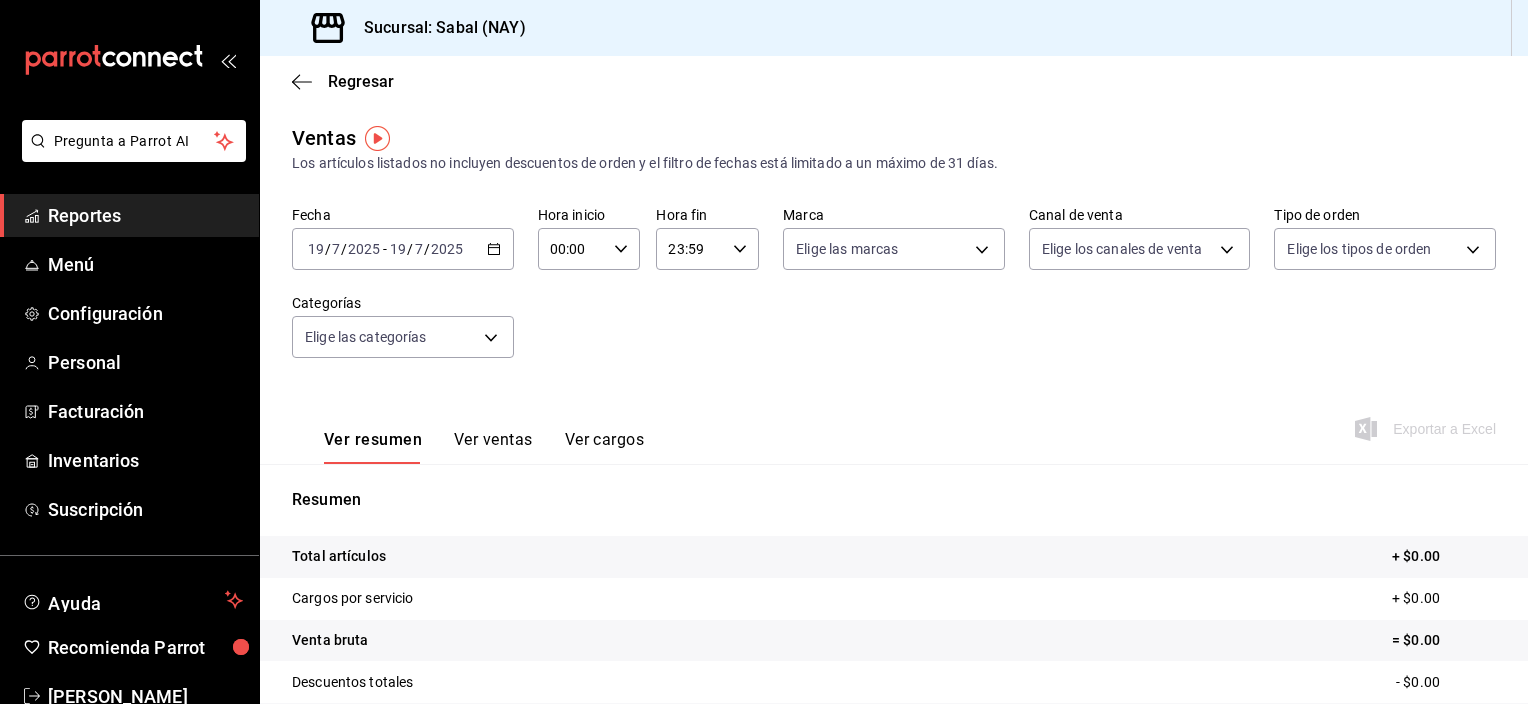 click 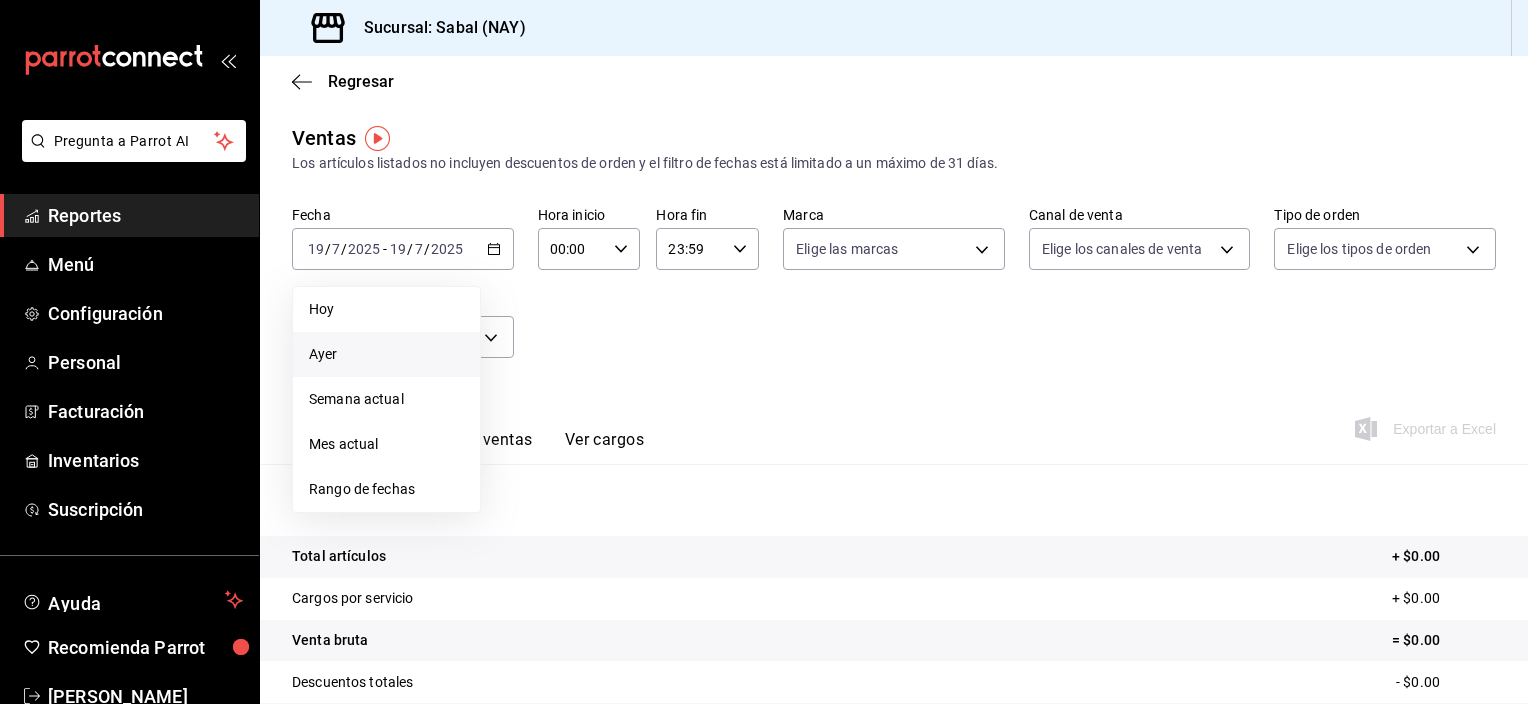 click on "Ayer" at bounding box center (386, 354) 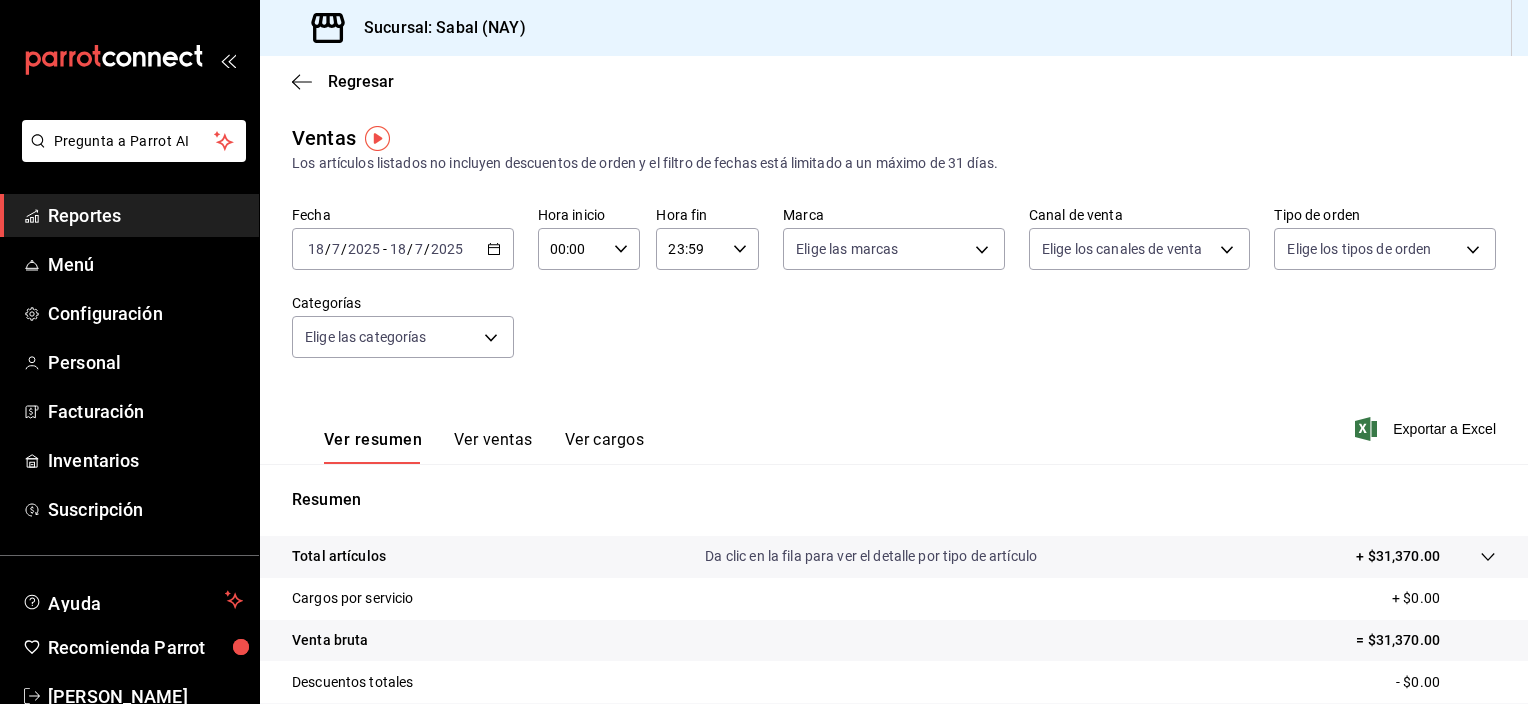 click on "Cargos por servicio + $0.00" at bounding box center (894, 599) 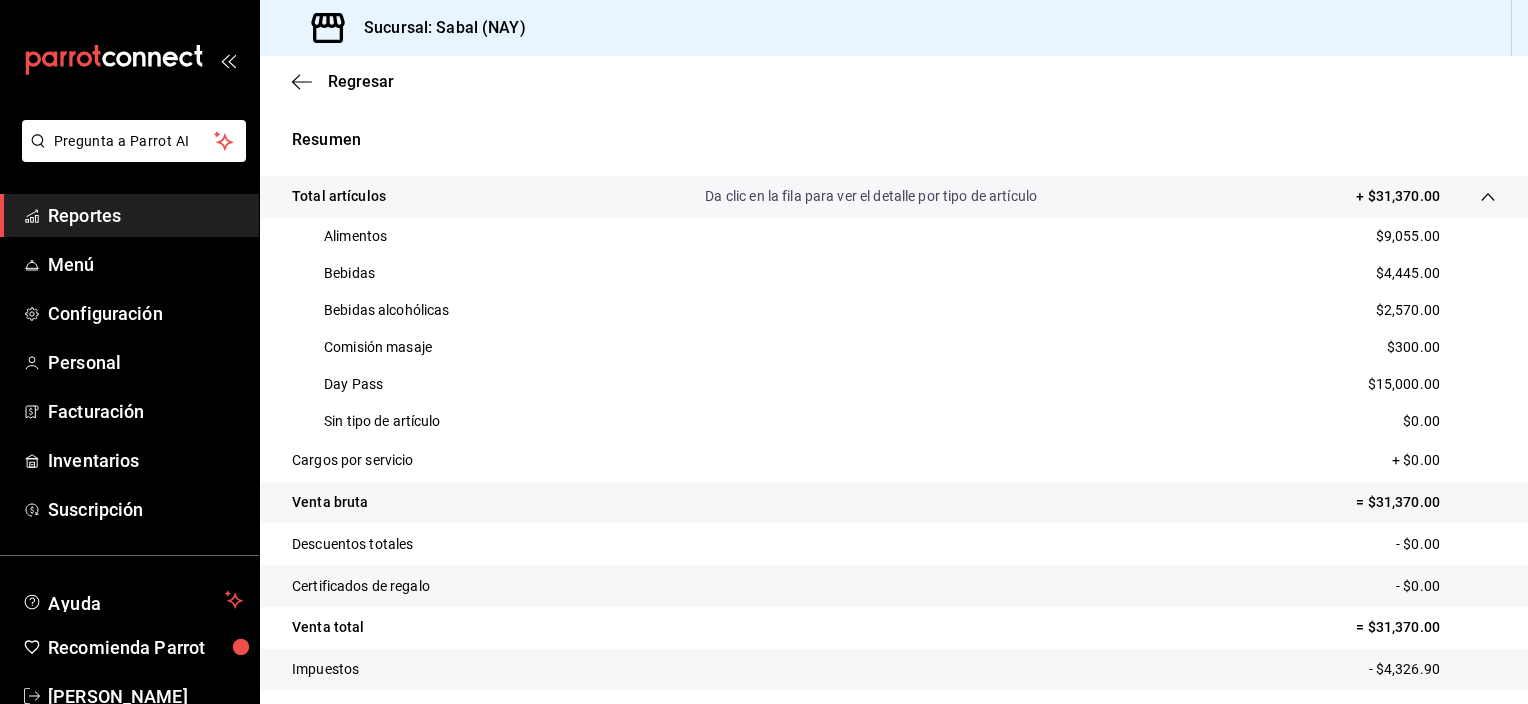 scroll, scrollTop: 400, scrollLeft: 0, axis: vertical 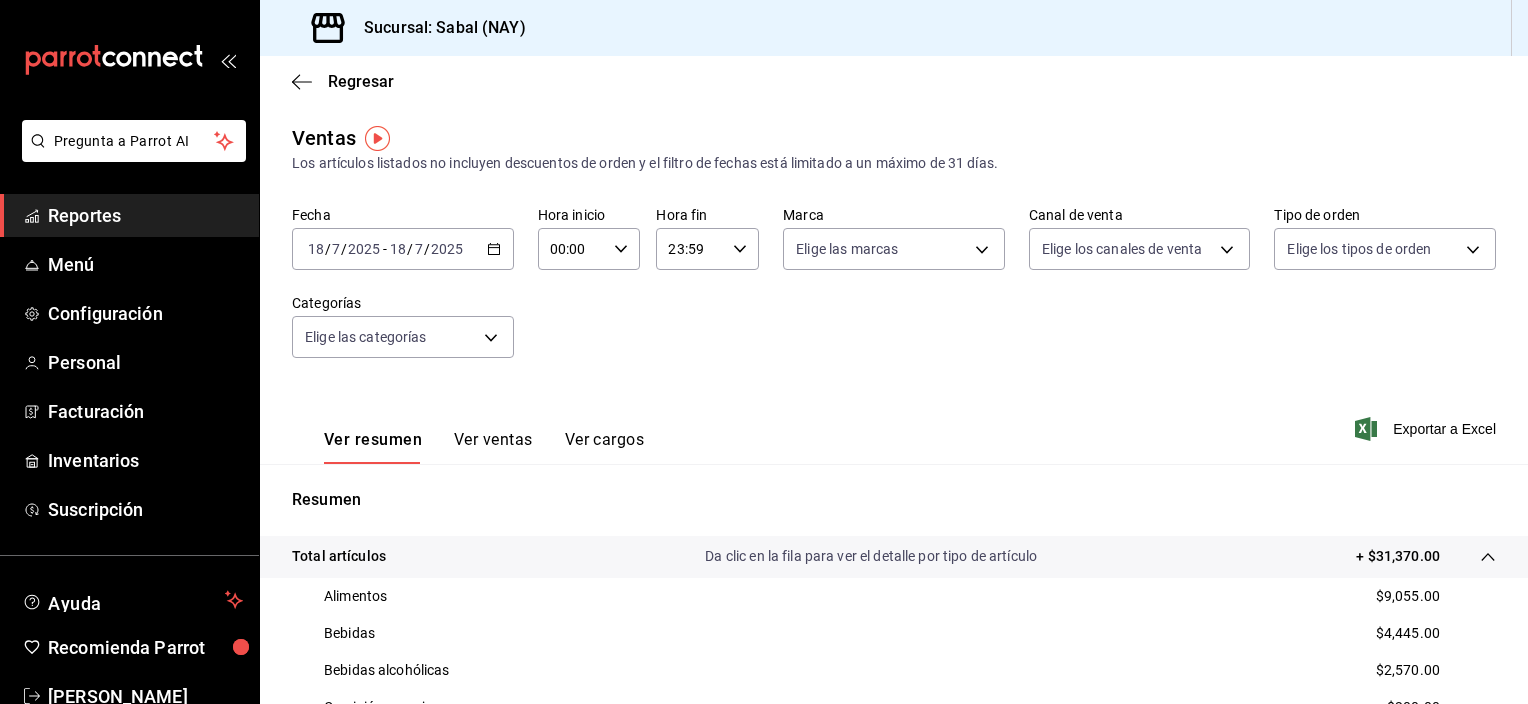 click on "Ver ventas" at bounding box center (493, 447) 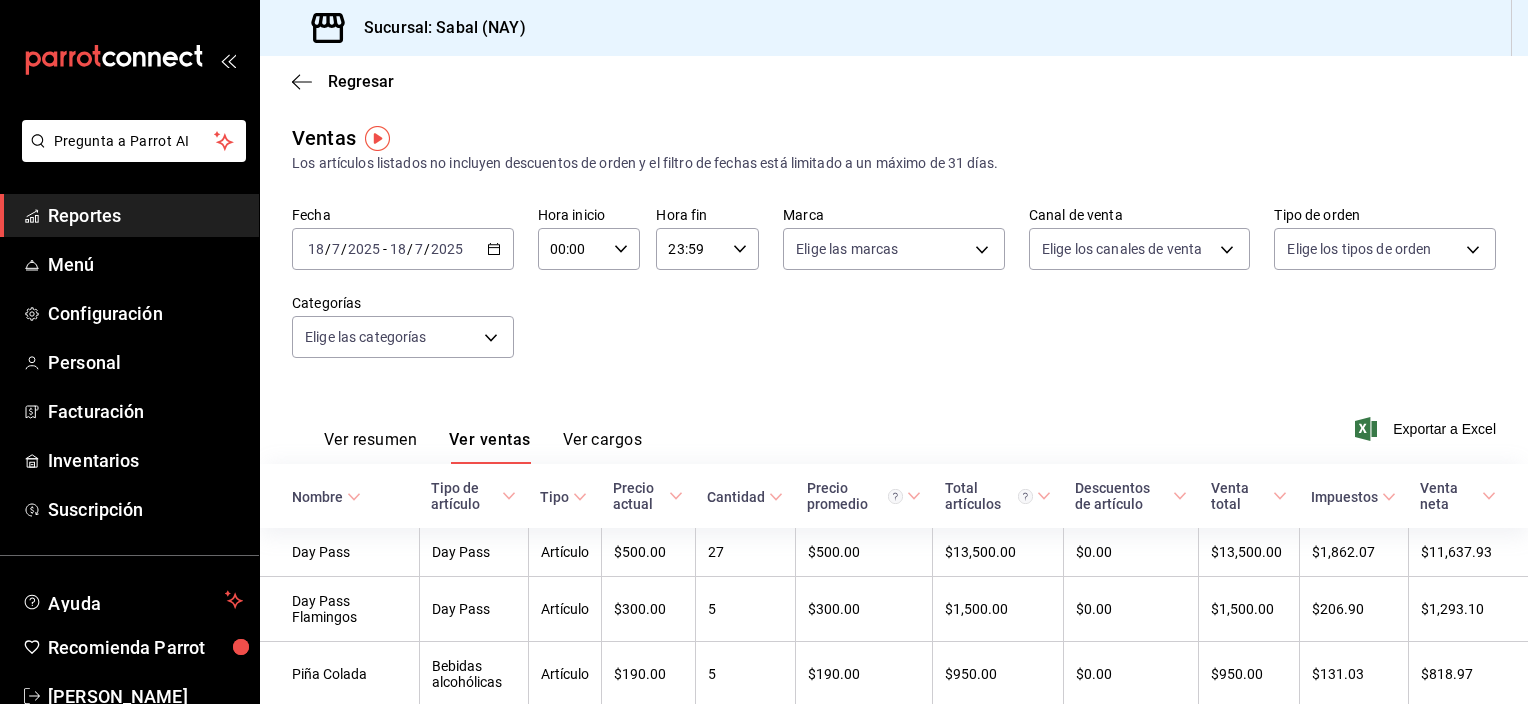 type 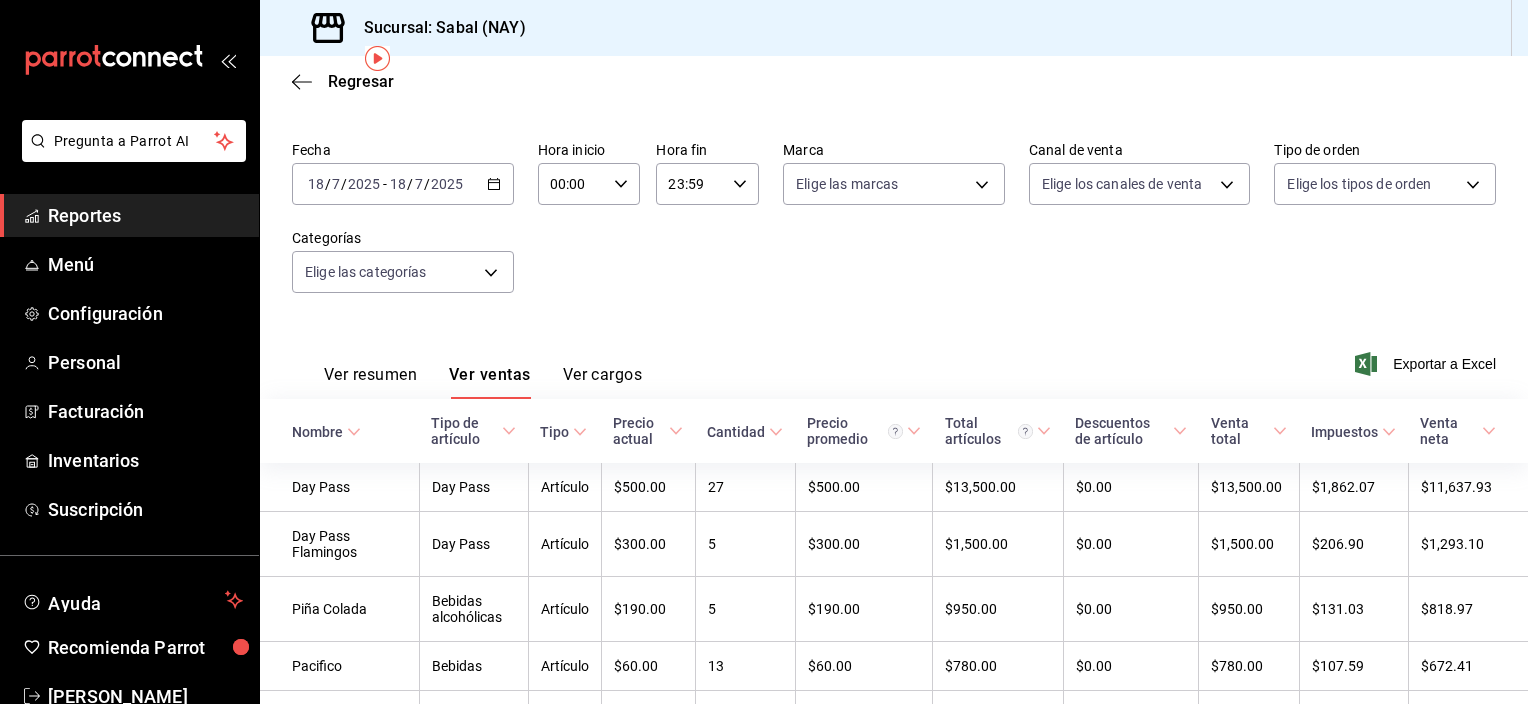 scroll, scrollTop: 80, scrollLeft: 0, axis: vertical 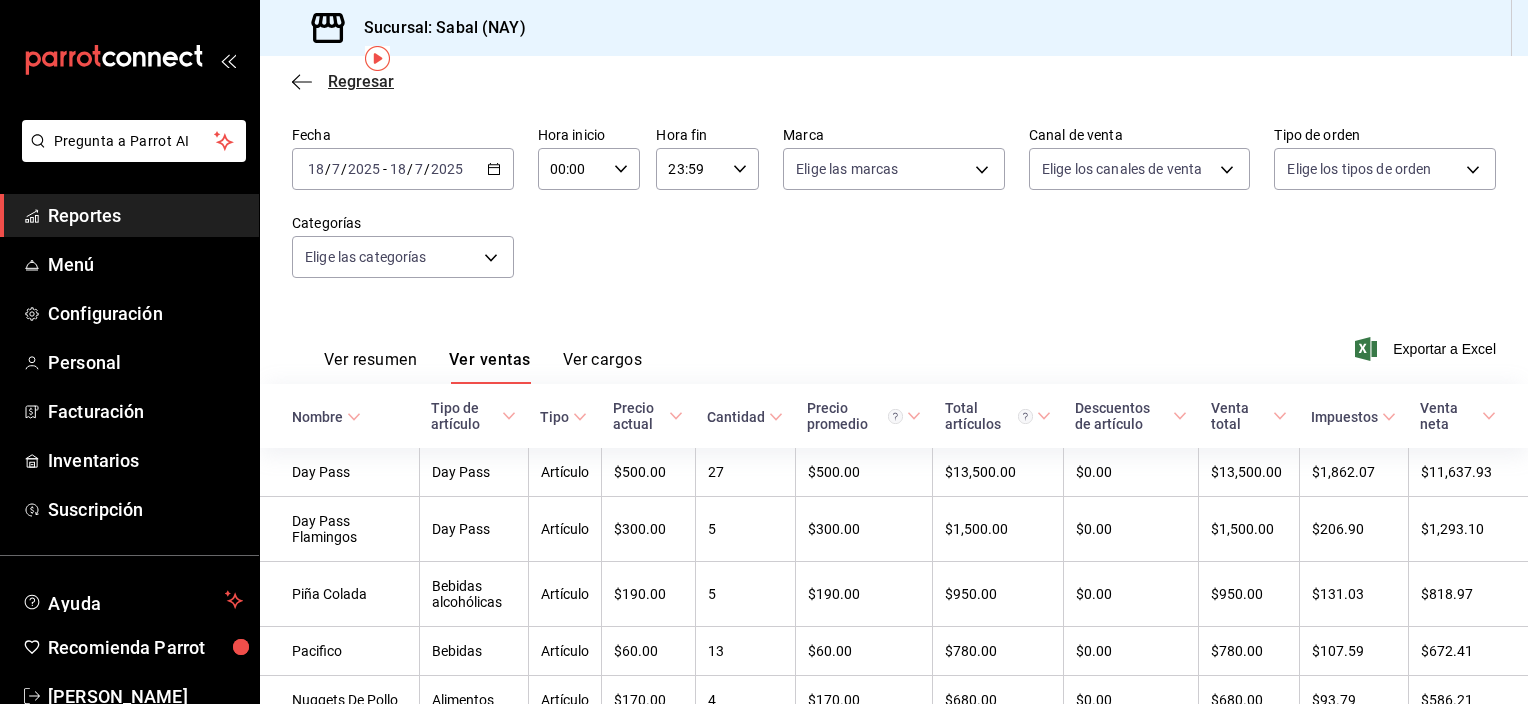 click 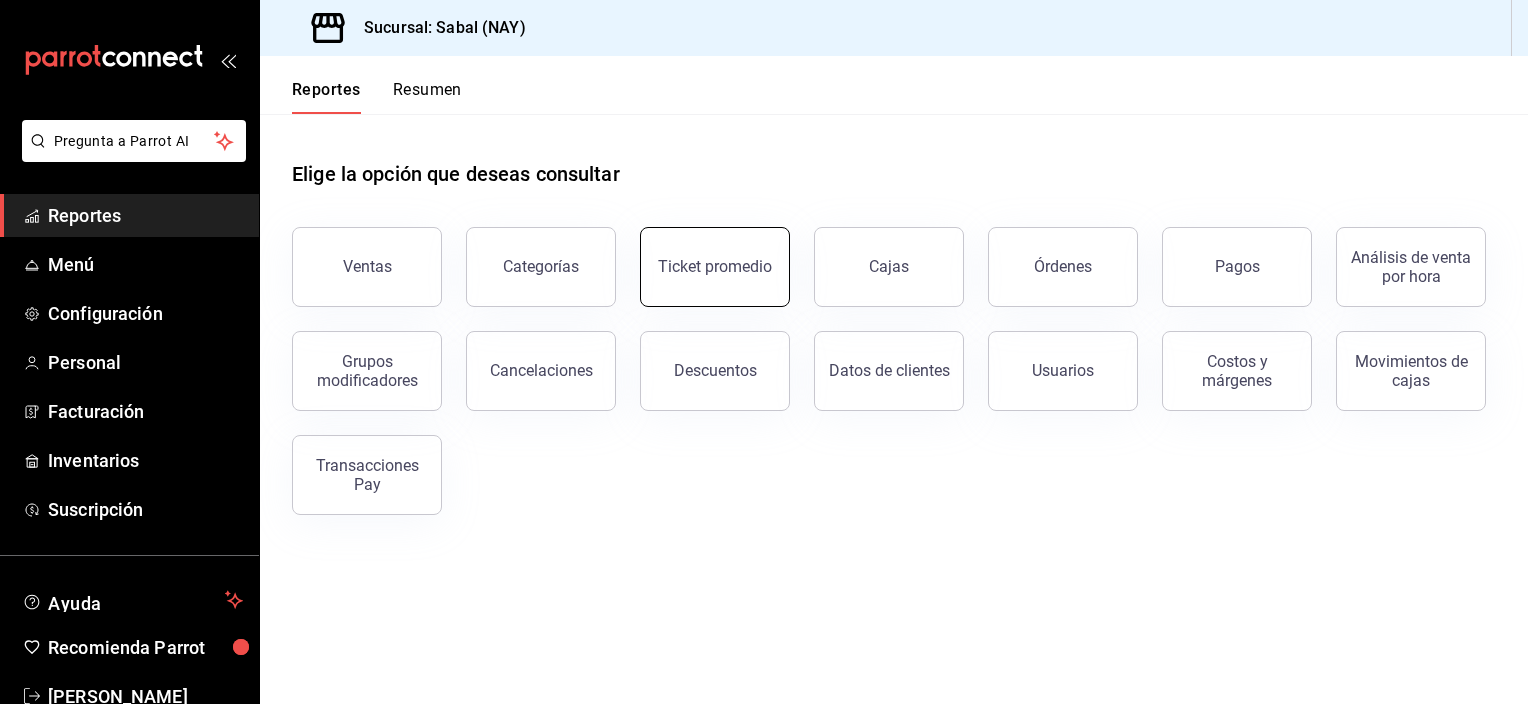 click on "Ticket promedio" at bounding box center [715, 266] 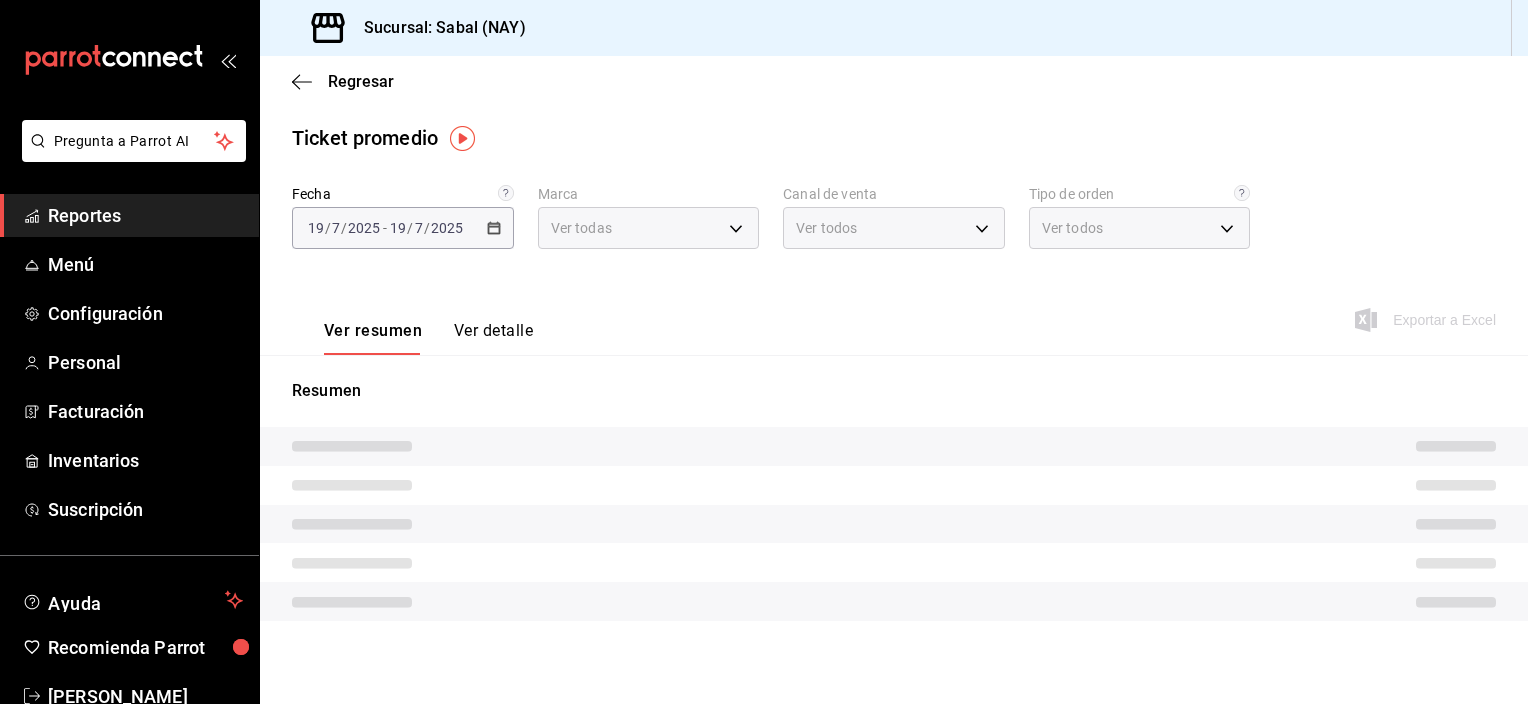 type on "7bb9fc4a-963e-4e00-9402-9ac56289446f" 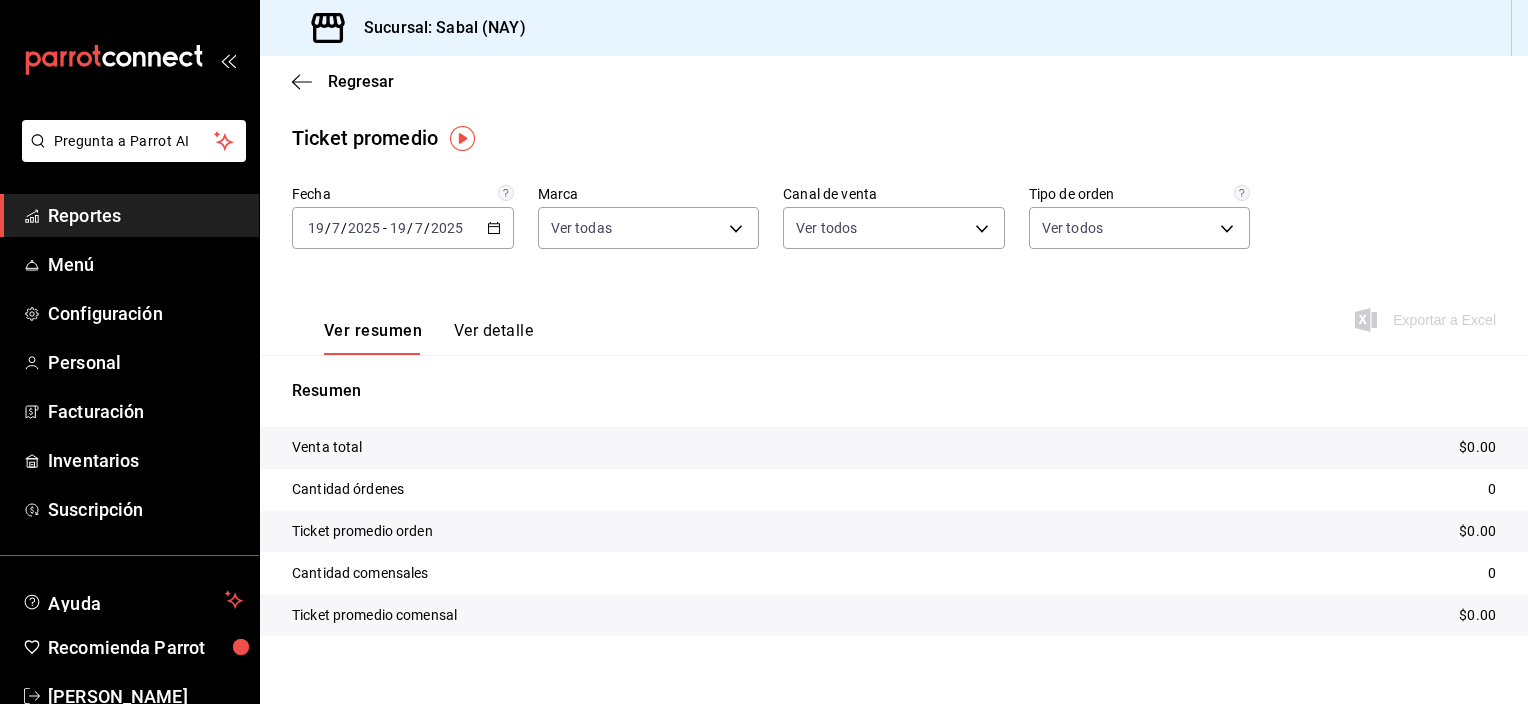 click 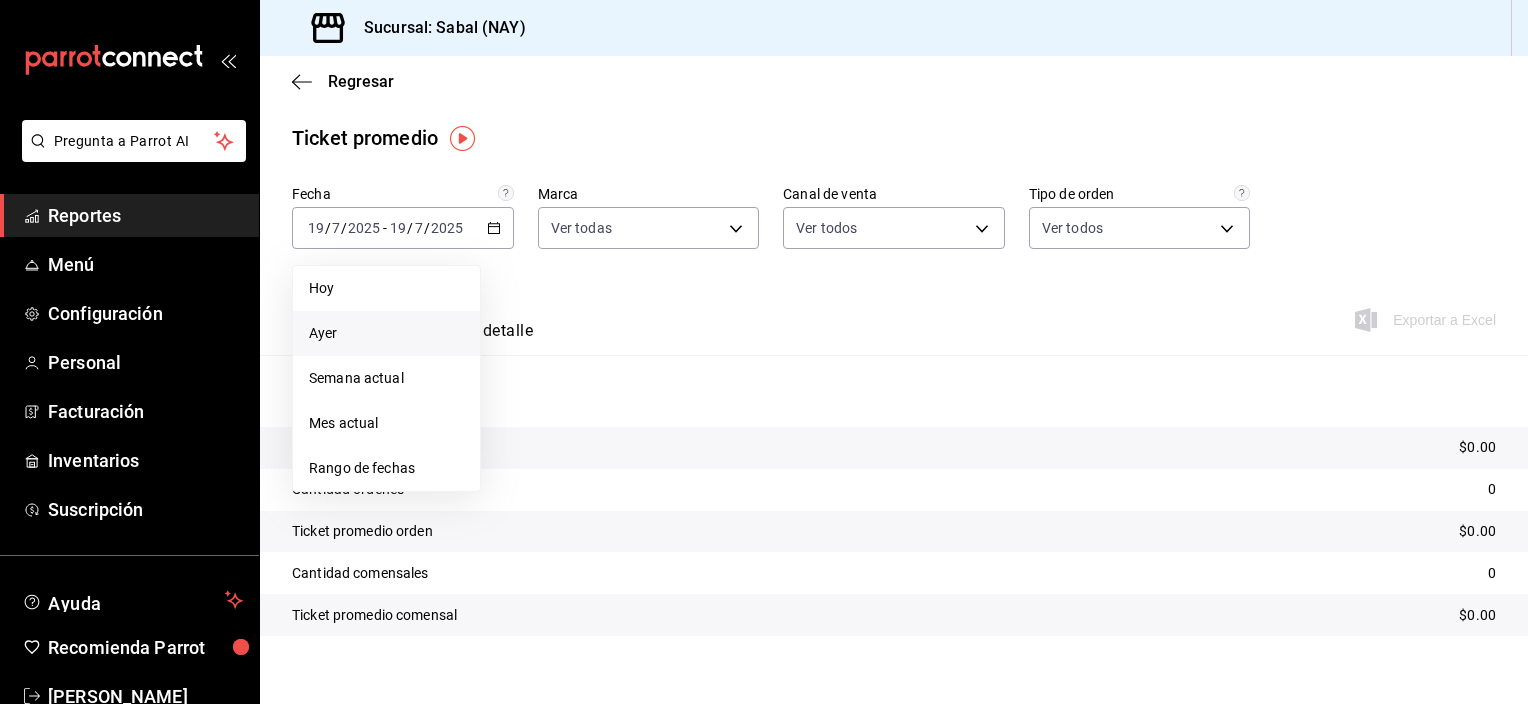 click on "Ayer" at bounding box center [386, 333] 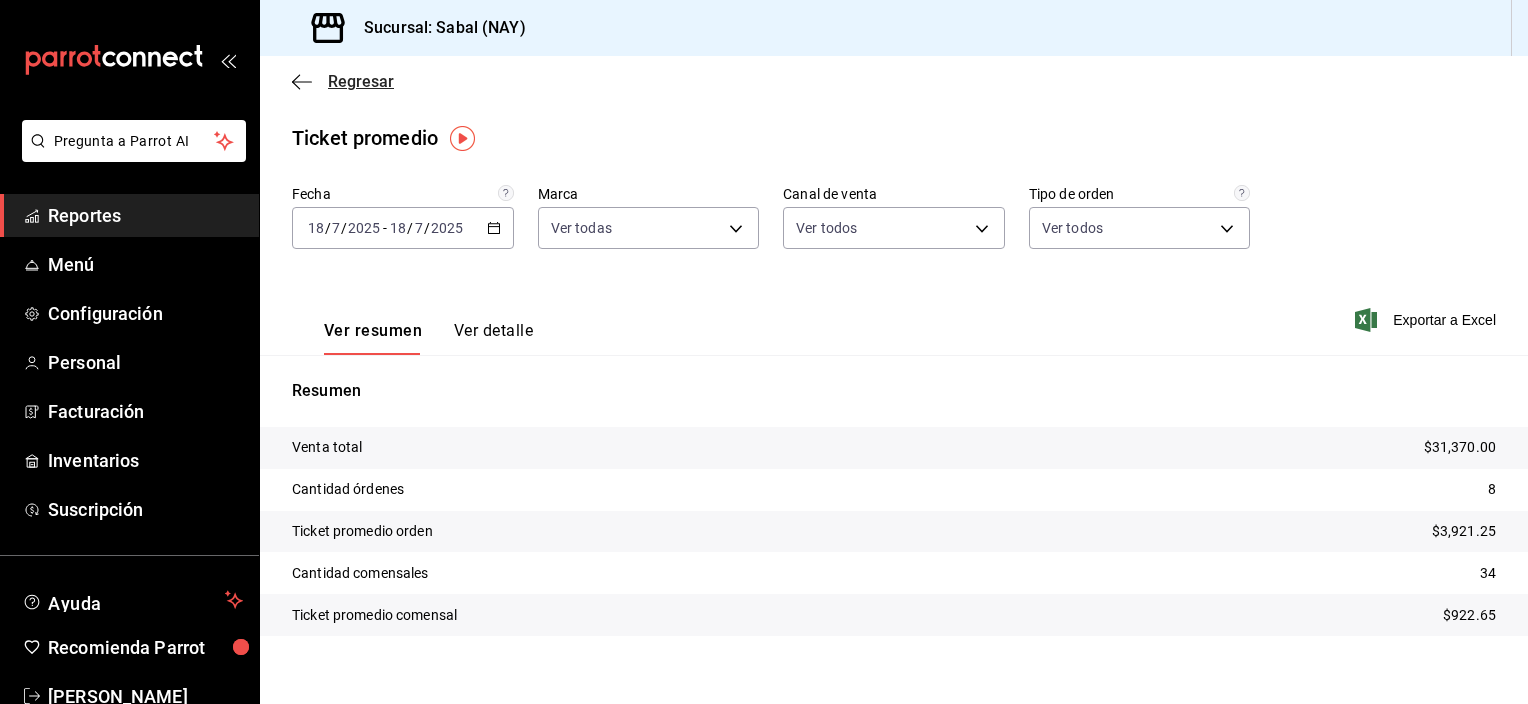 click 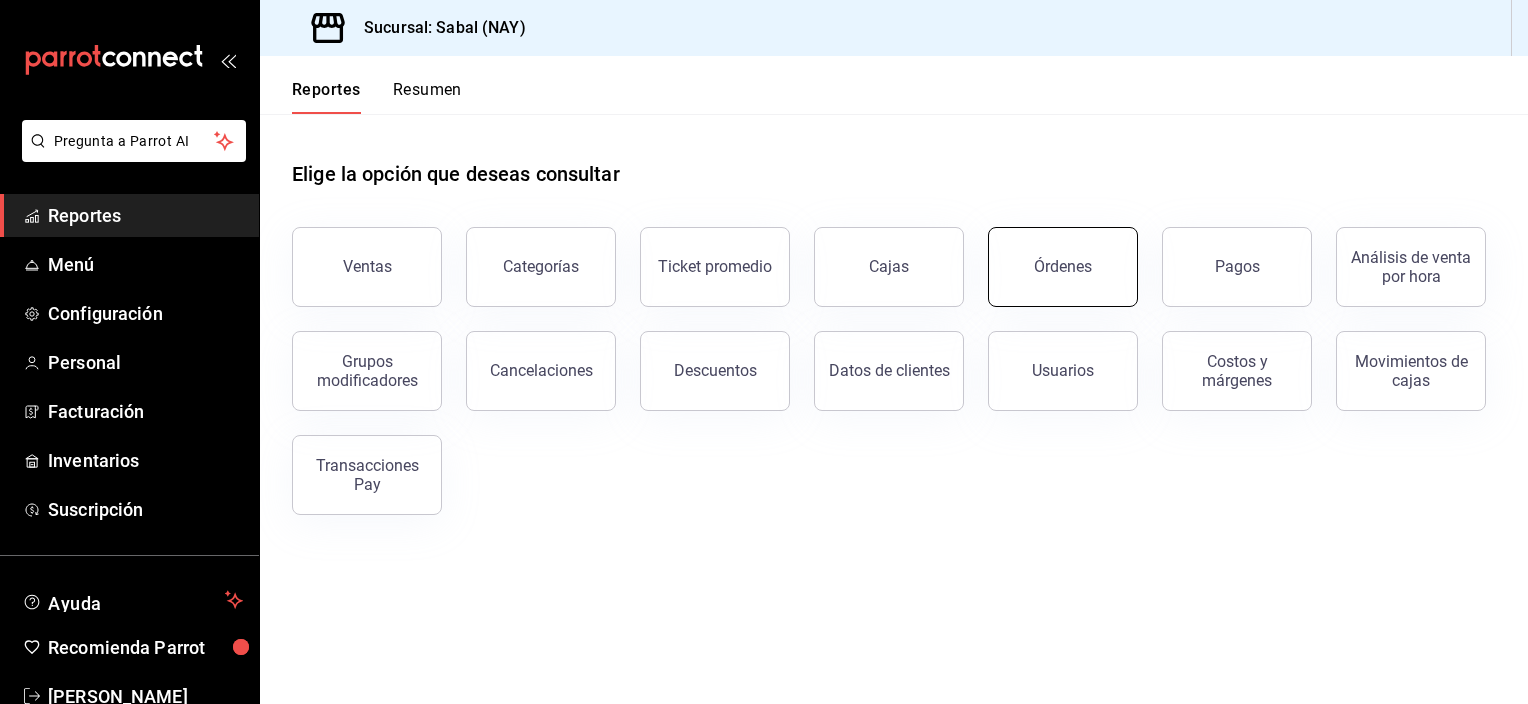 click on "Órdenes" at bounding box center [1063, 267] 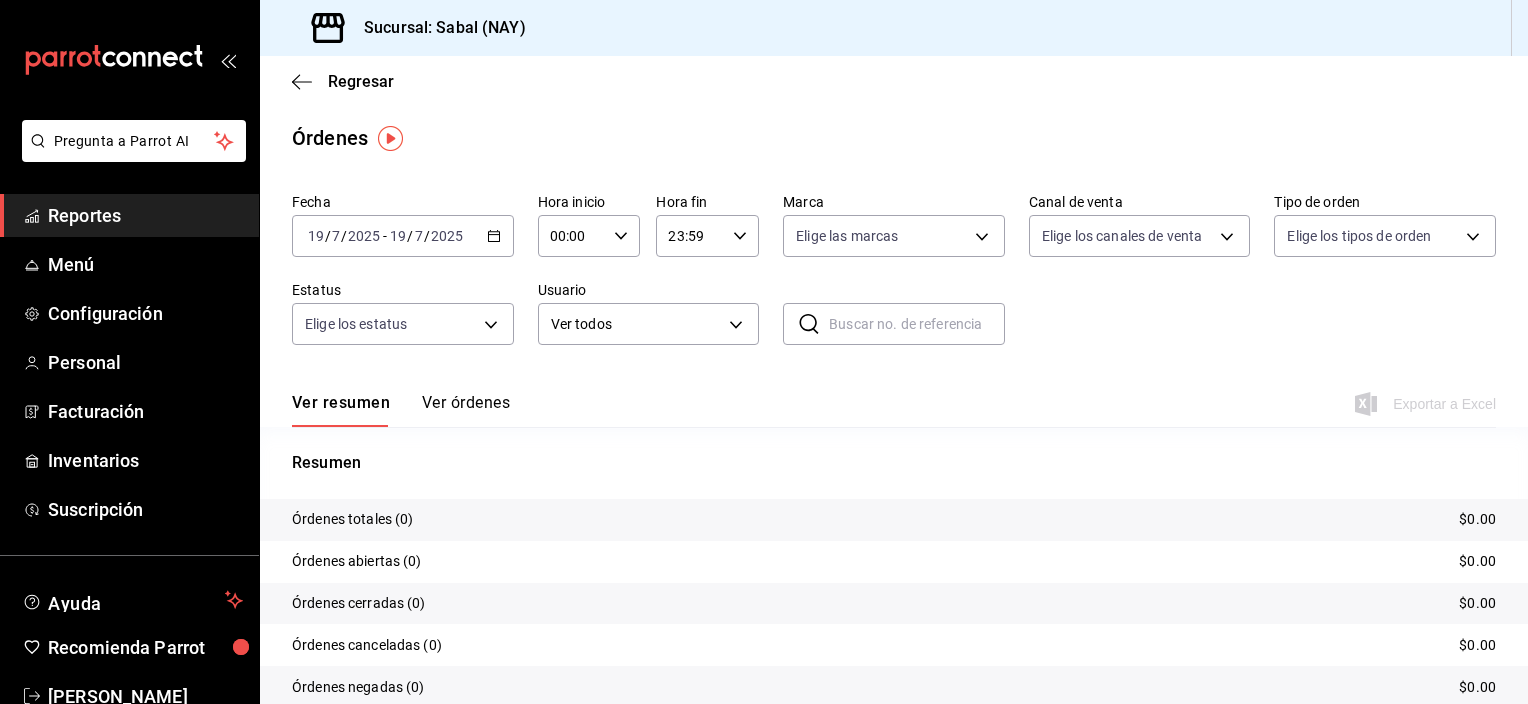 click 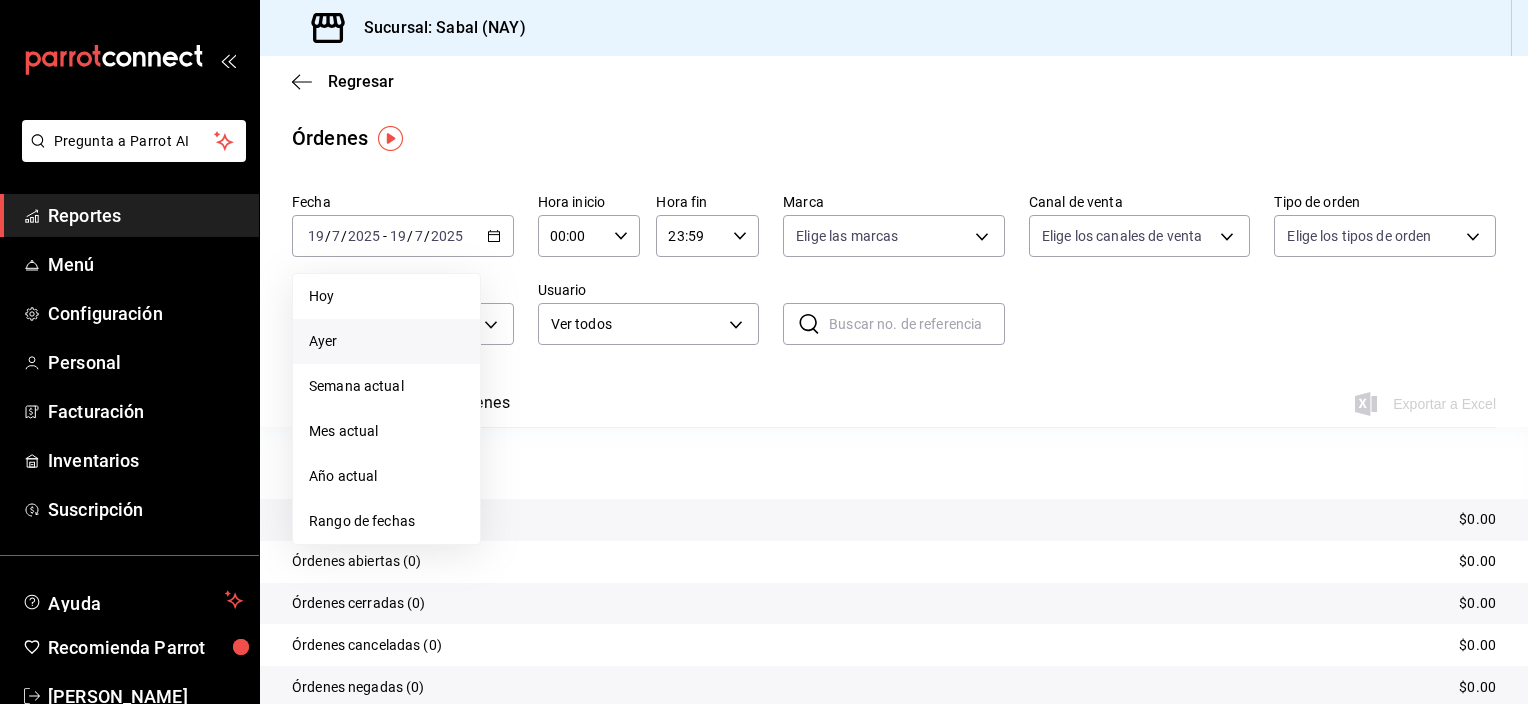 click on "Ayer" at bounding box center [386, 341] 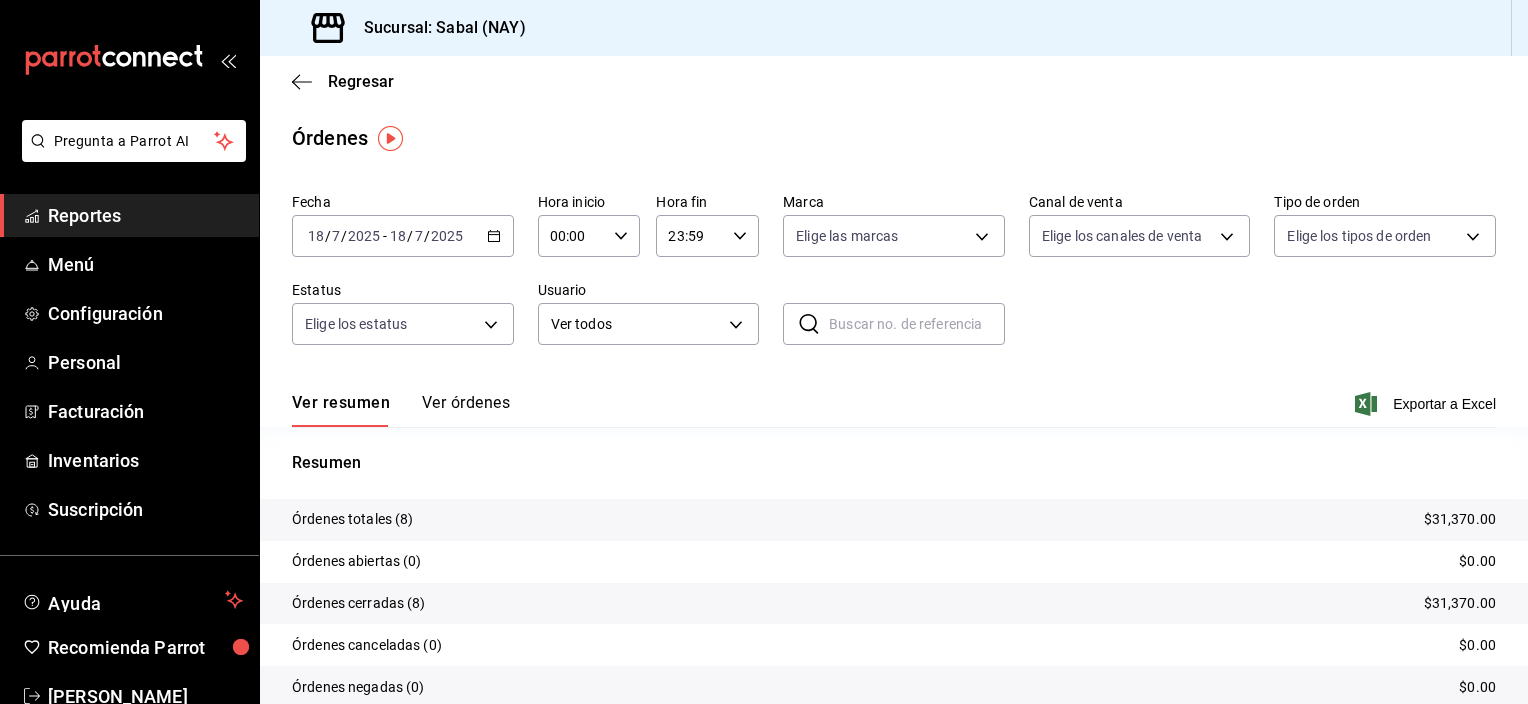 click on "Ver órdenes" at bounding box center (466, 410) 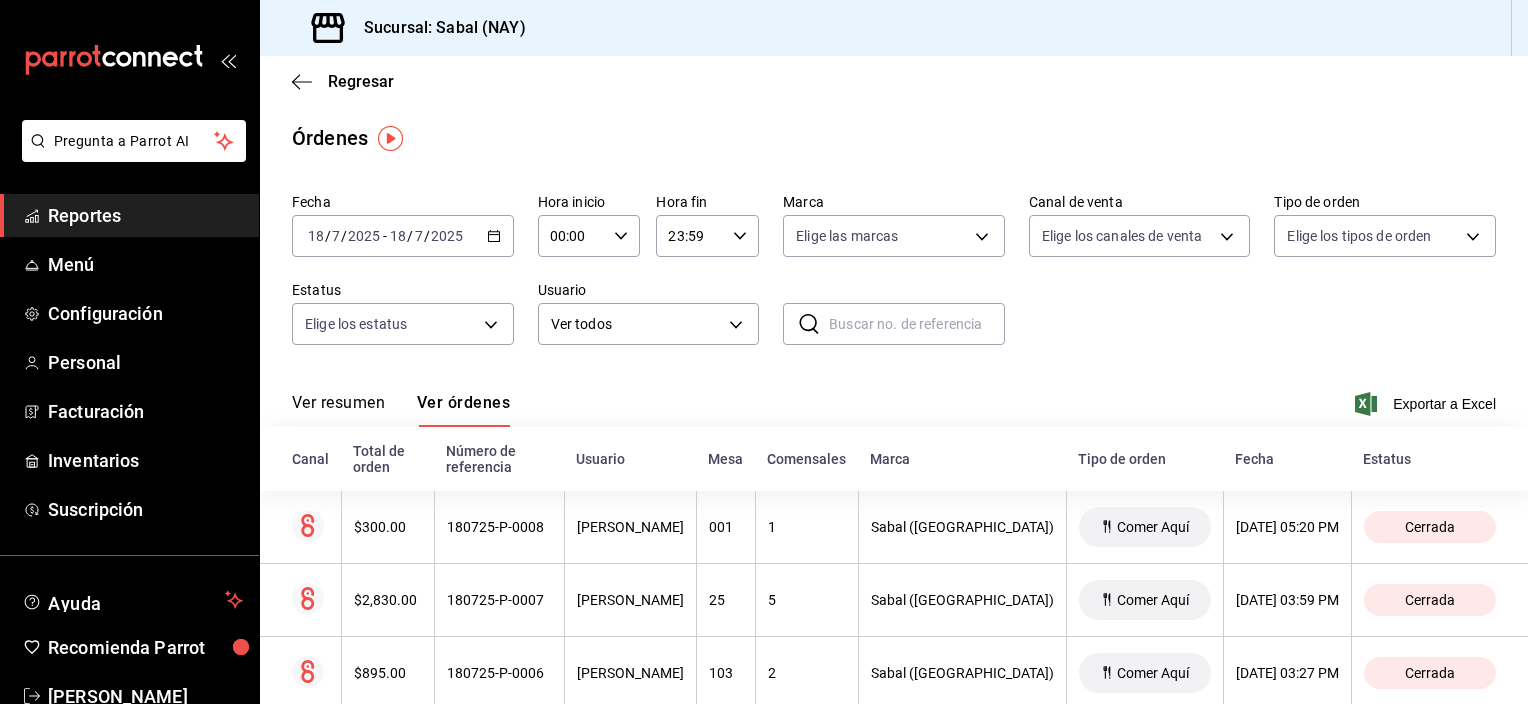 click on "Ver resumen Ver órdenes Exportar a Excel" at bounding box center [894, 398] 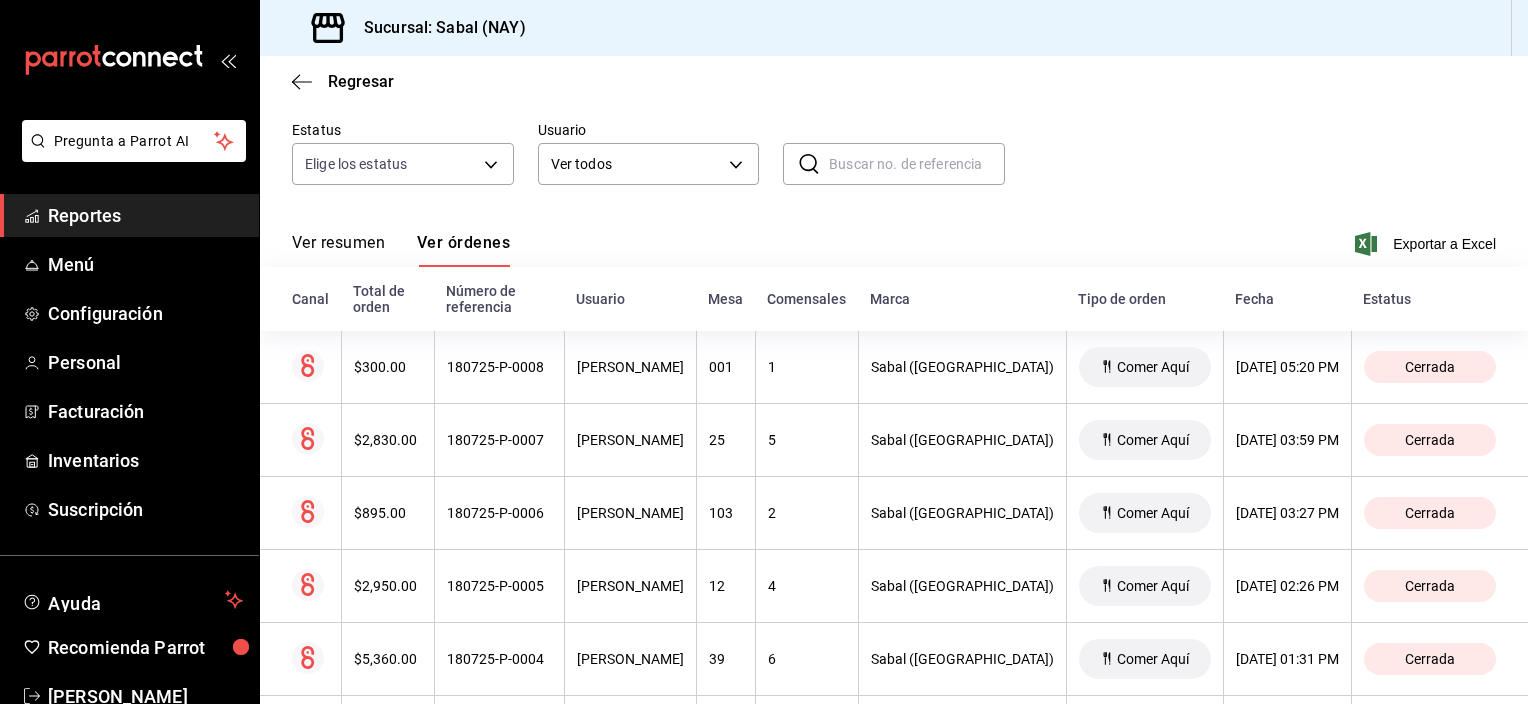 scroll, scrollTop: 200, scrollLeft: 0, axis: vertical 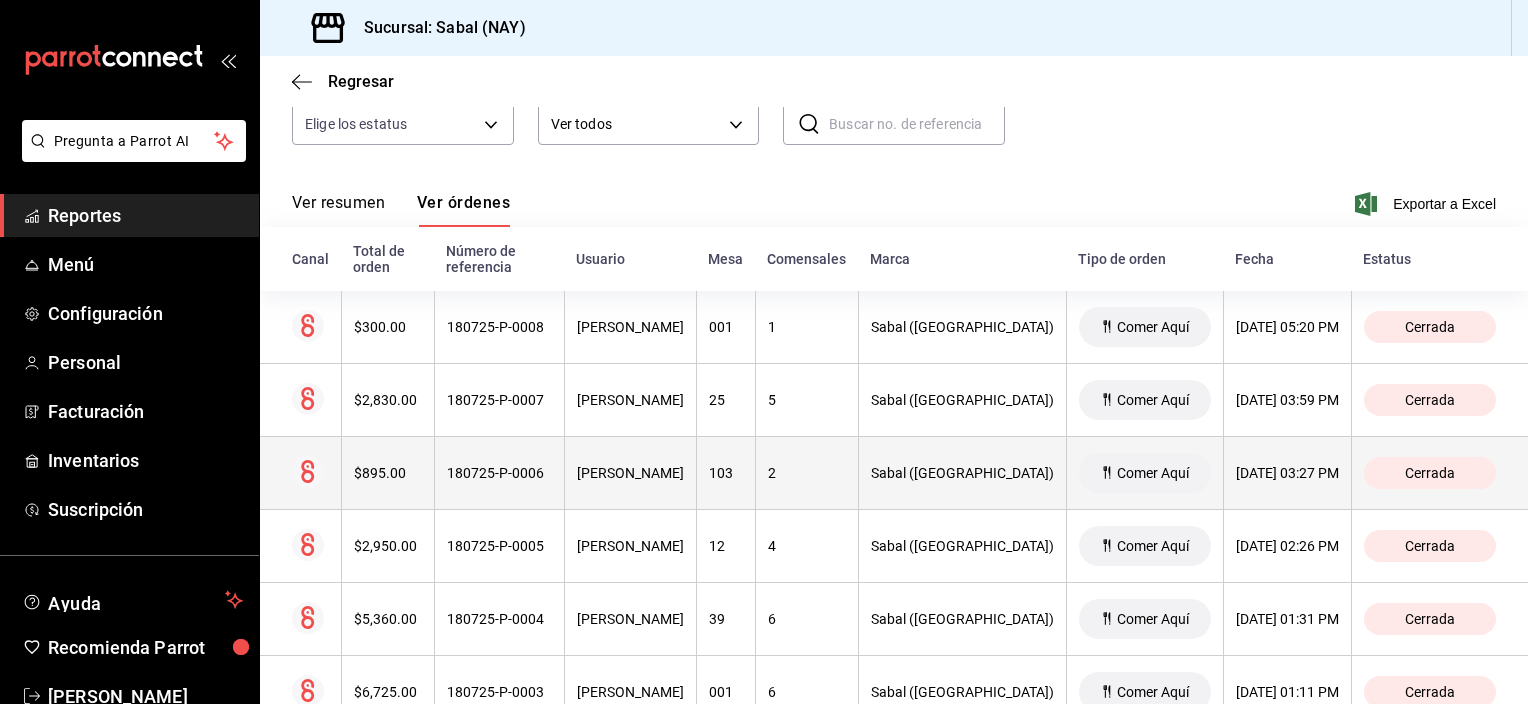 click on "103" at bounding box center (725, 473) 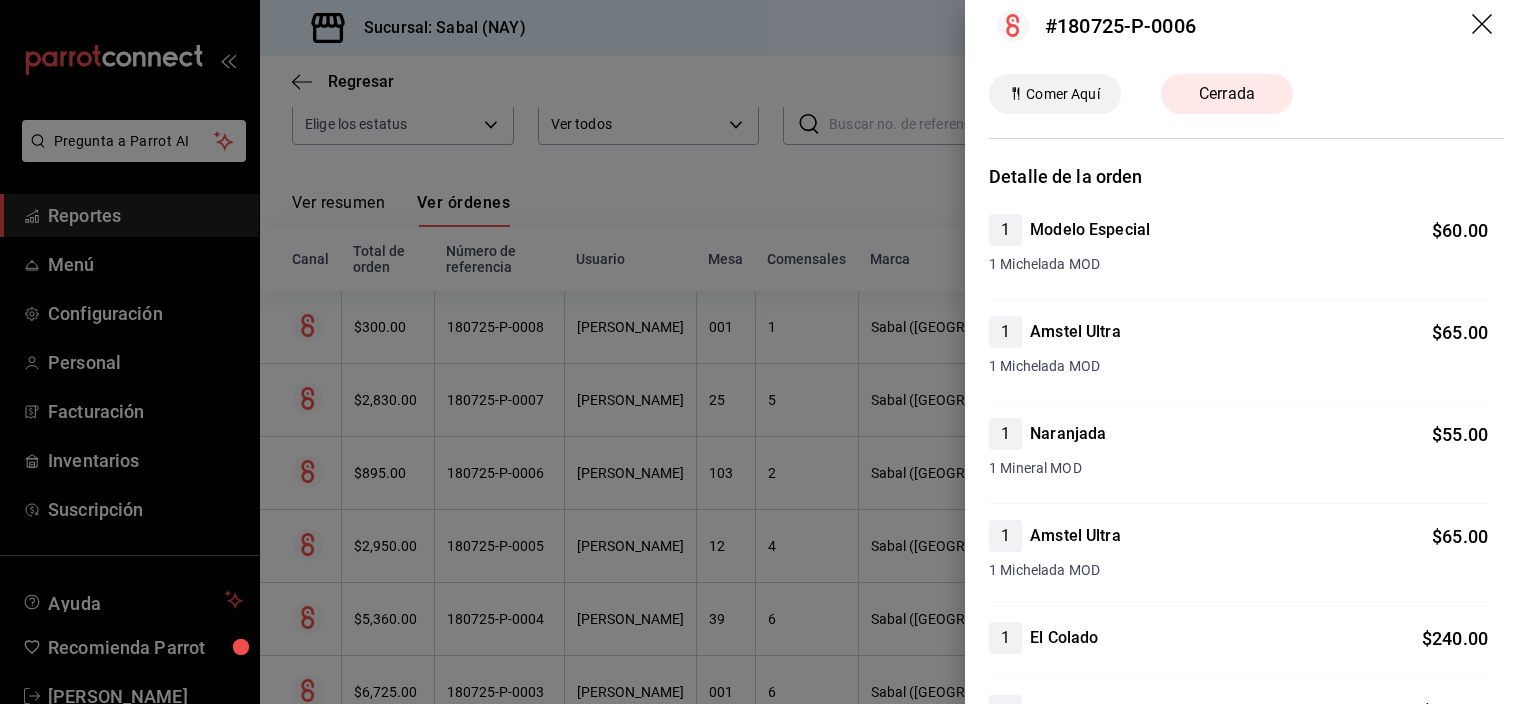 scroll, scrollTop: 0, scrollLeft: 0, axis: both 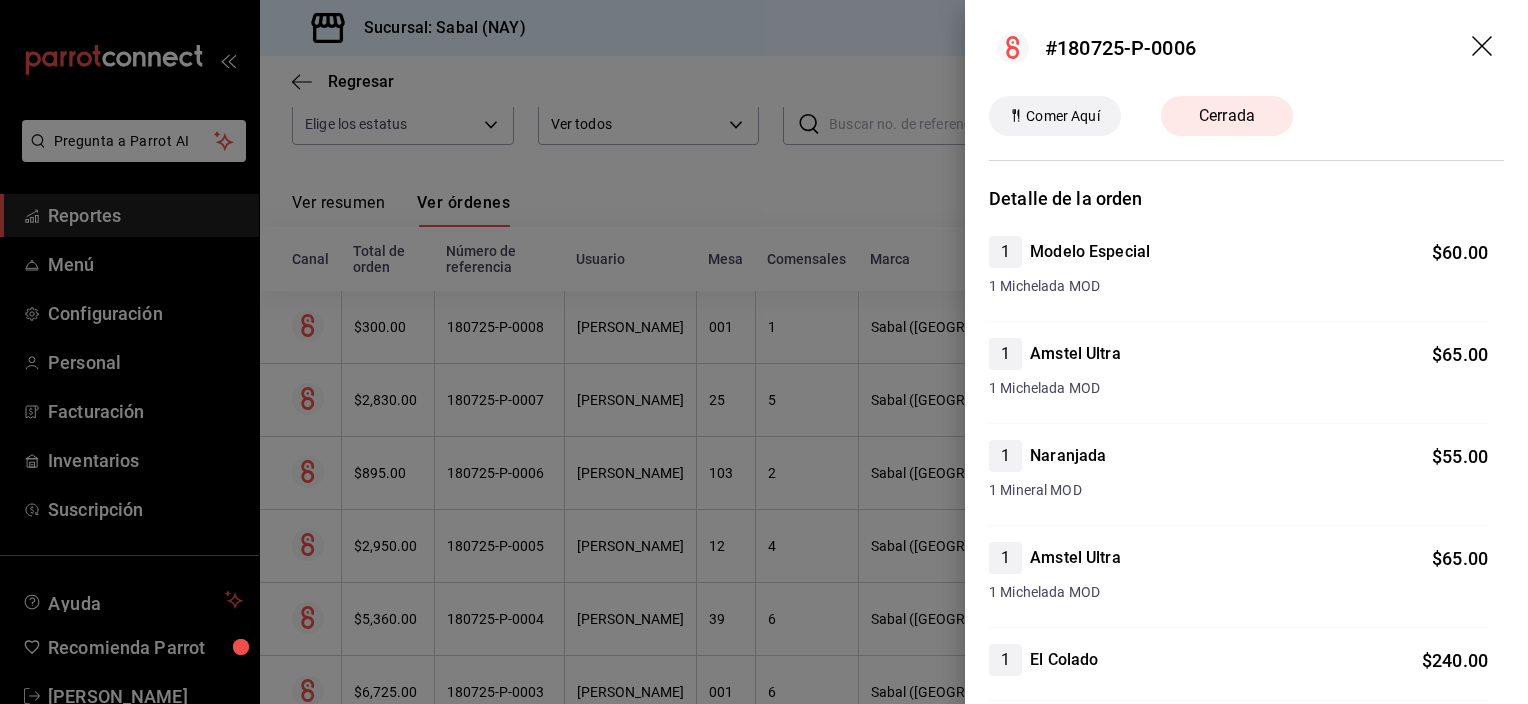 click 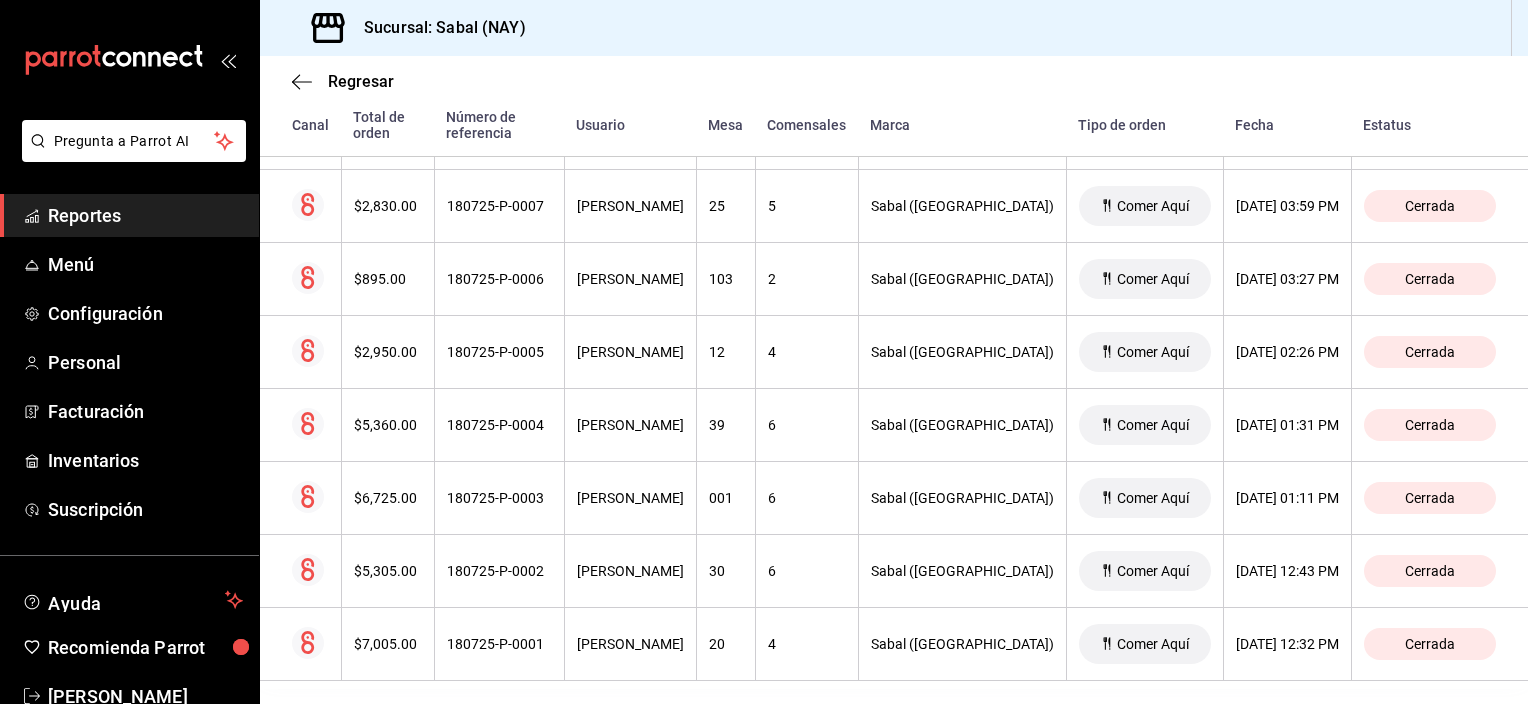 scroll, scrollTop: 0, scrollLeft: 0, axis: both 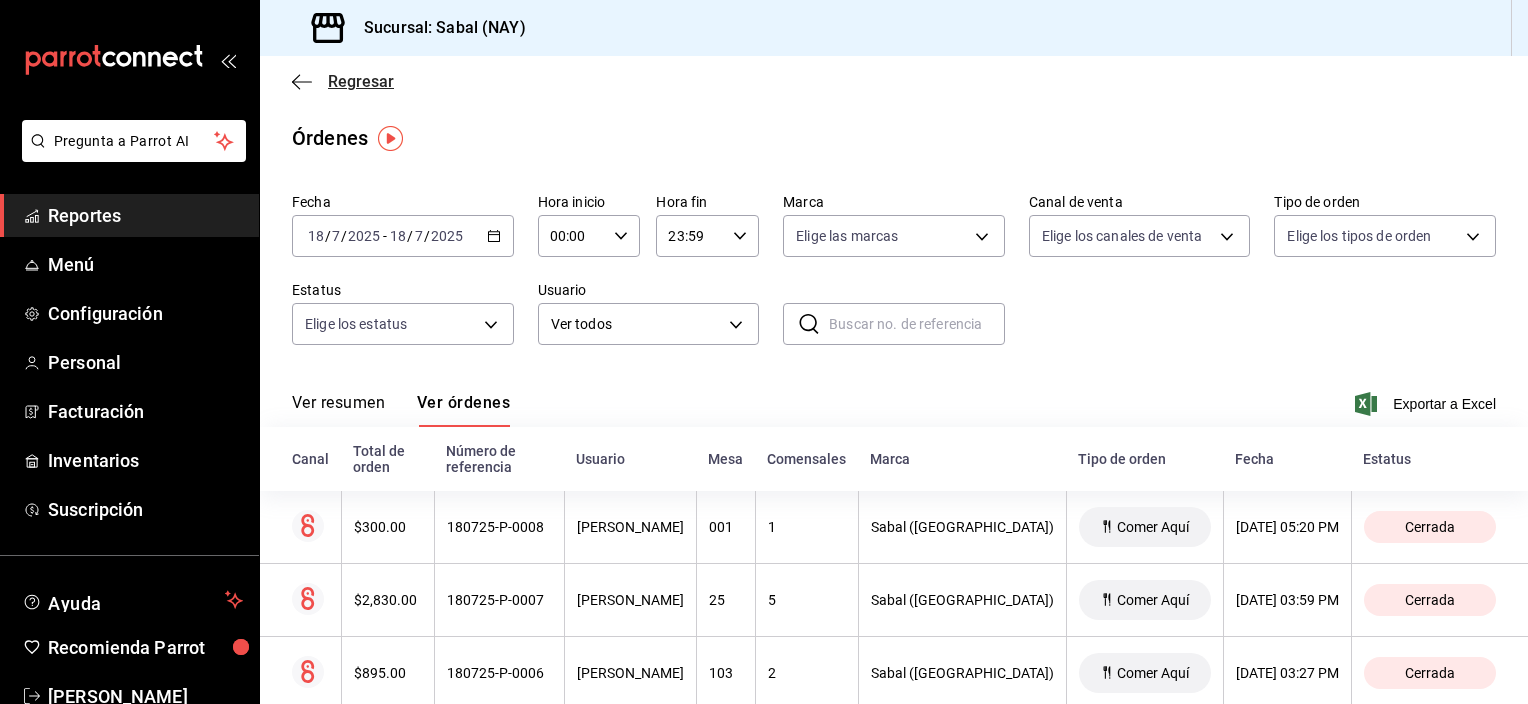 click 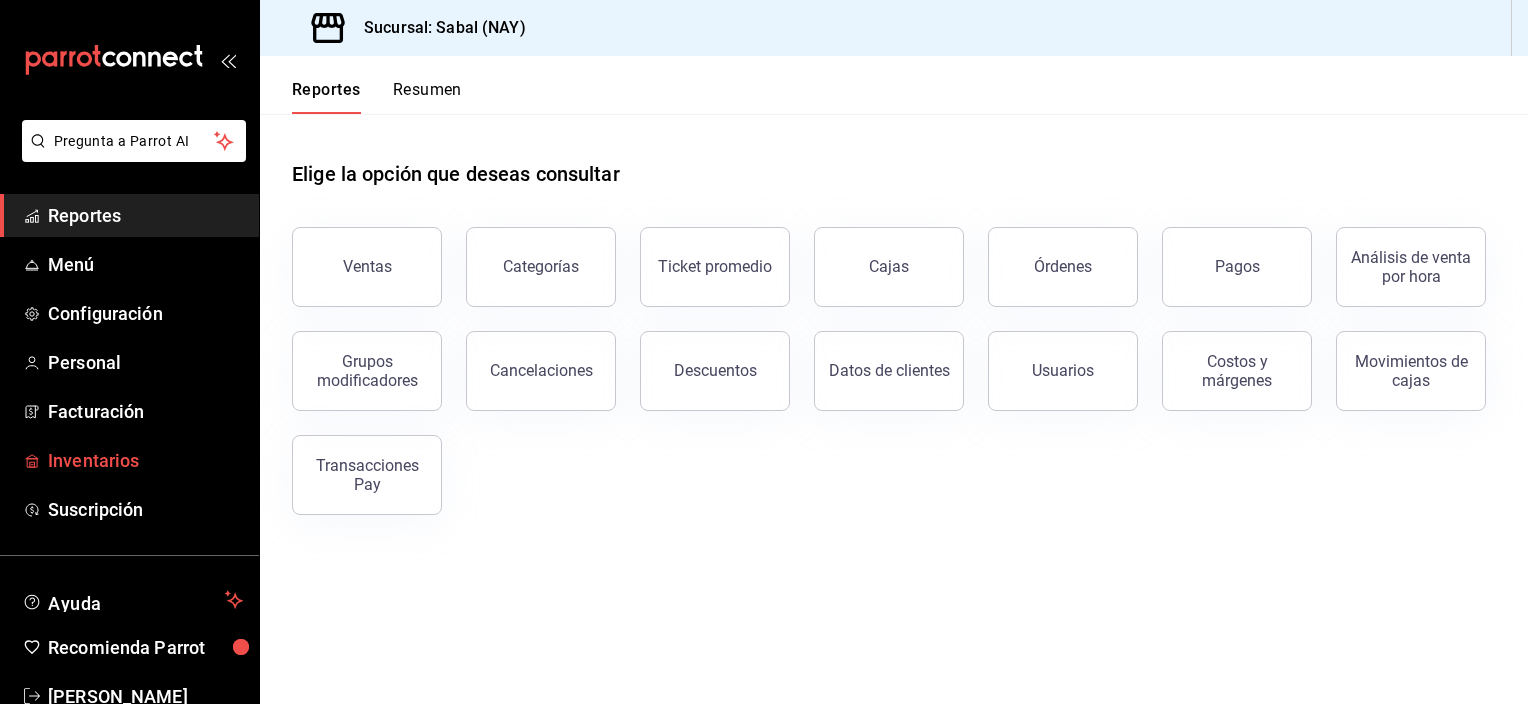 click on "Inventarios" at bounding box center (145, 460) 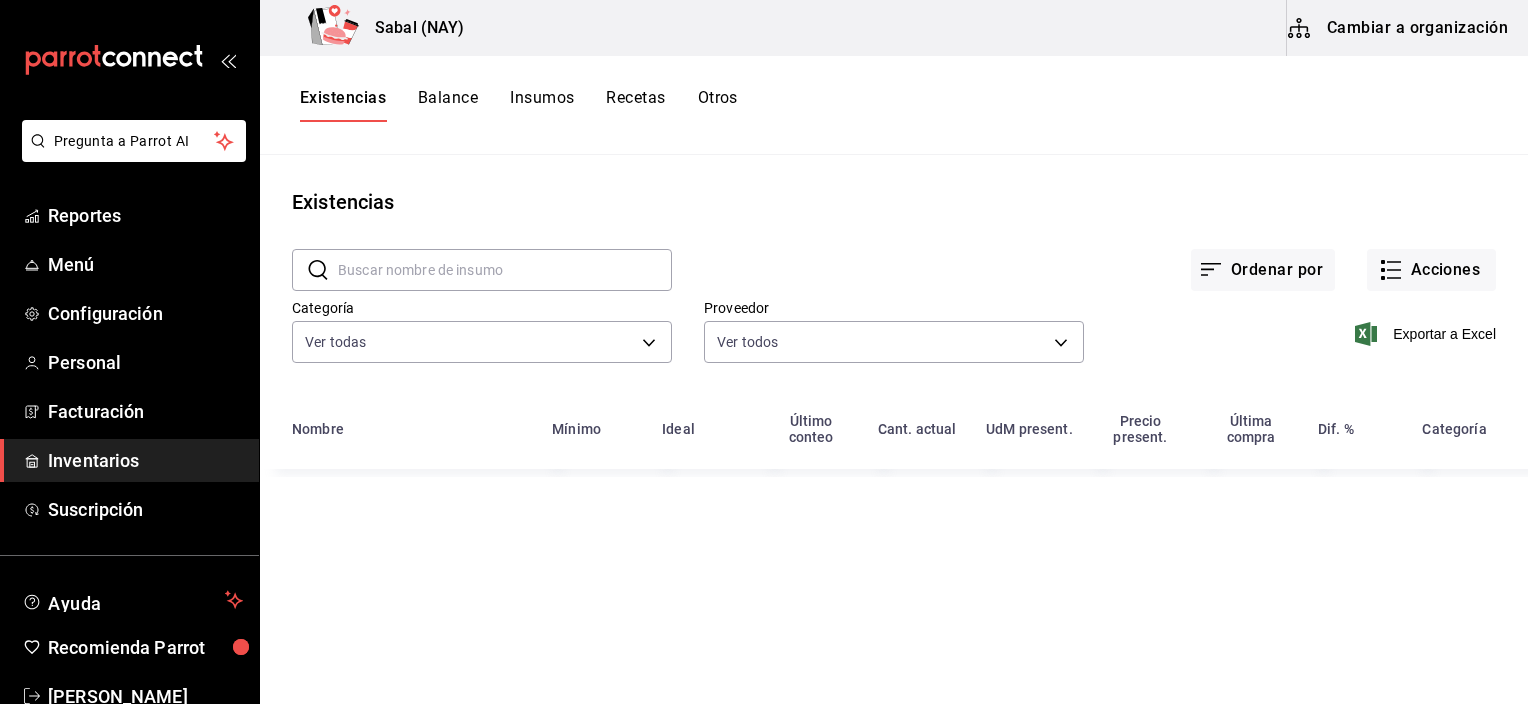 click on "Otros" at bounding box center [718, 105] 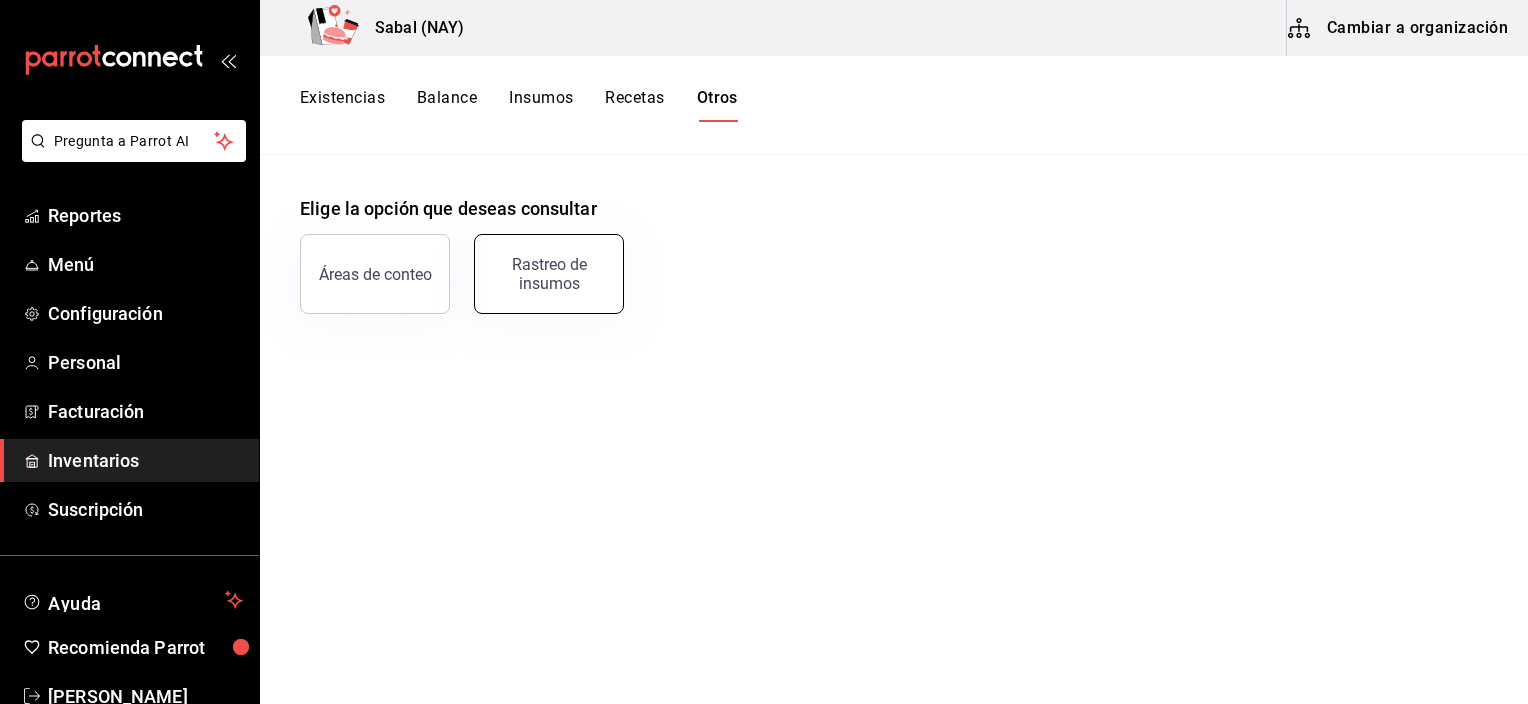click on "Rastreo de insumos" at bounding box center (549, 274) 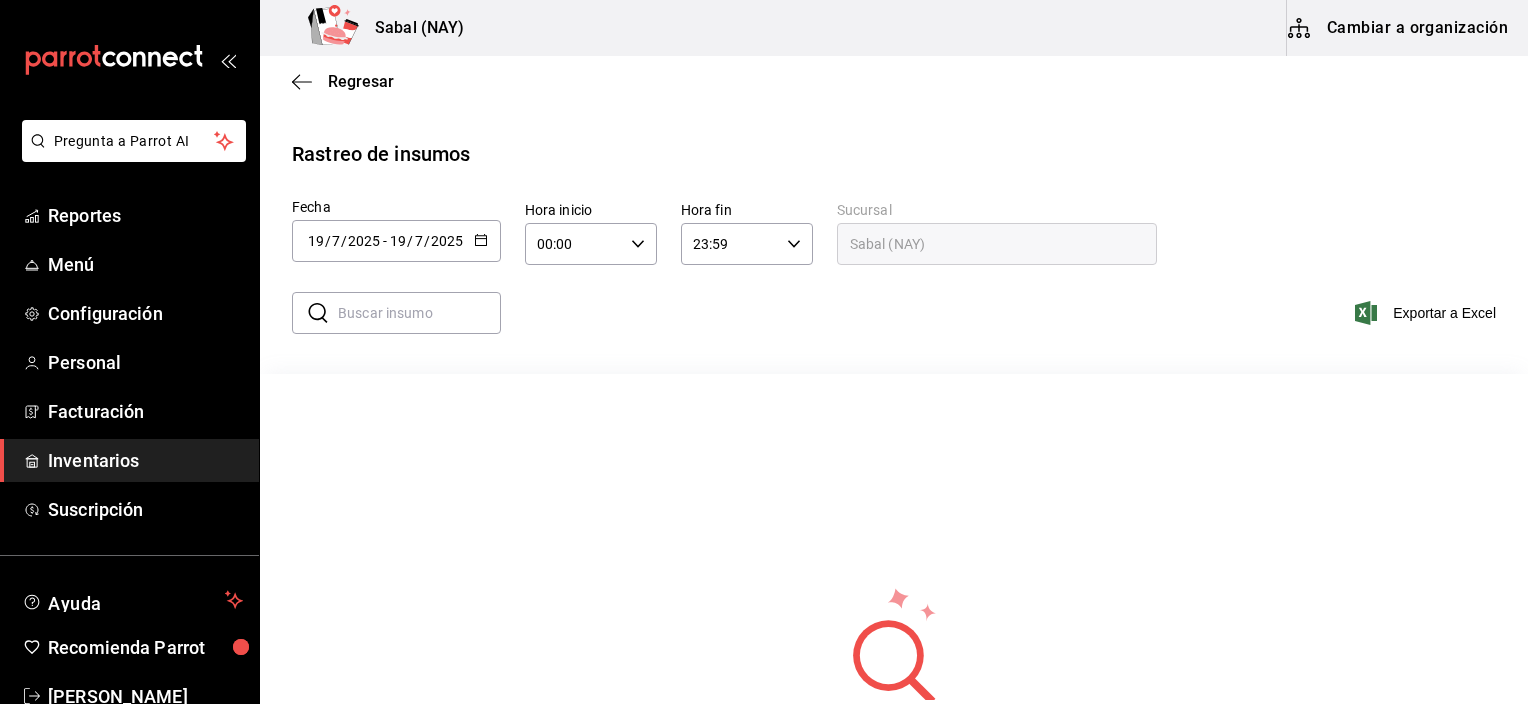 click at bounding box center [481, 241] 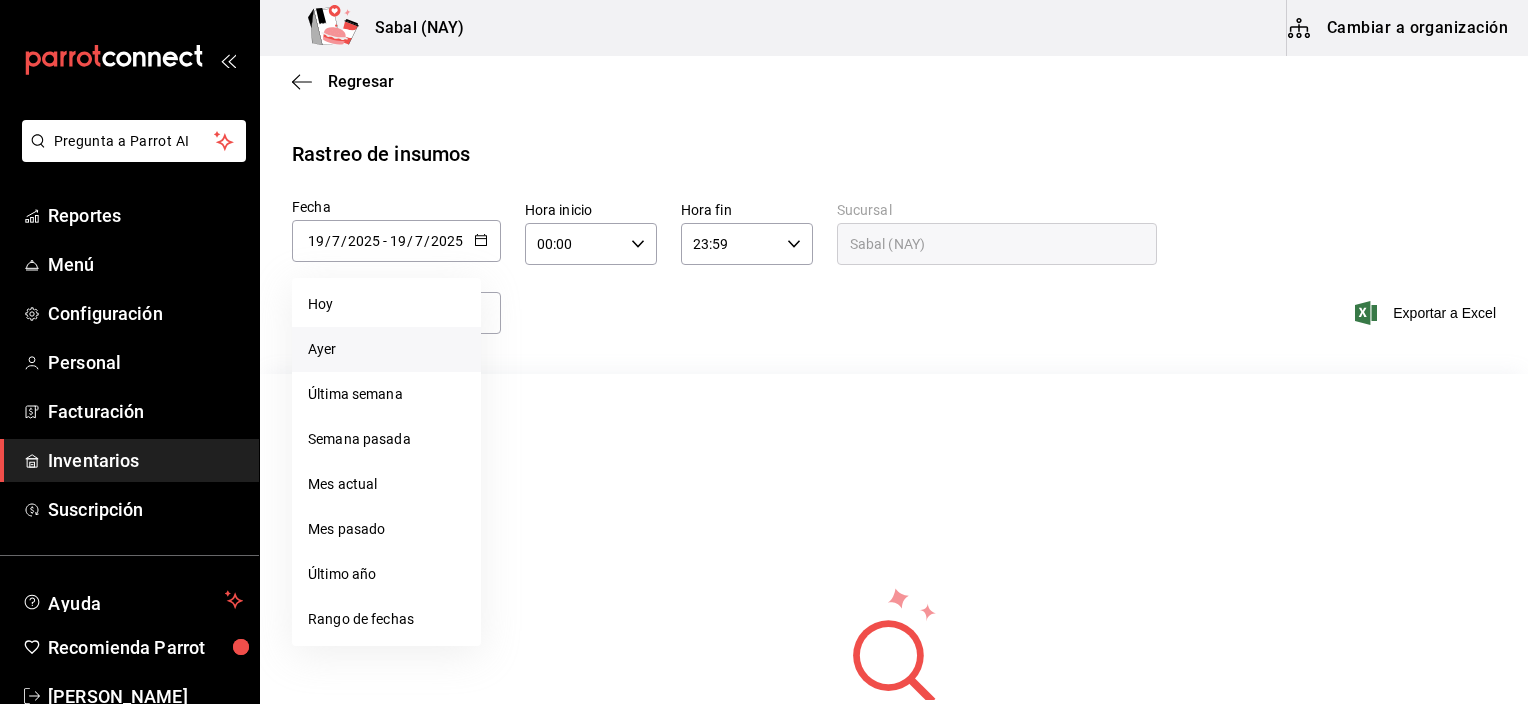 click on "Ayer" at bounding box center (386, 349) 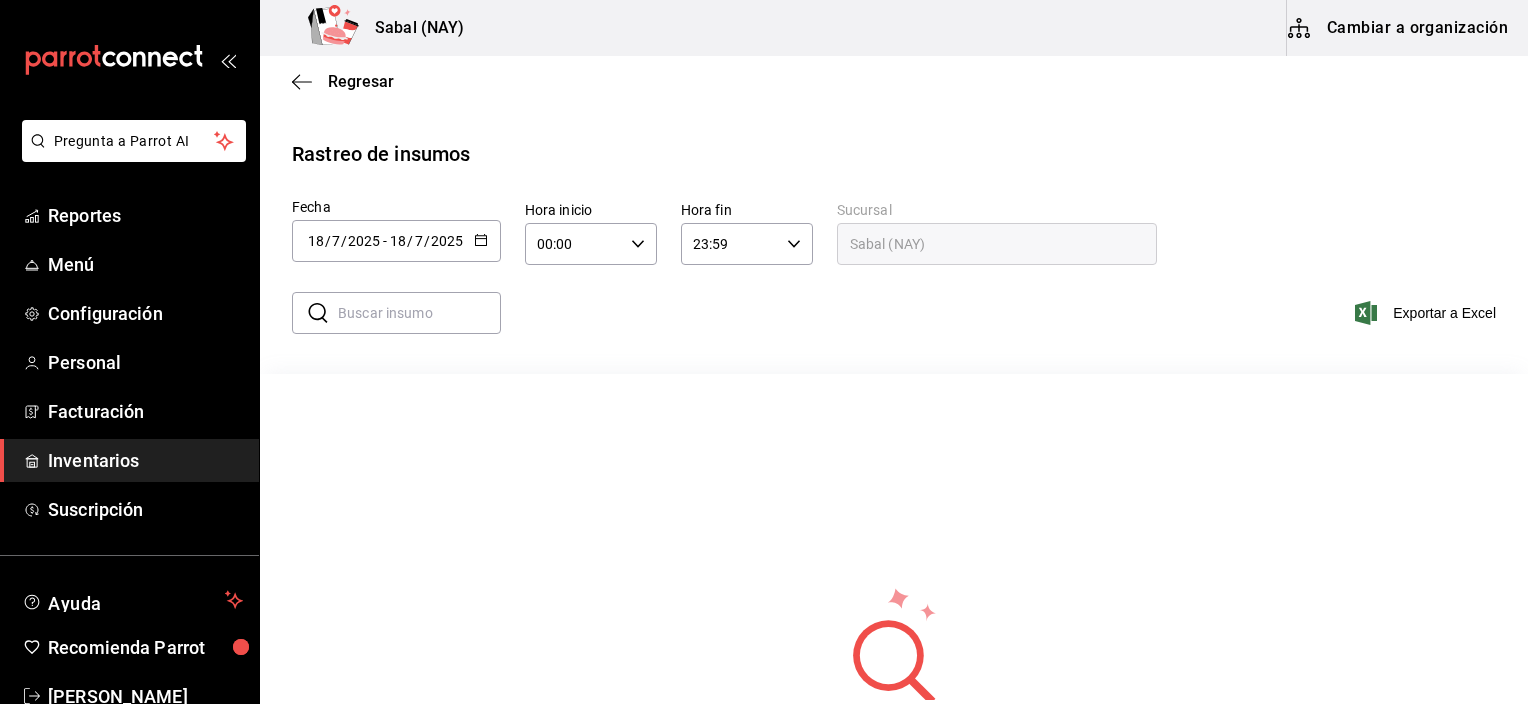 type on "2025-07-18" 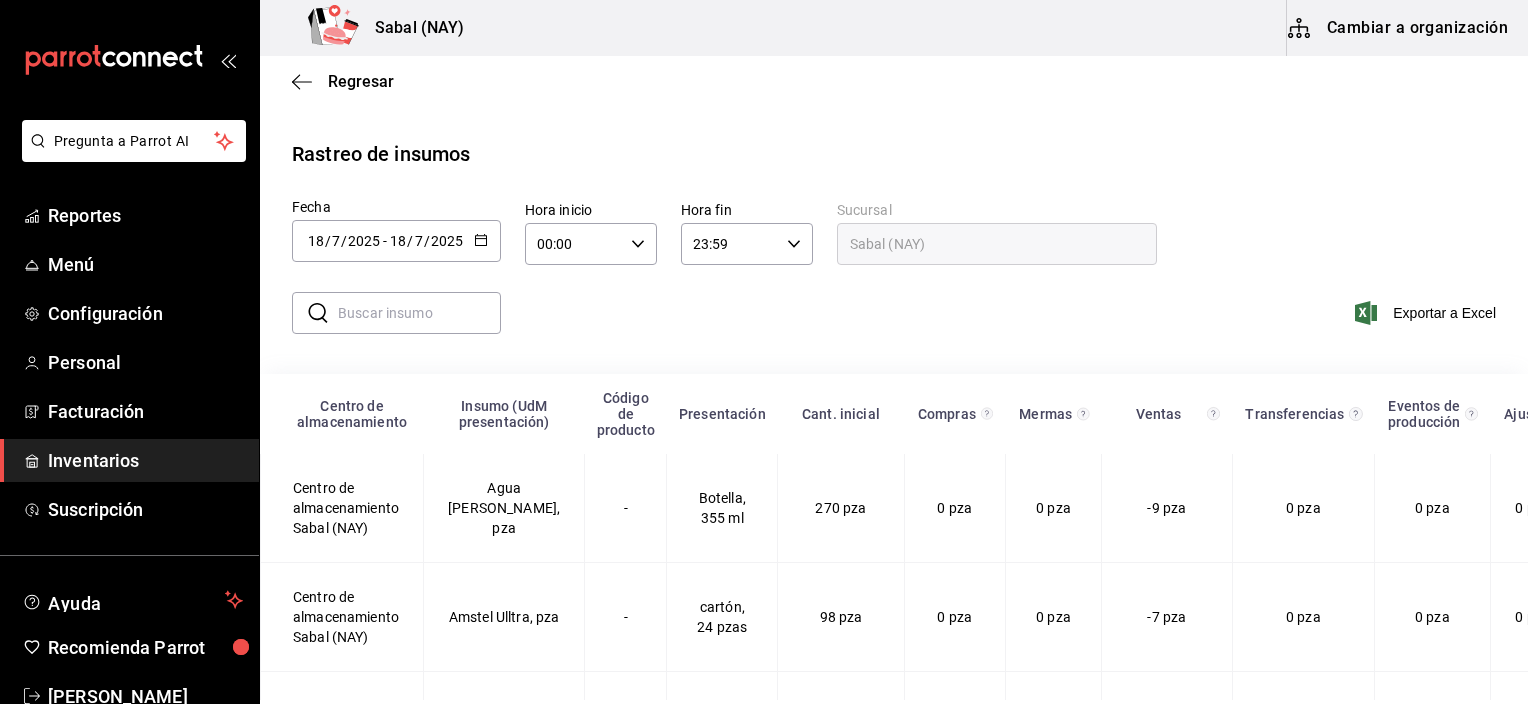 click on "​ ​ Exportar a Excel" at bounding box center (886, 325) 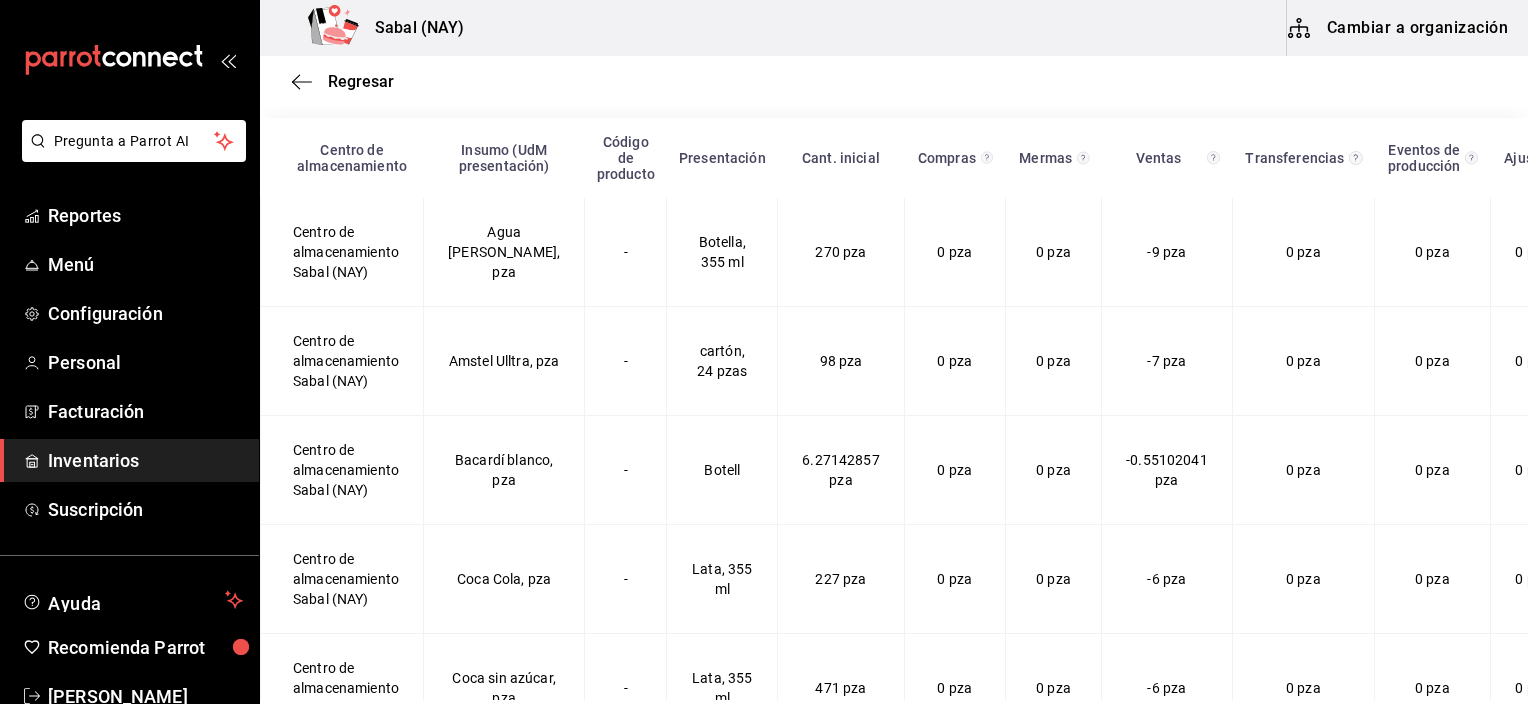 scroll, scrollTop: 263, scrollLeft: 0, axis: vertical 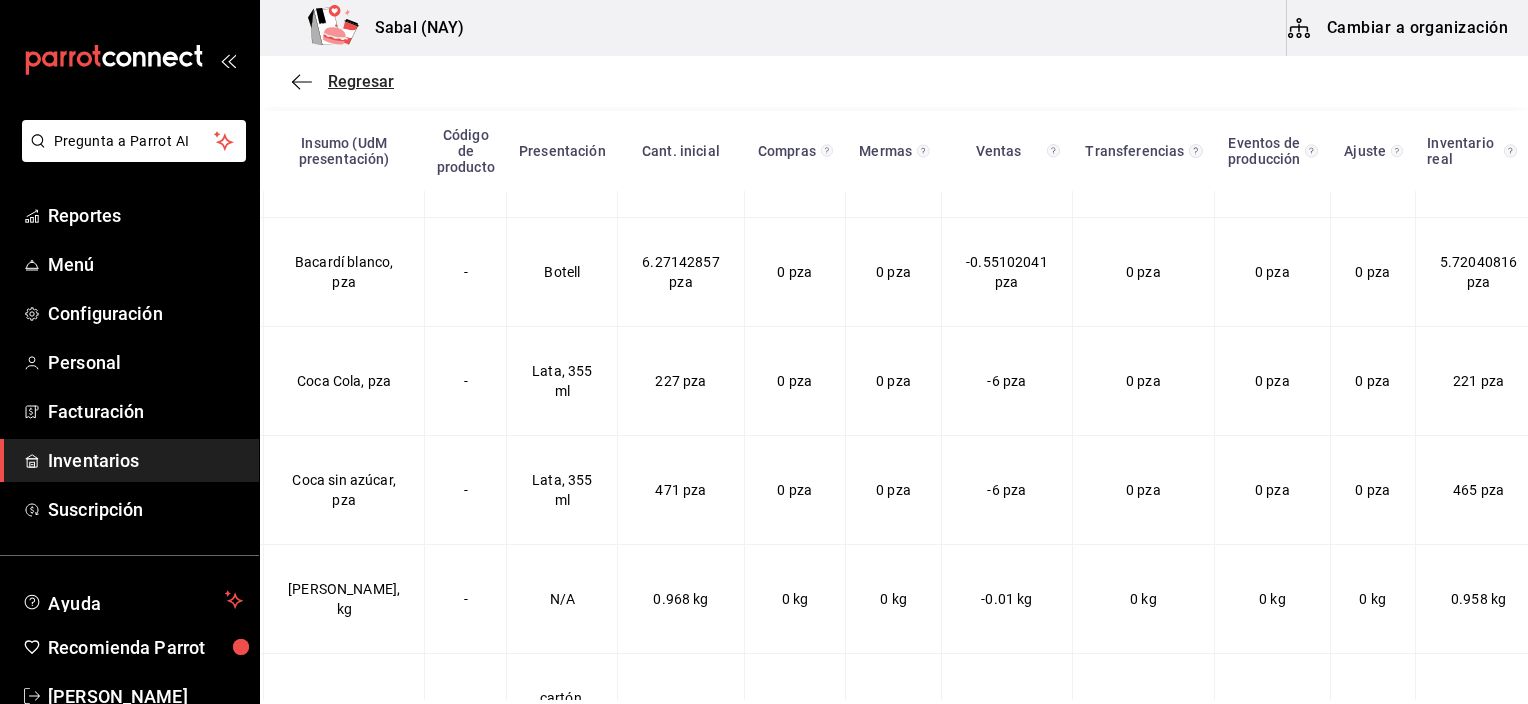 click 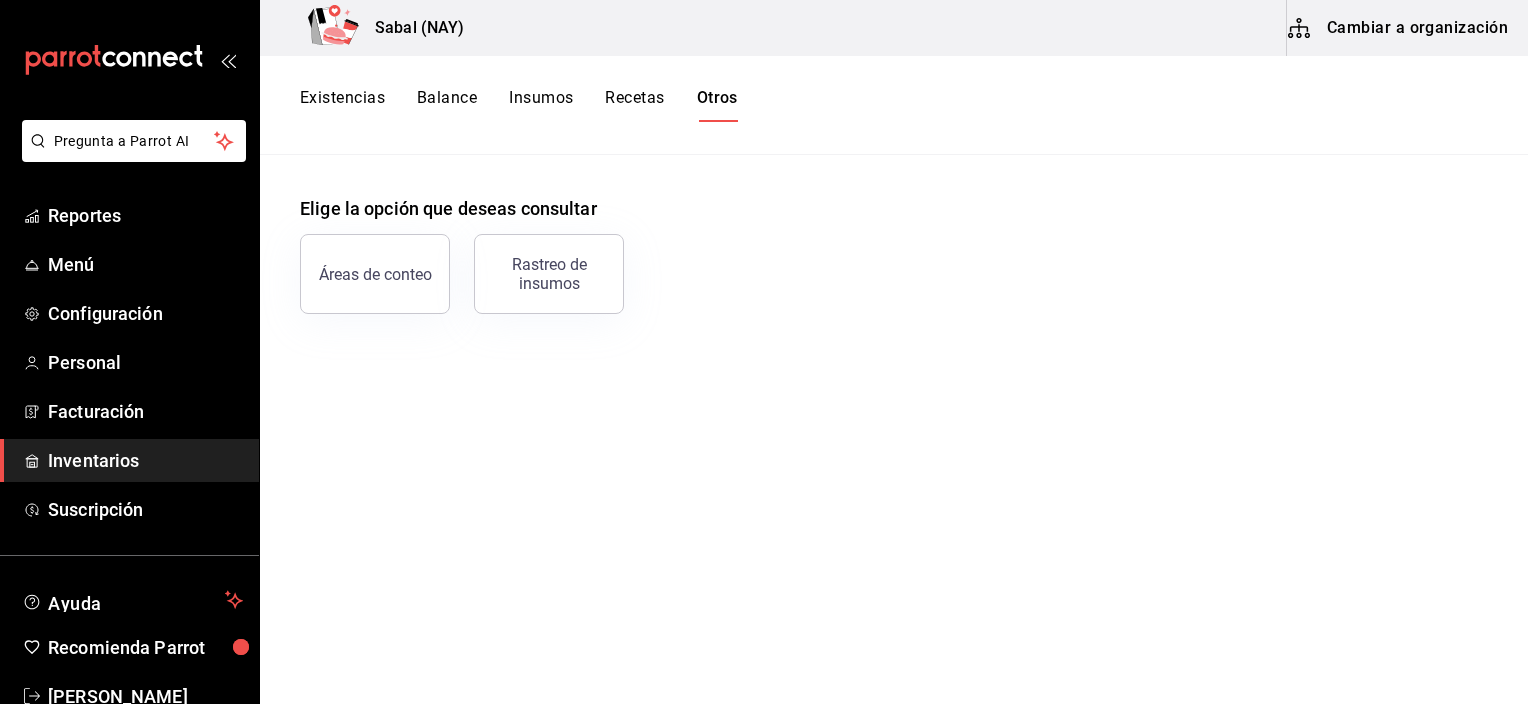 click on "Existencias" at bounding box center (342, 105) 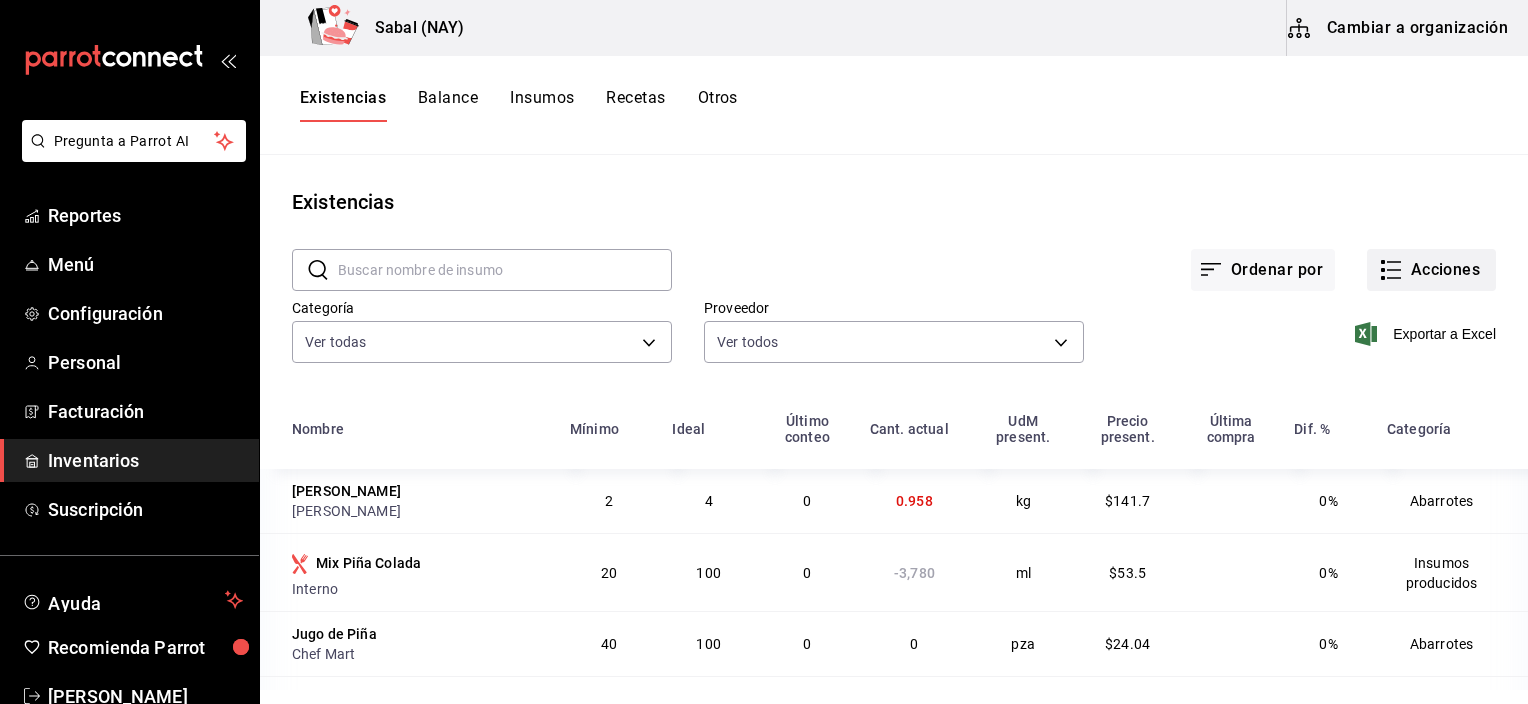 click on "Acciones" at bounding box center [1431, 270] 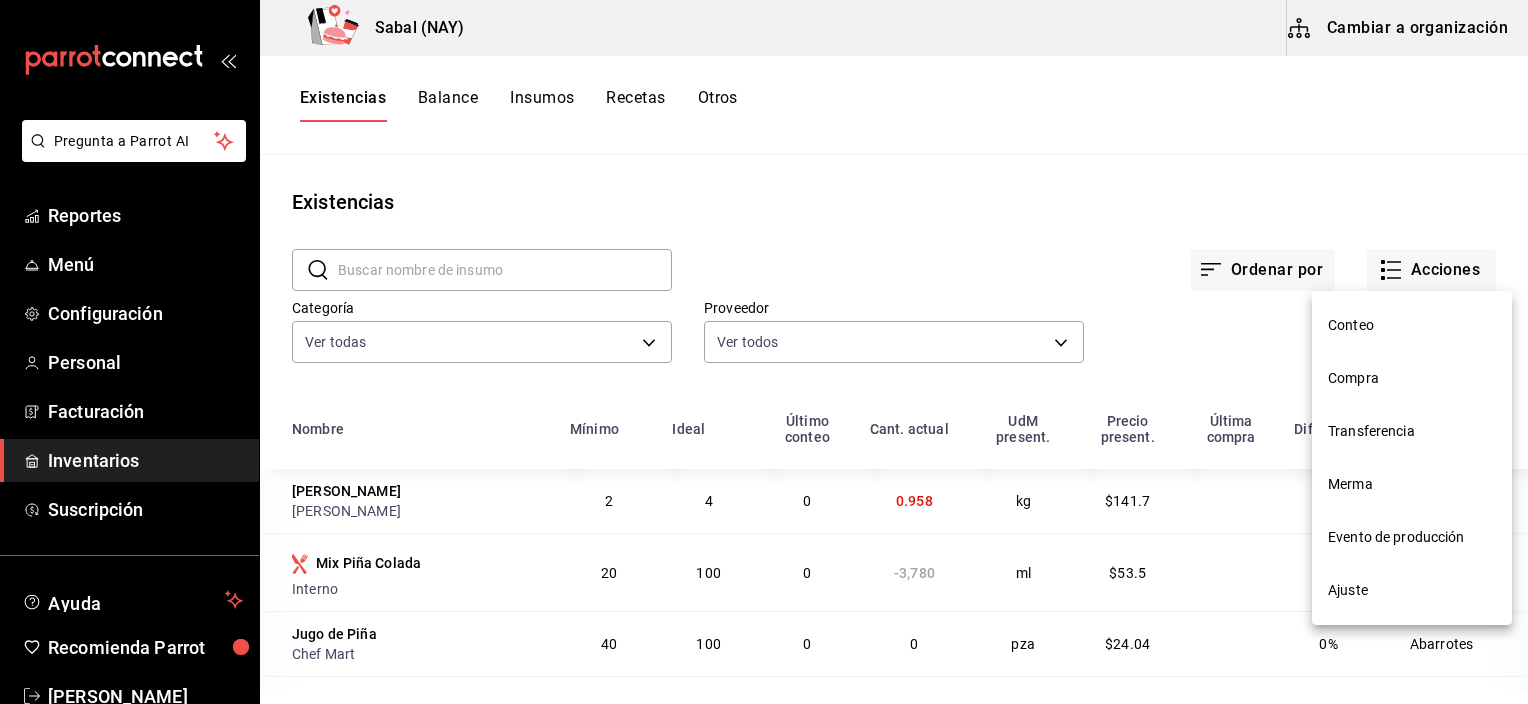 click on "Ajuste" at bounding box center (1412, 590) 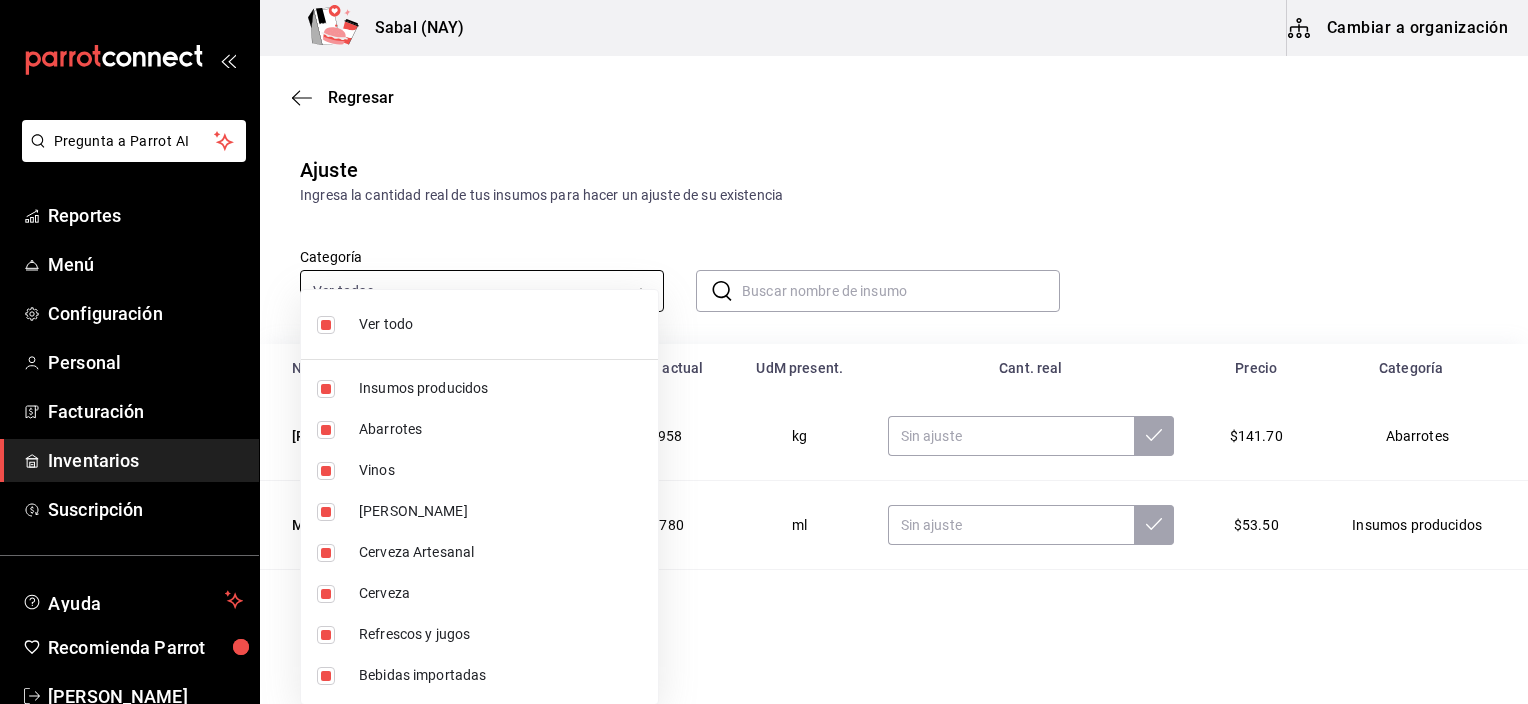 click on "Pregunta a Parrot AI Reportes   Menú   Configuración   Personal   Facturación   Inventarios   Suscripción   Ayuda Recomienda Parrot   Jacqueline Ochoa   Sugerir nueva función   Sabal (NAY) Cambiar a organización Regresar Ajuste Ingresa la cantidad real de tus insumos para hacer un ajuste de su existencia Categoría Ver todas 9b464e07-0ad8-4c09-961f-f2d39f43cdfc,363b7d4a-47ad-4e29-a295-59950423a29d,28b32fd9-ec36-48f0-b963-d66de3ec2991,e880ae5e-de41-4ca6-94ec-474d5351182d,1736ddf1-2cc7-49b3-aea2-b773245a6f88,0dca19f4-47bf-4a97-9f8d-f84ec4fd6a73,a2917fdb-98a9-4186-816f-c9502dcdb1bf,51c8f610-6cc9-40cf-8f53-b7ed88d8a1e0 ​ ​ Nombre Último conteo Cant. actual UdM present. Cant. real Precio Categoría Coco tostado 0 0.958 kg $141.70 Abarrotes Mix Piña Colada 0 -3,780 ml $53.50 Insumos producidos Jugo de Piña 0 0 pza $24.04 Abarrotes Calahua 20 20 pza $58.87 Abarrotes Leche evaporada 10 10 pza $23.00 Abarrotes Ferrari 0 18 pza $332.76 Vinos Bacardí blanco 0 5.72040816 pza $222.75 Ron Negra Modelo 0 44 0" at bounding box center (764, 295) 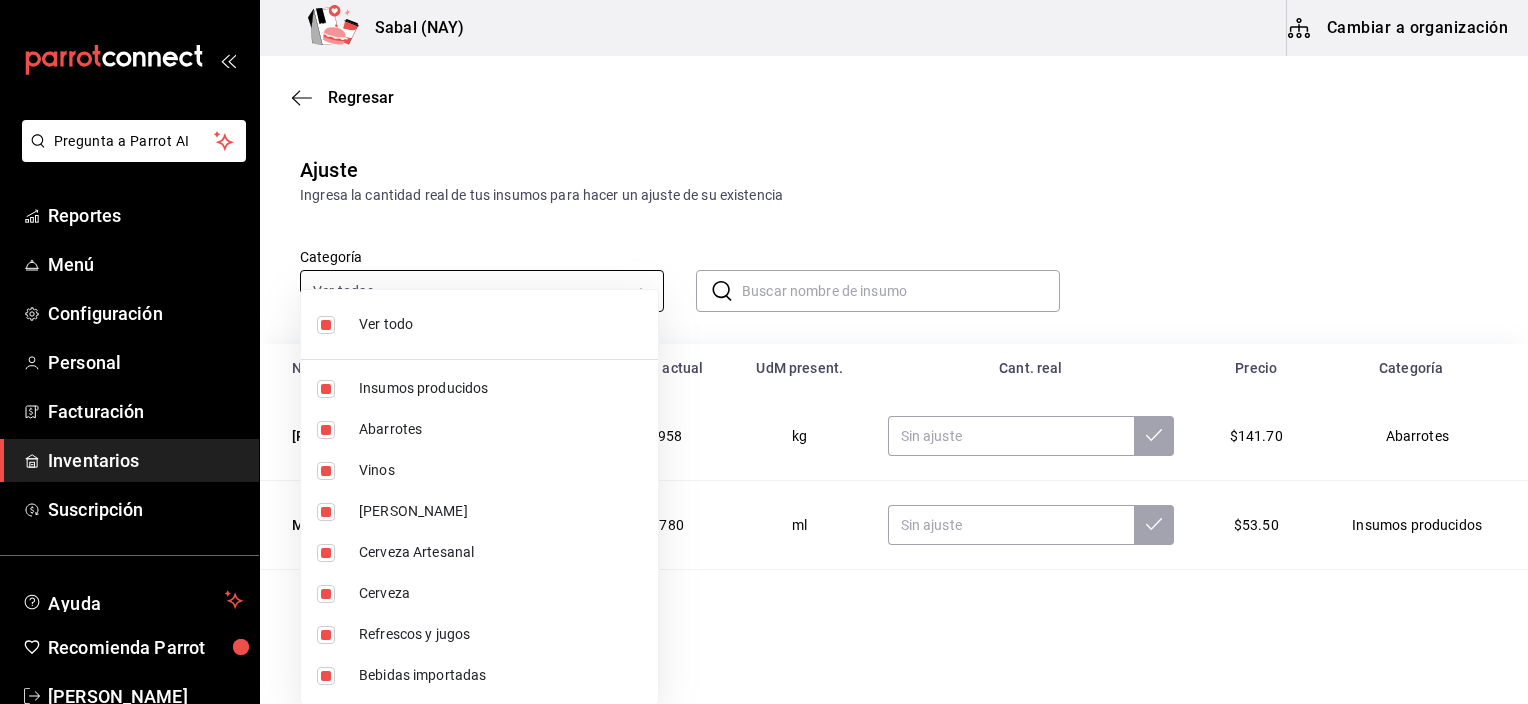 click on "Ver todo" at bounding box center [479, 324] 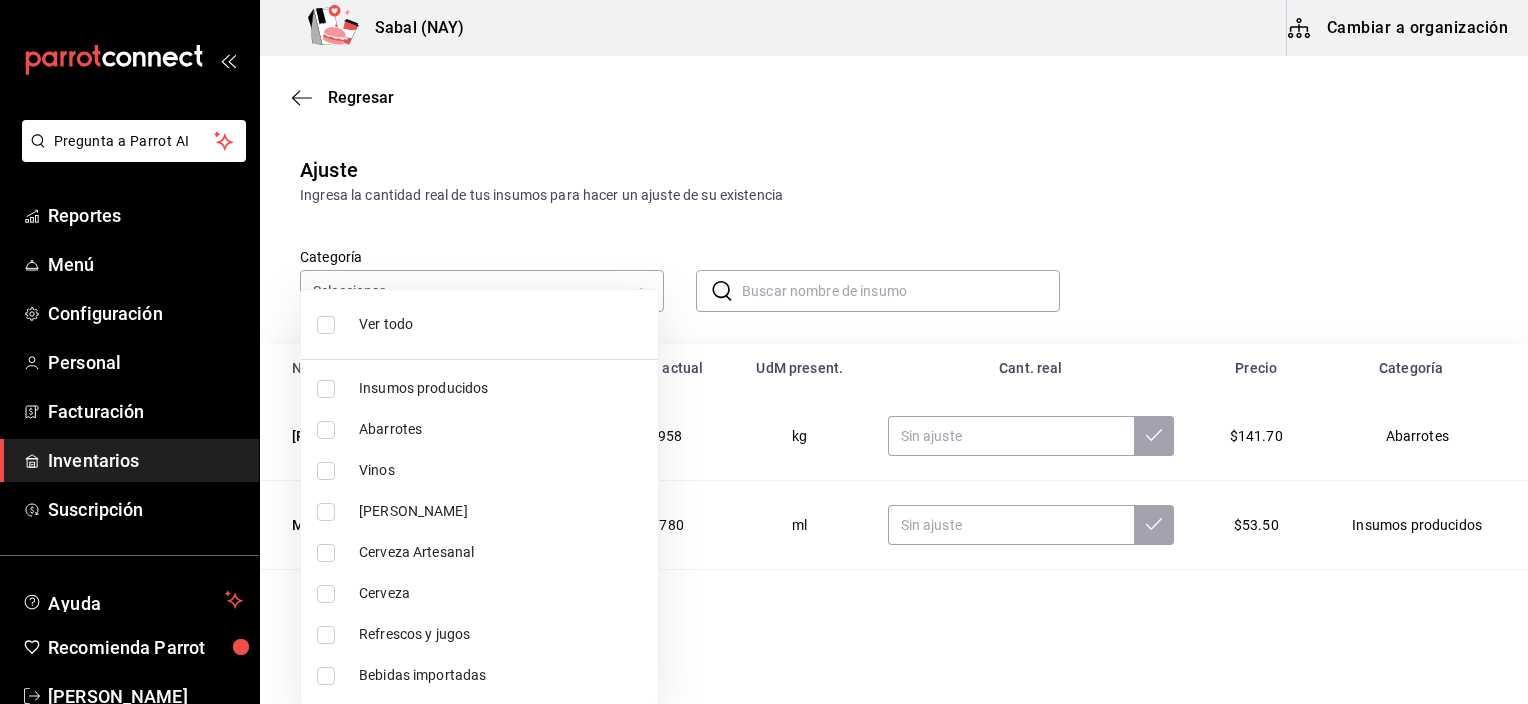 click at bounding box center [764, 352] 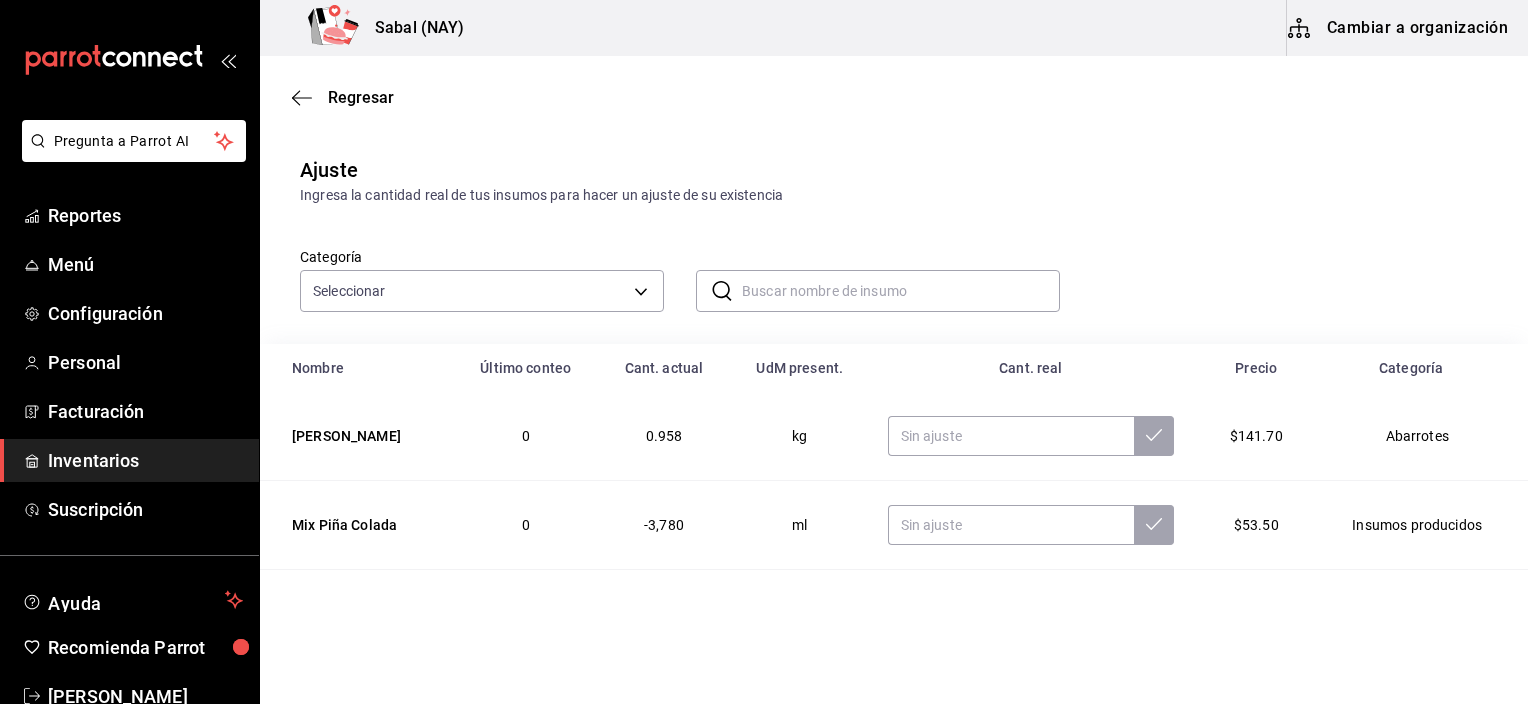 click at bounding box center [901, 291] 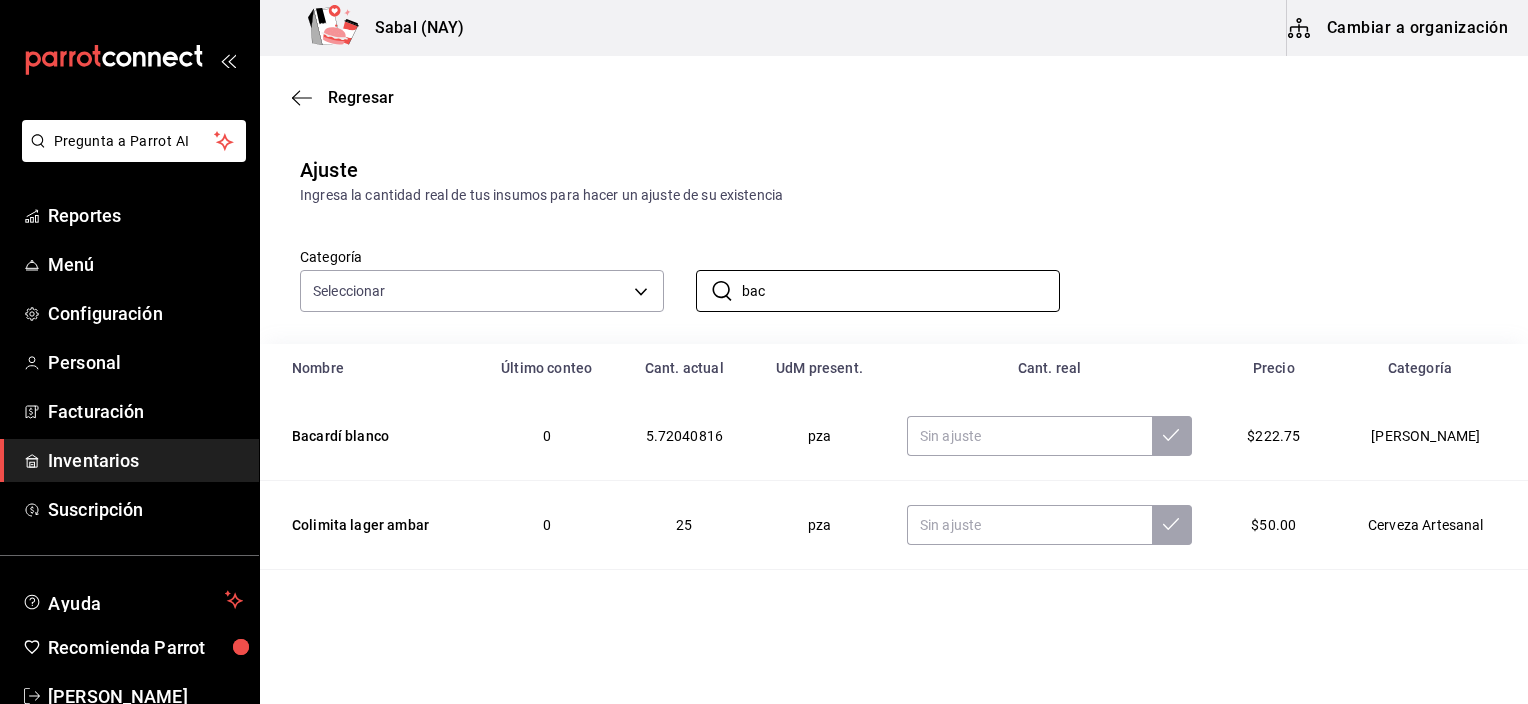 type on "bac" 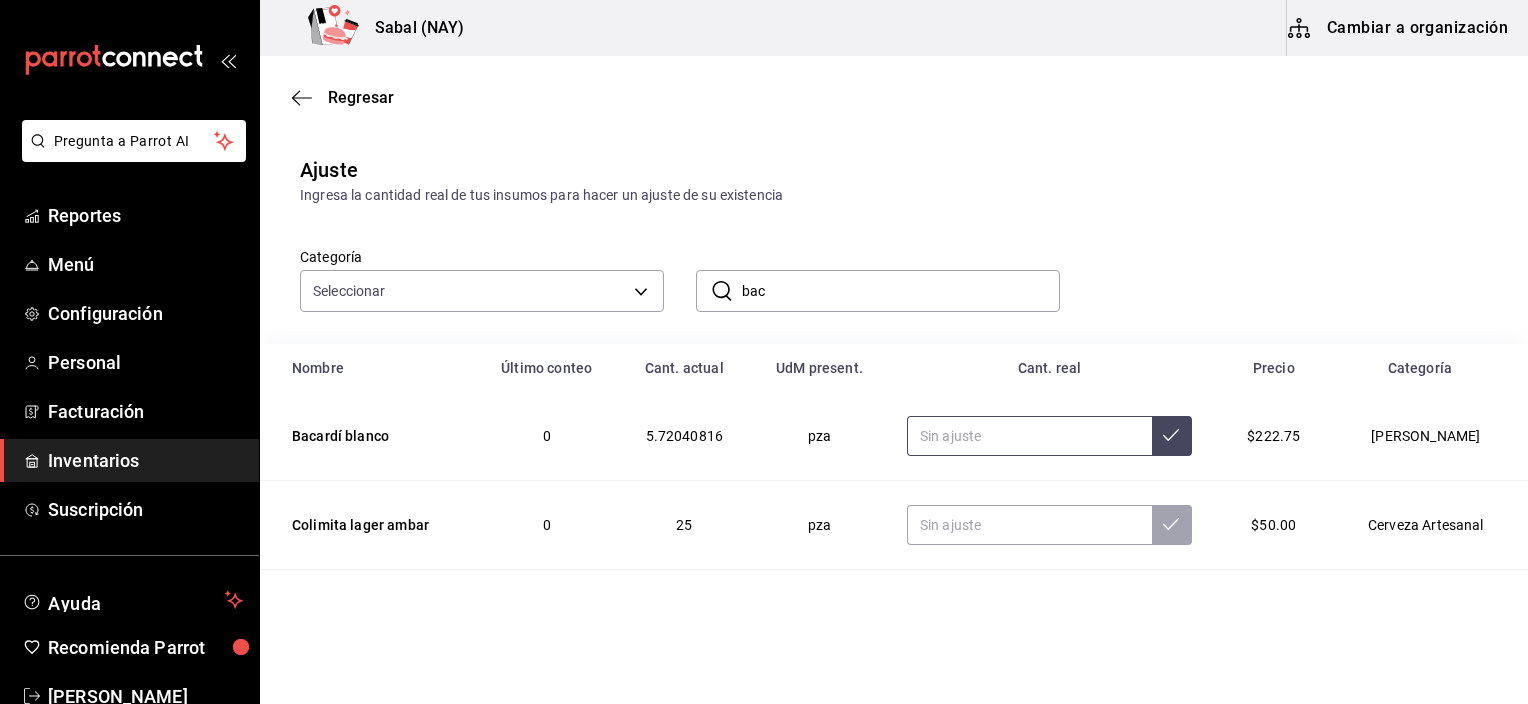 click at bounding box center (1029, 436) 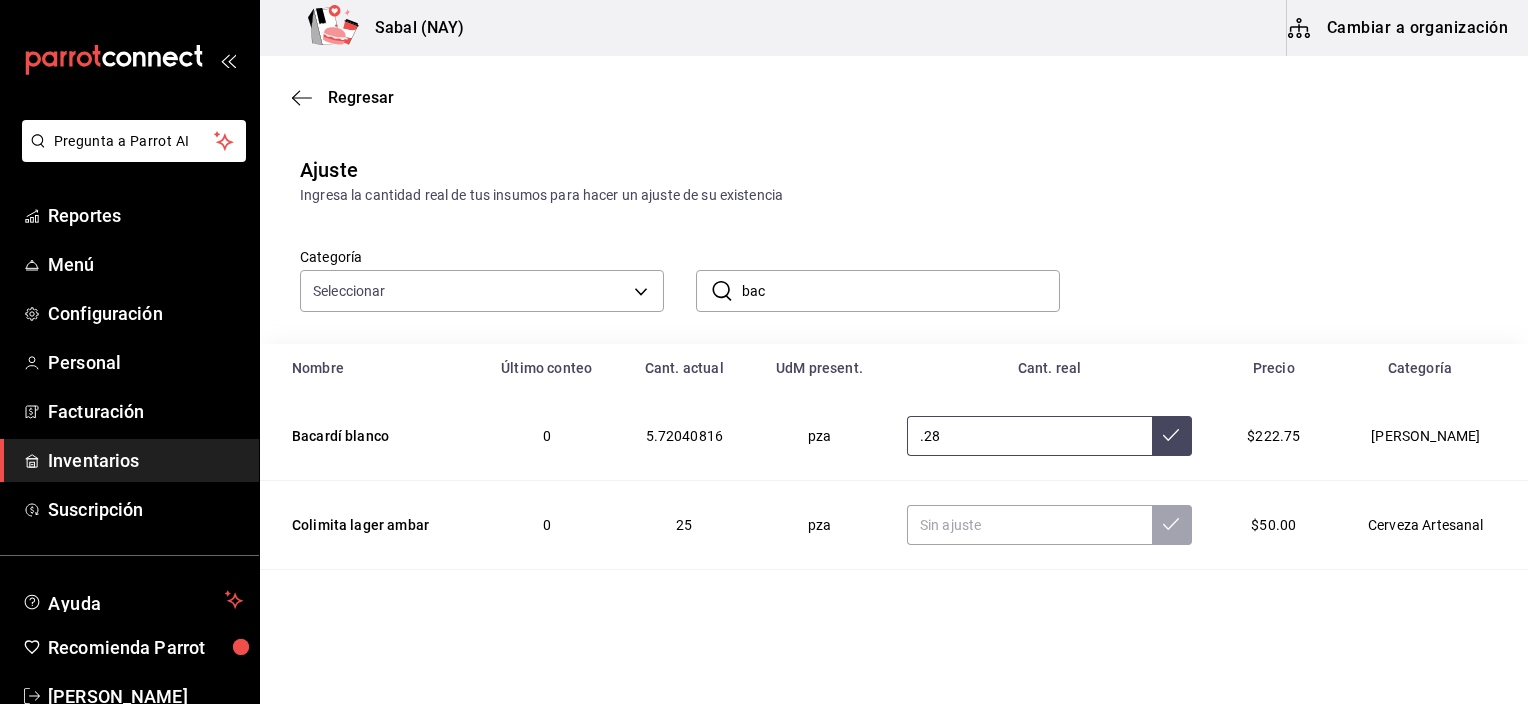 type on "0.28" 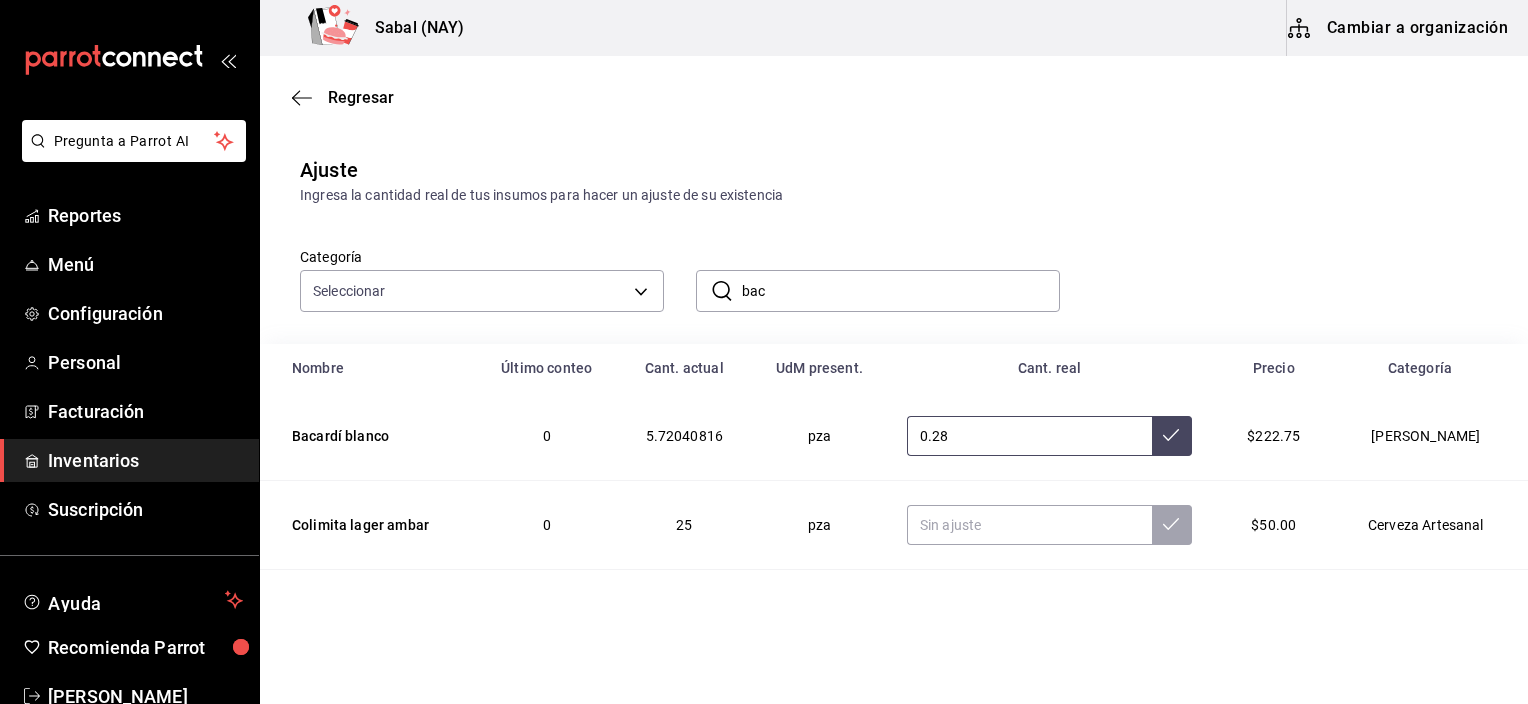 click 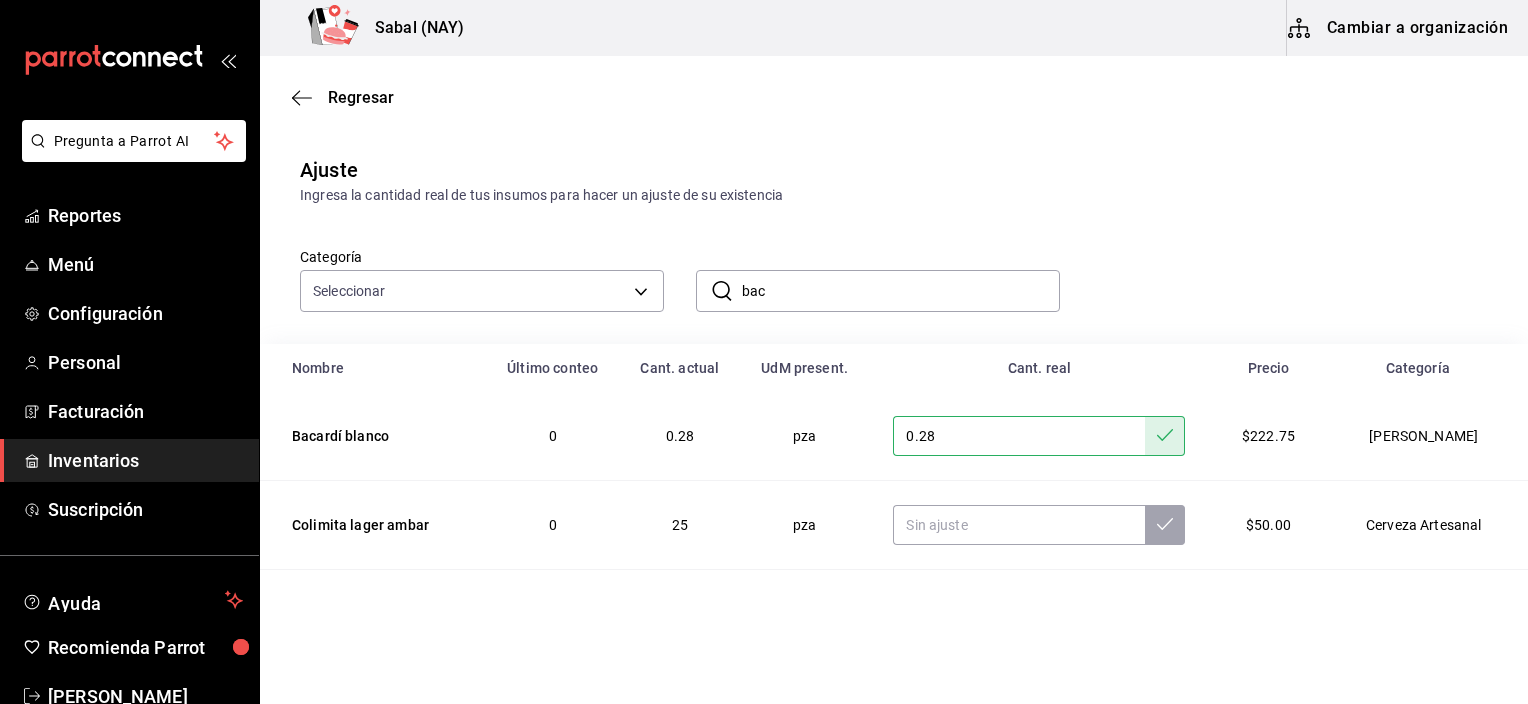 click on "Categoría Seleccionar ​ bac ​" at bounding box center [862, 259] 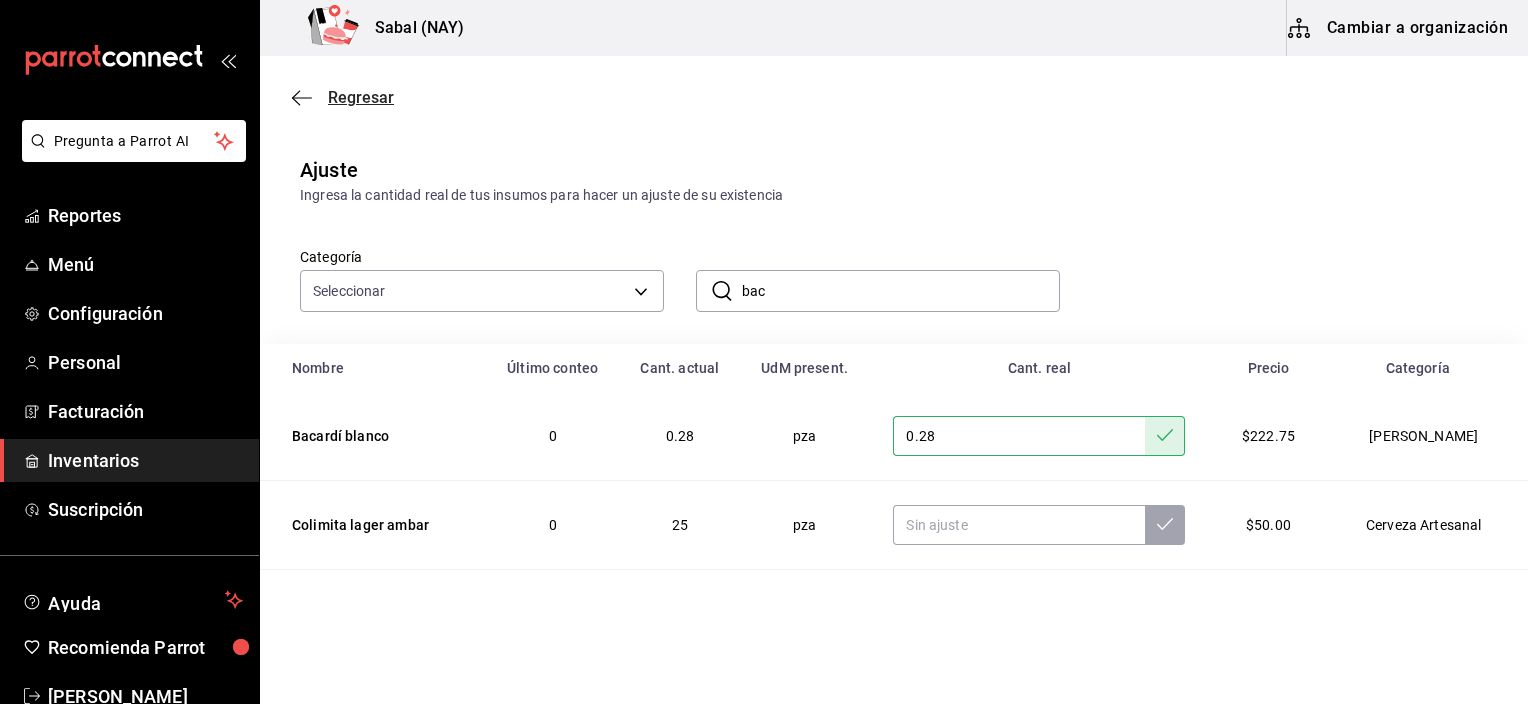 click 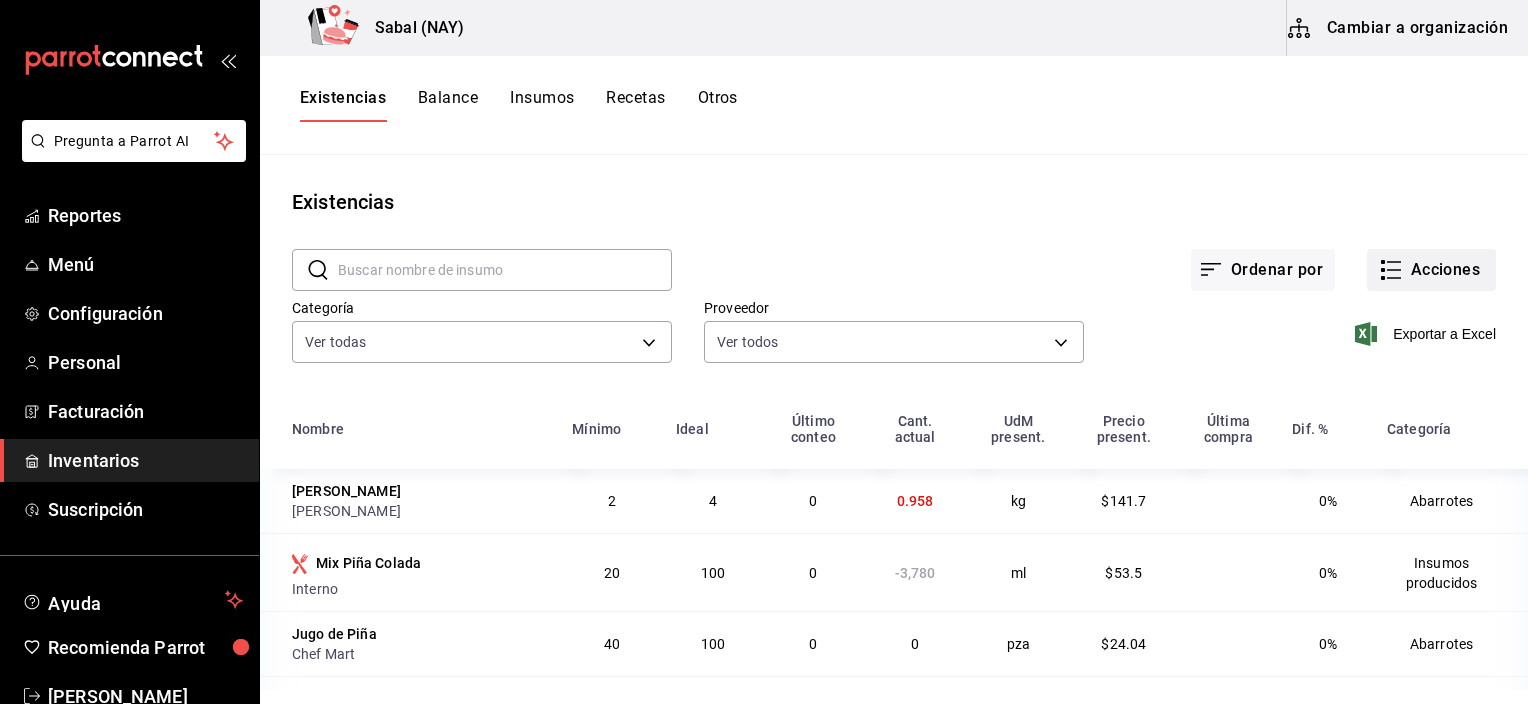 click on "Acciones" at bounding box center (1431, 270) 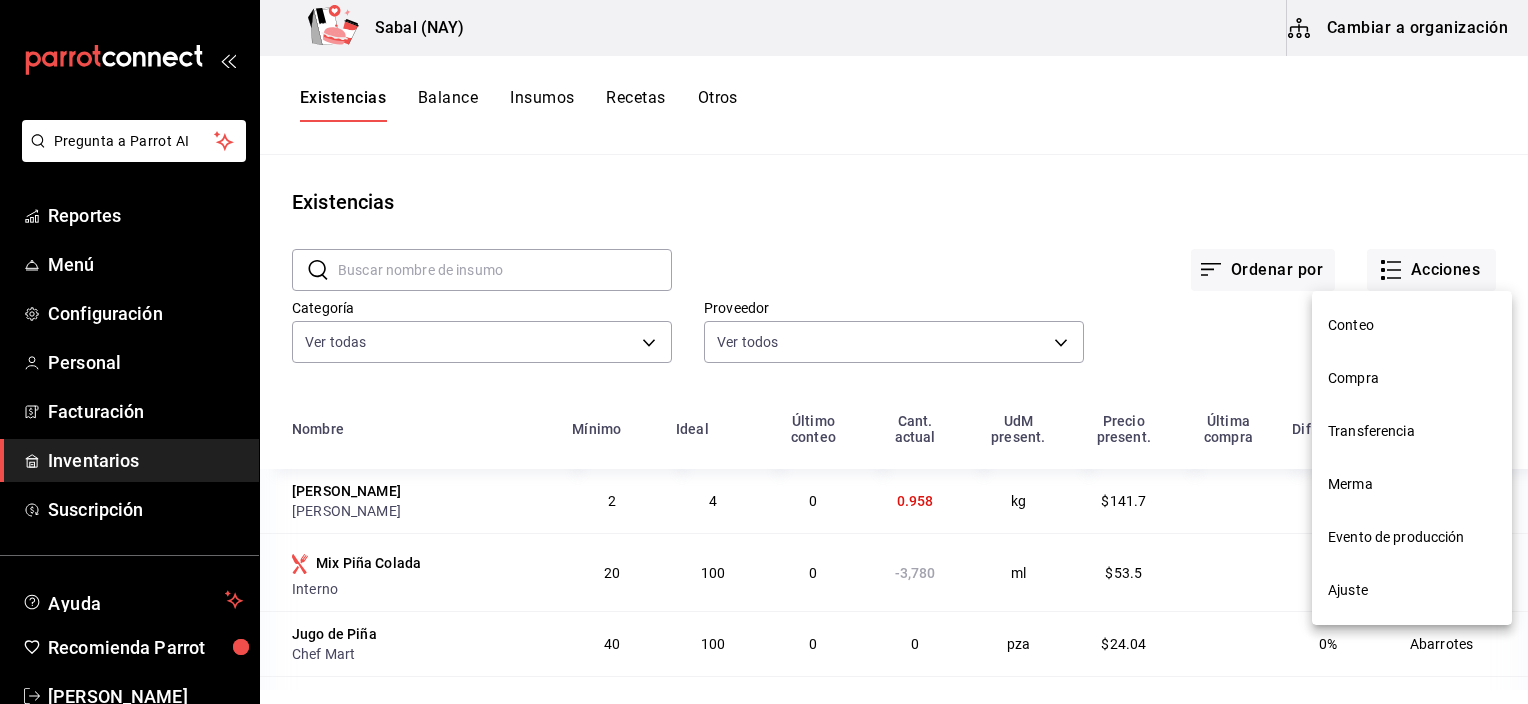 click on "Compra" at bounding box center [1412, 378] 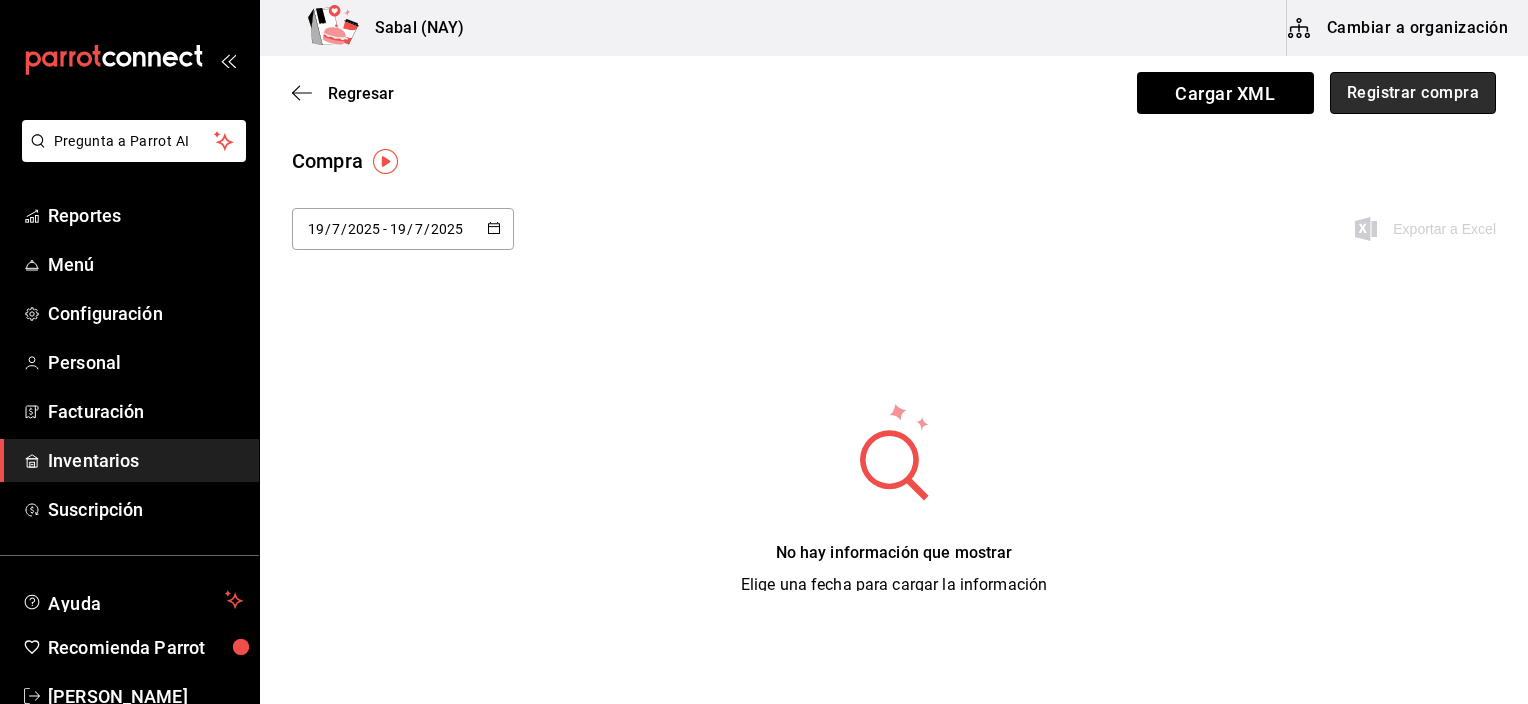 click on "Registrar compra" at bounding box center (1413, 93) 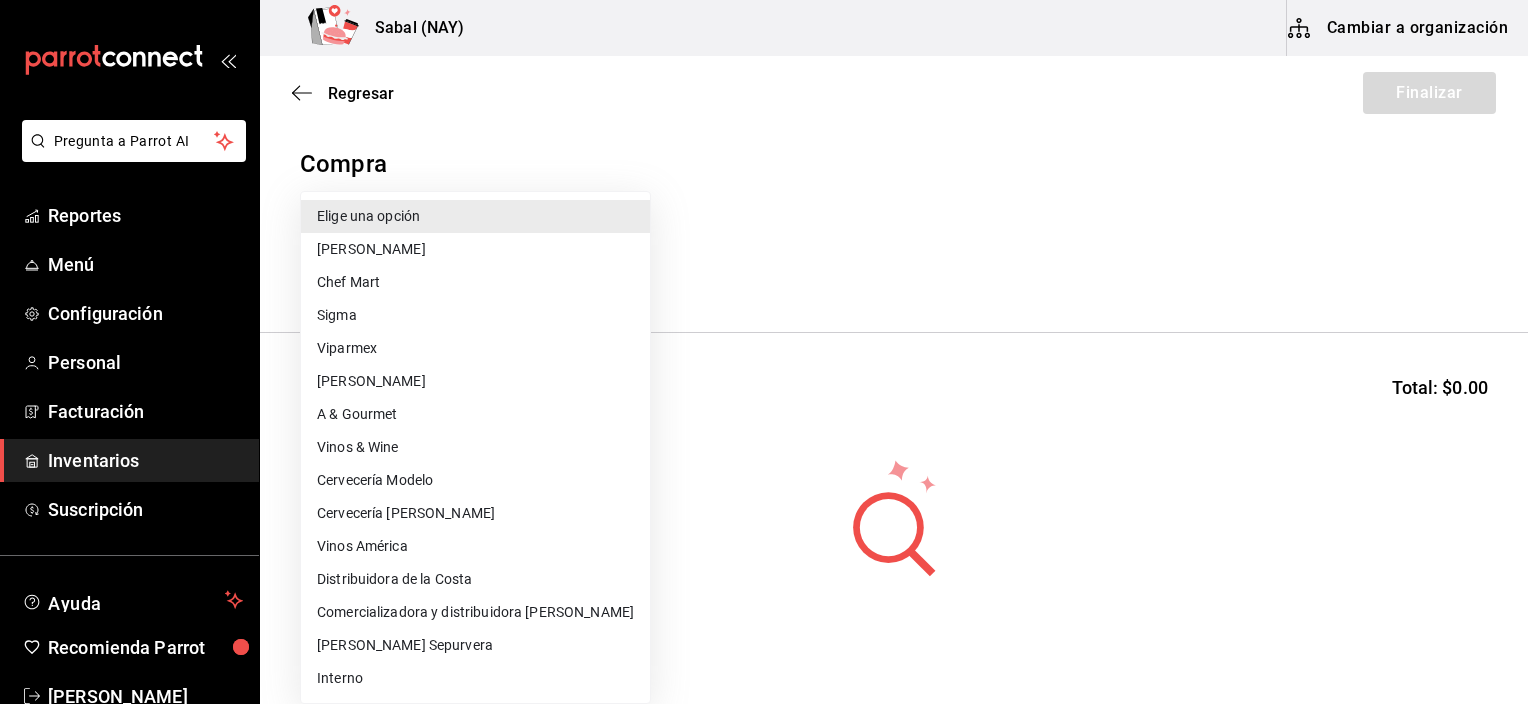 click on "Pregunta a Parrot AI Reportes   Menú   Configuración   Personal   Facturación   Inventarios   Suscripción   Ayuda Recomienda Parrot   Jacqueline Ochoa   Sugerir nueva función   Sabal (NAY) Cambiar a organización Regresar Finalizar Compra Proveedor Elige una opción default Buscar Total: $0.00 No hay insumos a mostrar. Busca un insumo para agregarlo a la lista GANA 1 MES GRATIS EN TU SUSCRIPCIÓN AQUÍ ¿Recuerdas cómo empezó tu restaurante?
Hoy puedes ayudar a un colega a tener el mismo cambio que tú viviste.
Recomienda Parrot directamente desde tu Portal Administrador.
Es fácil y rápido.
🎁 Por cada restaurante que se una, ganas 1 mes gratis. Ver video tutorial Ir a video Pregunta a Parrot AI Reportes   Menú   Configuración   Personal   Facturación   Inventarios   Suscripción   Ayuda Recomienda Parrot   Jacqueline Ochoa   Sugerir nueva función   Editar Eliminar Visitar centro de ayuda (81) 2046 6363 soporte@parrotsoftware.io Visitar centro de ayuda (81) 2046 6363 Elige una opción Sigma" at bounding box center [764, 295] 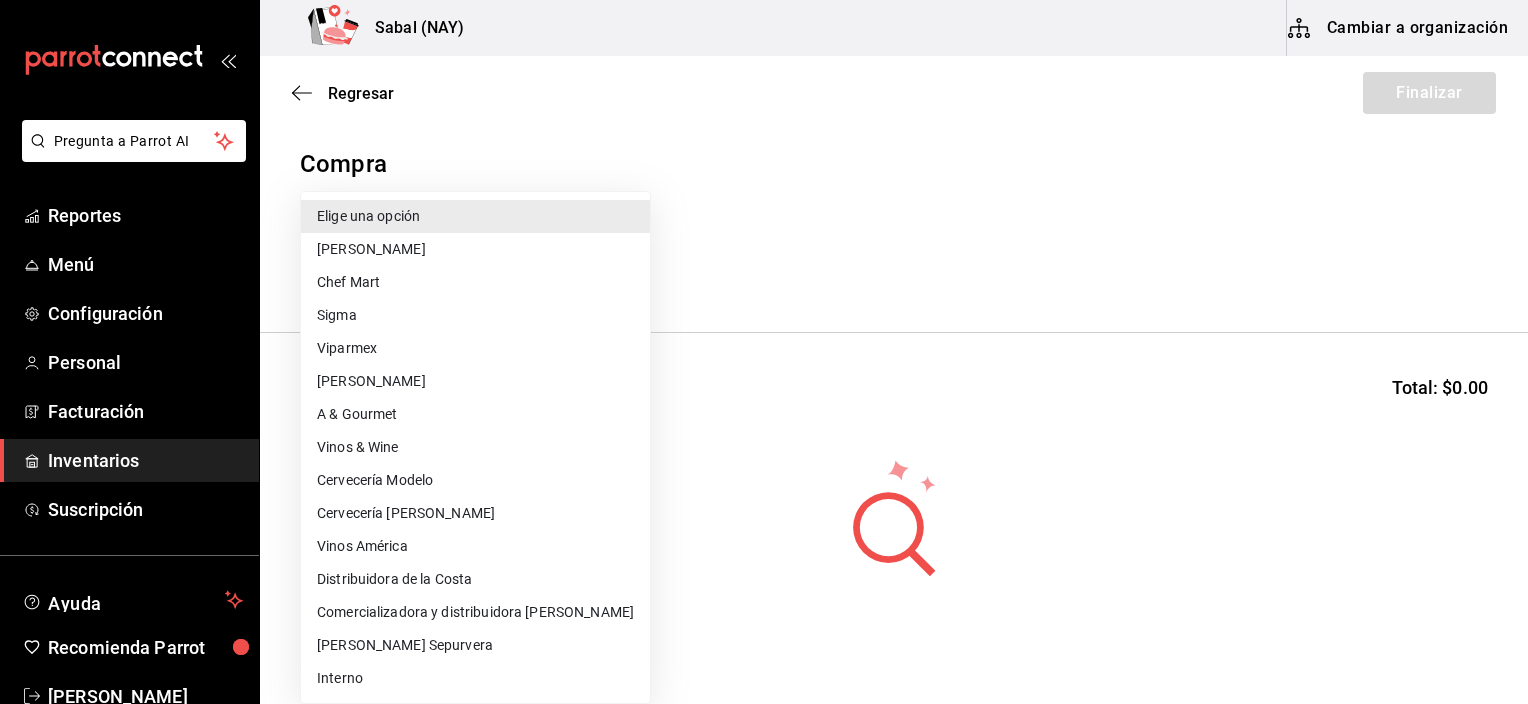 click on "Vinos América" at bounding box center [475, 546] 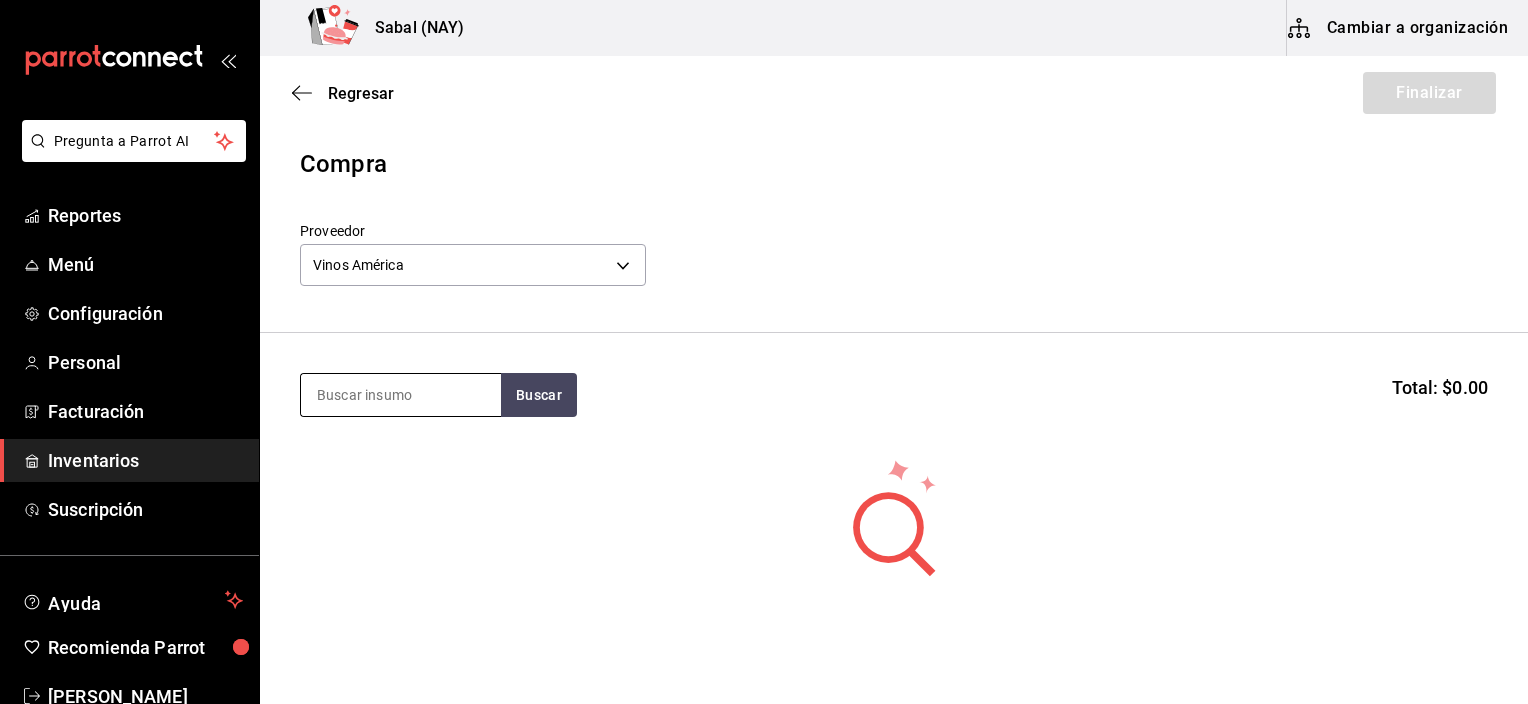 click at bounding box center (401, 395) 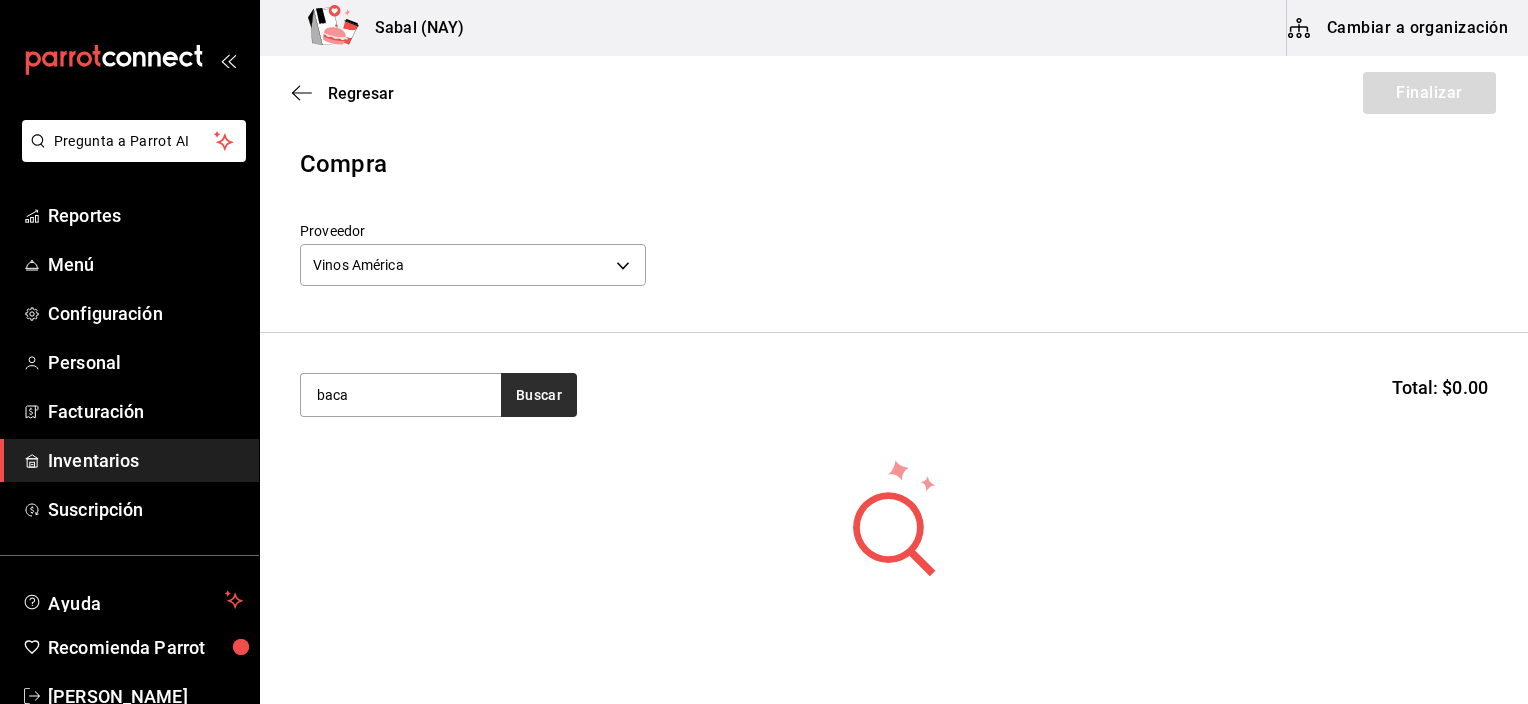 type on "baca" 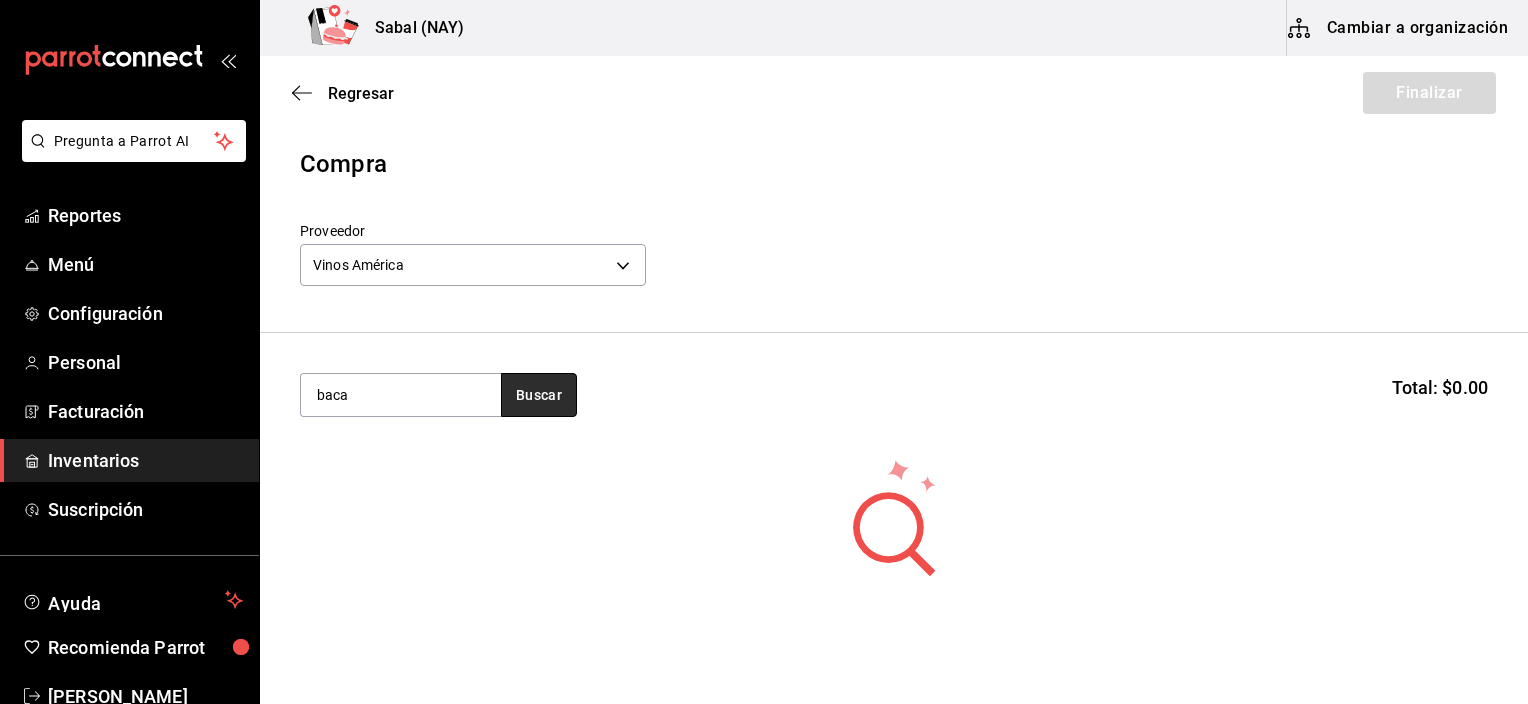 click on "Buscar" at bounding box center [539, 395] 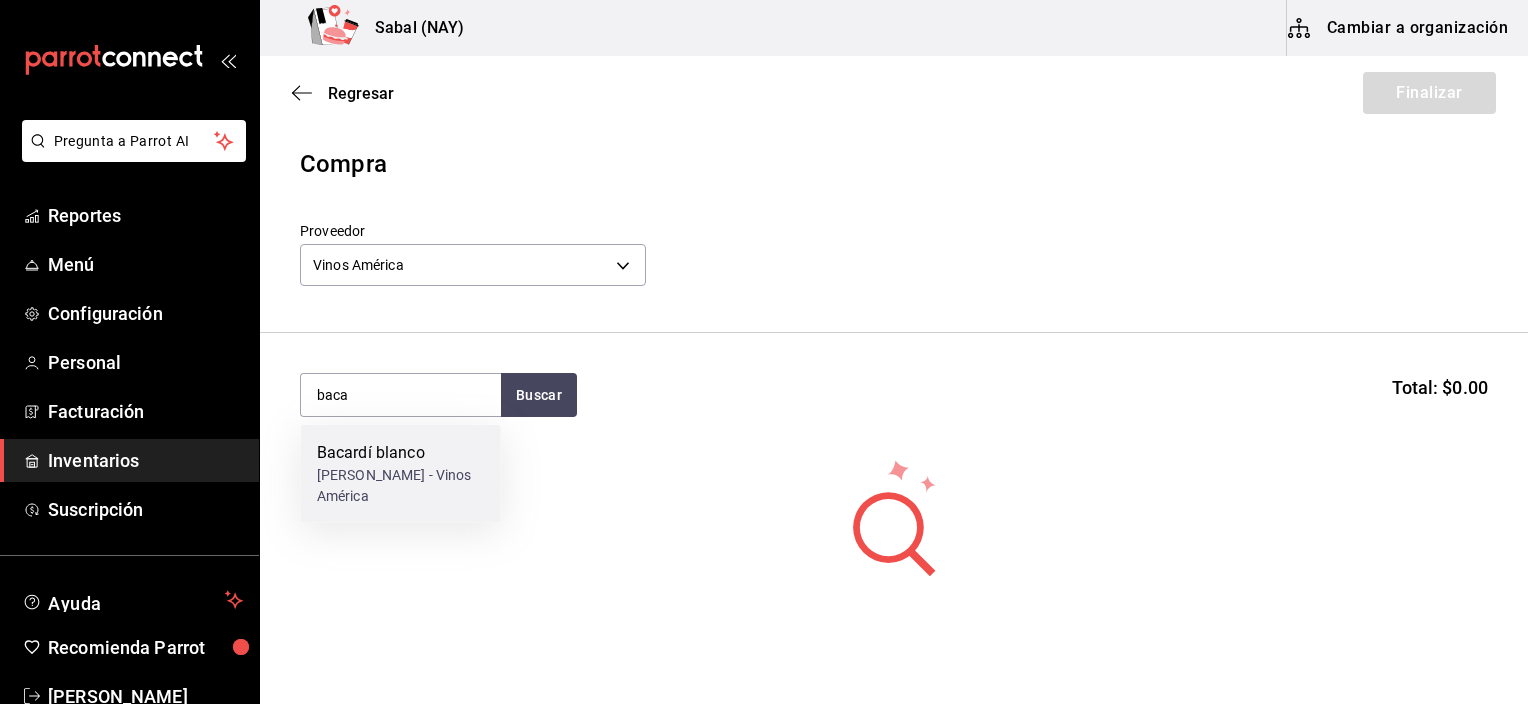 click on "Botell - Vinos América" at bounding box center [401, 486] 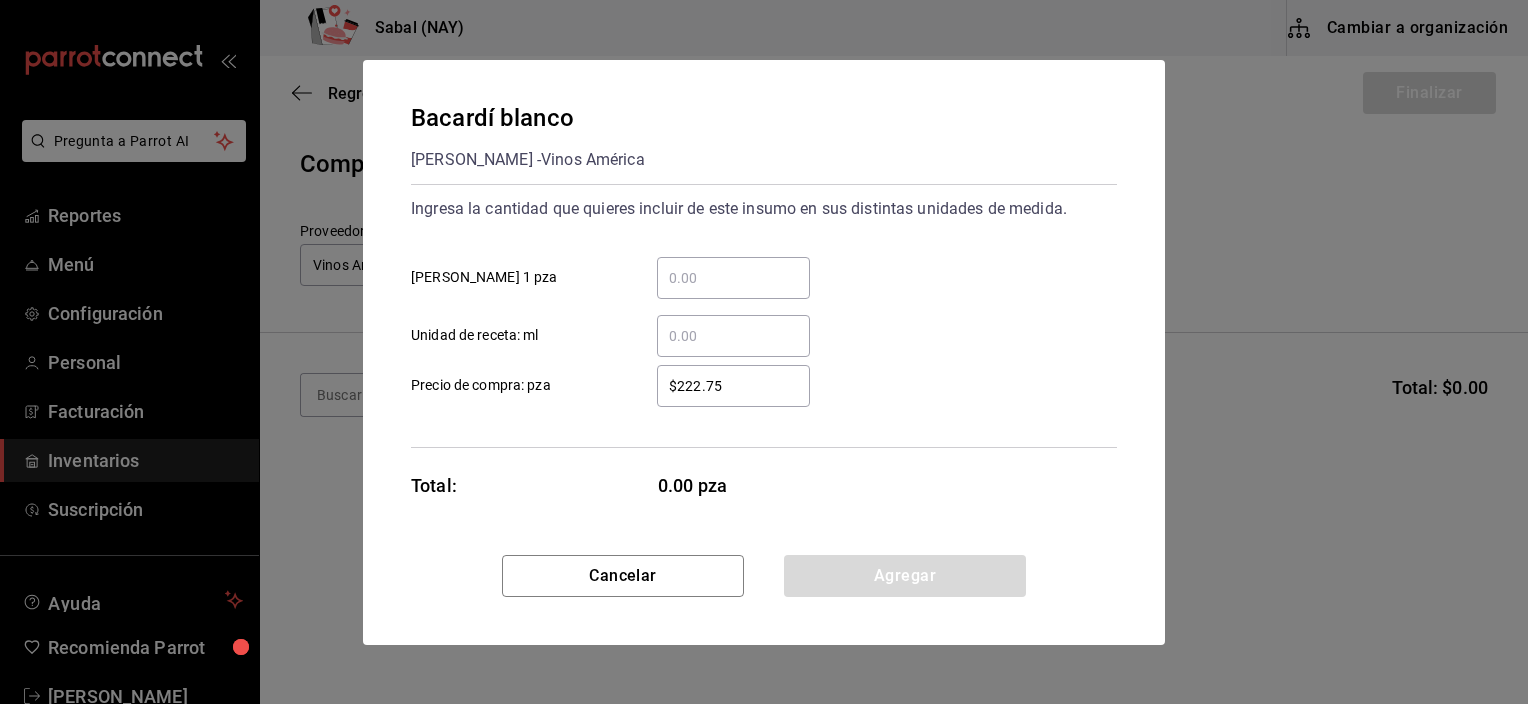 click on "​ Botell 1 pza" at bounding box center [733, 278] 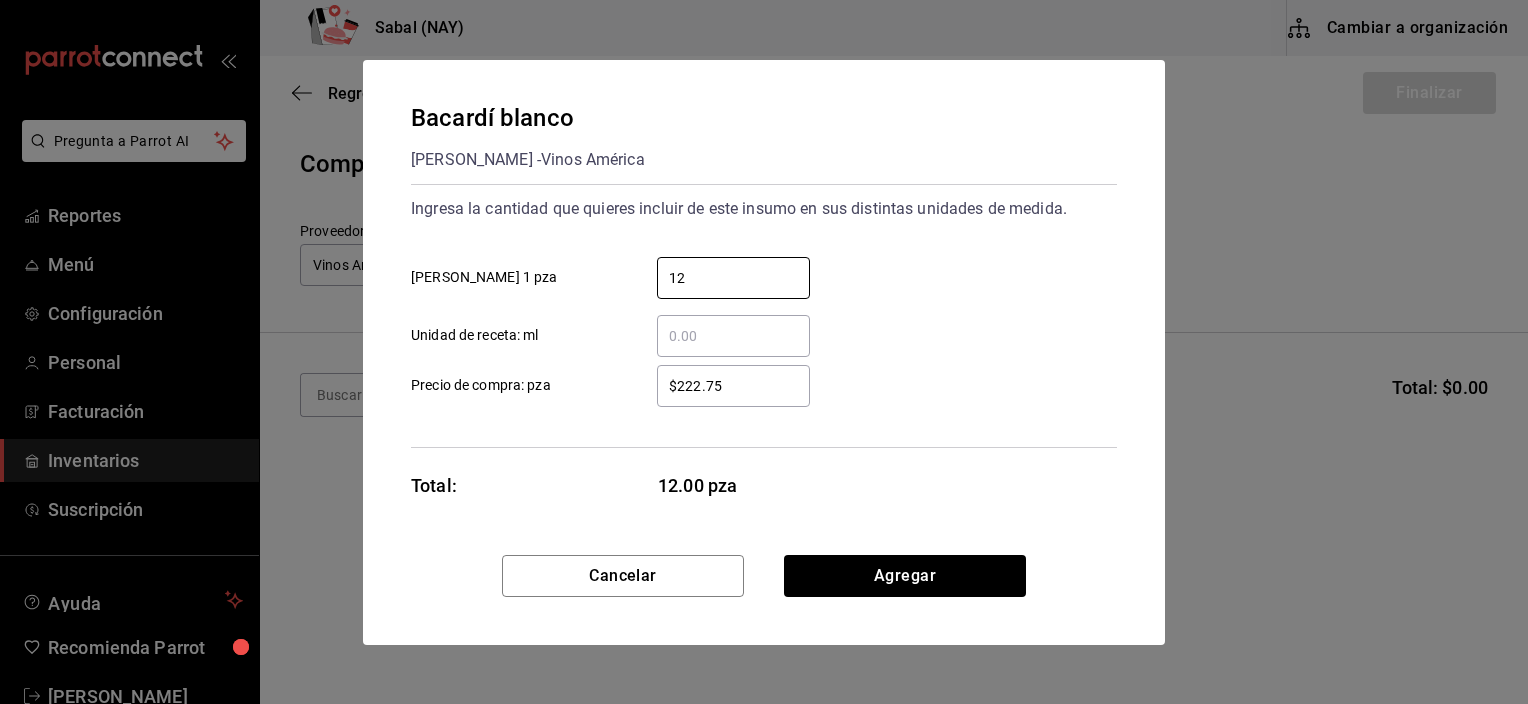 type on "12" 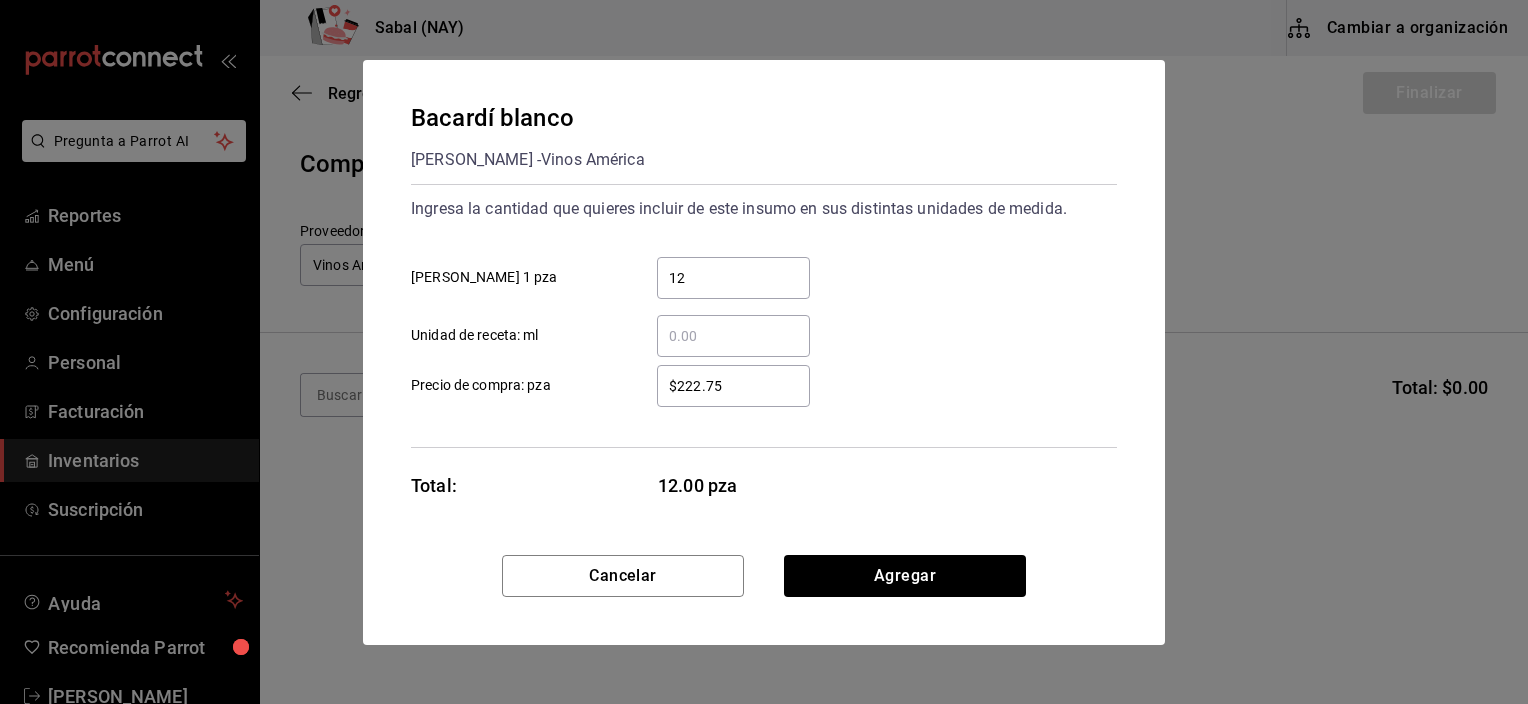click on "$222.75 ​ Precio de compra: pza" at bounding box center (756, 378) 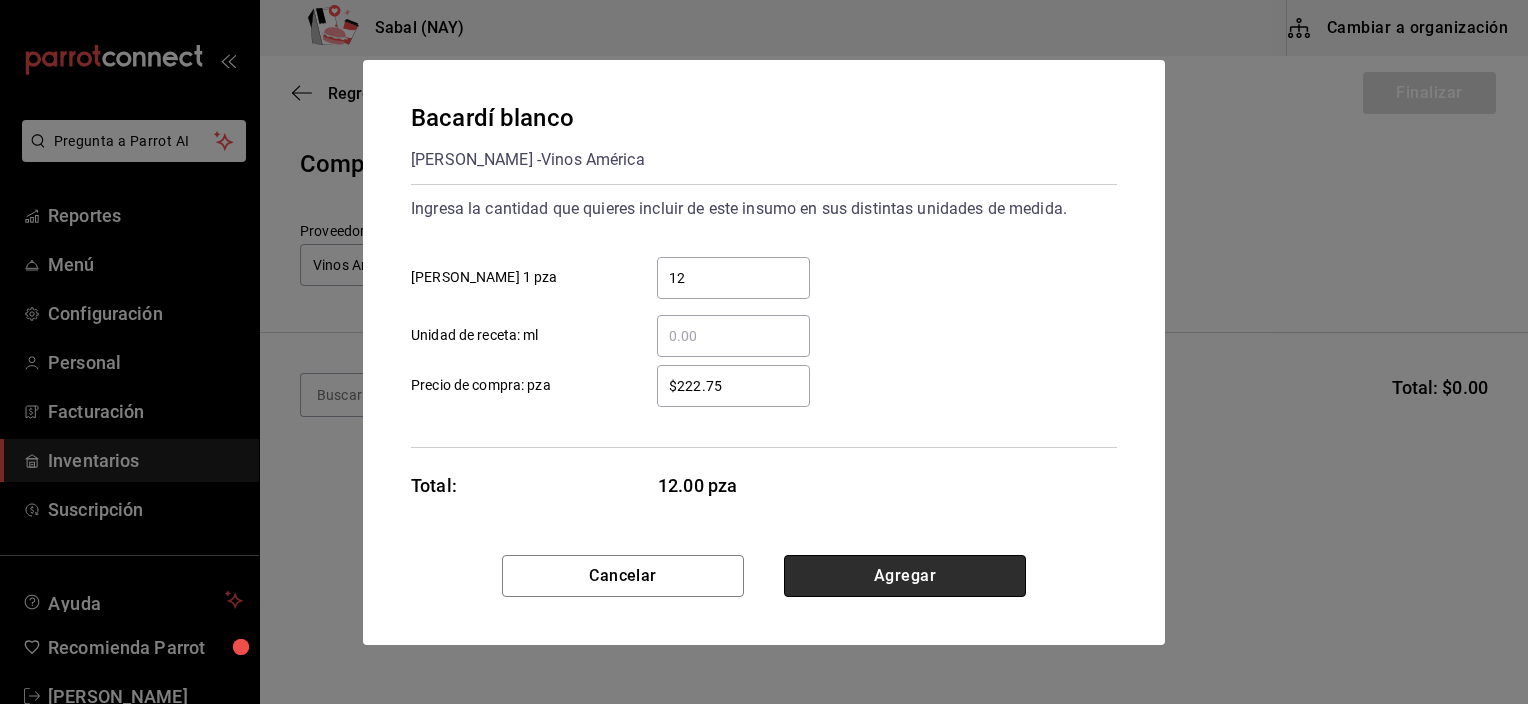 click on "Agregar" at bounding box center (905, 576) 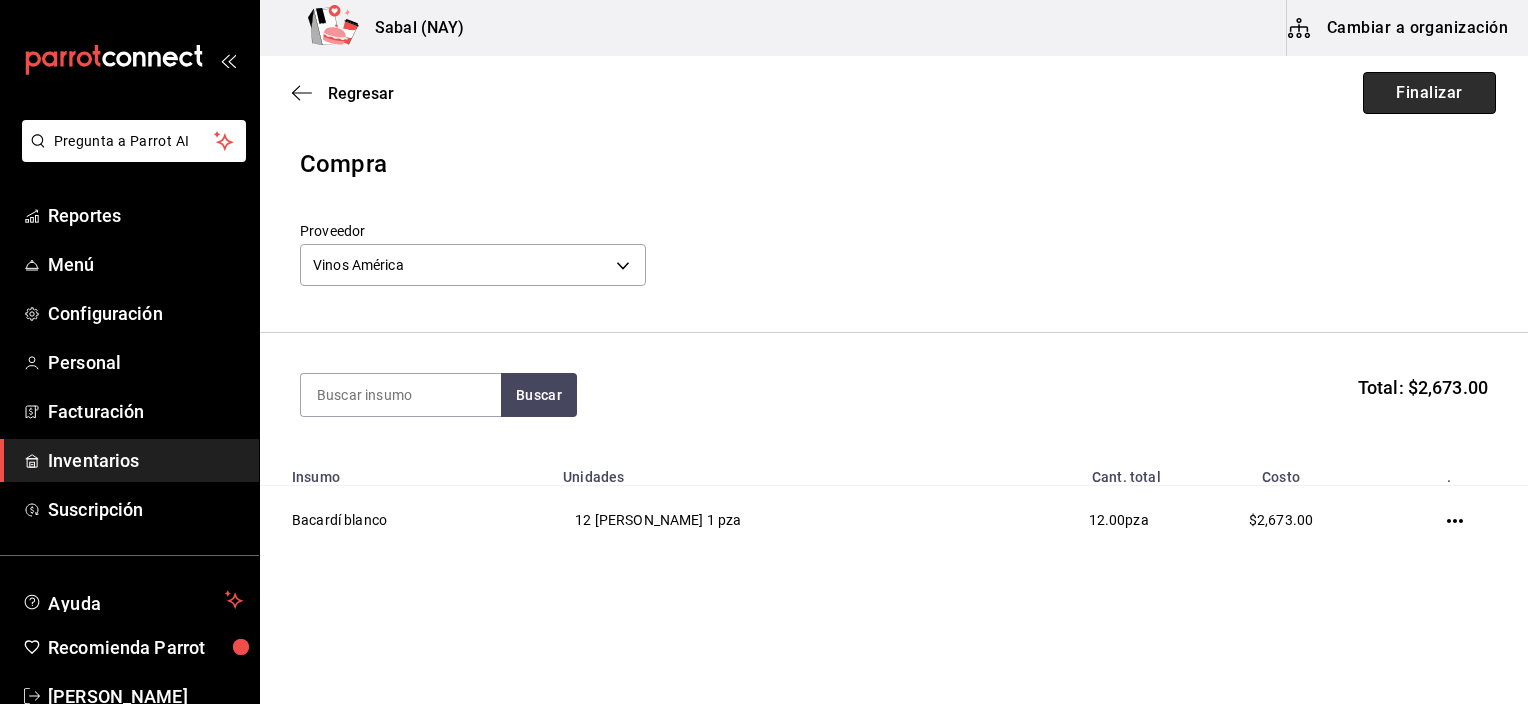 click on "Finalizar" at bounding box center [1429, 93] 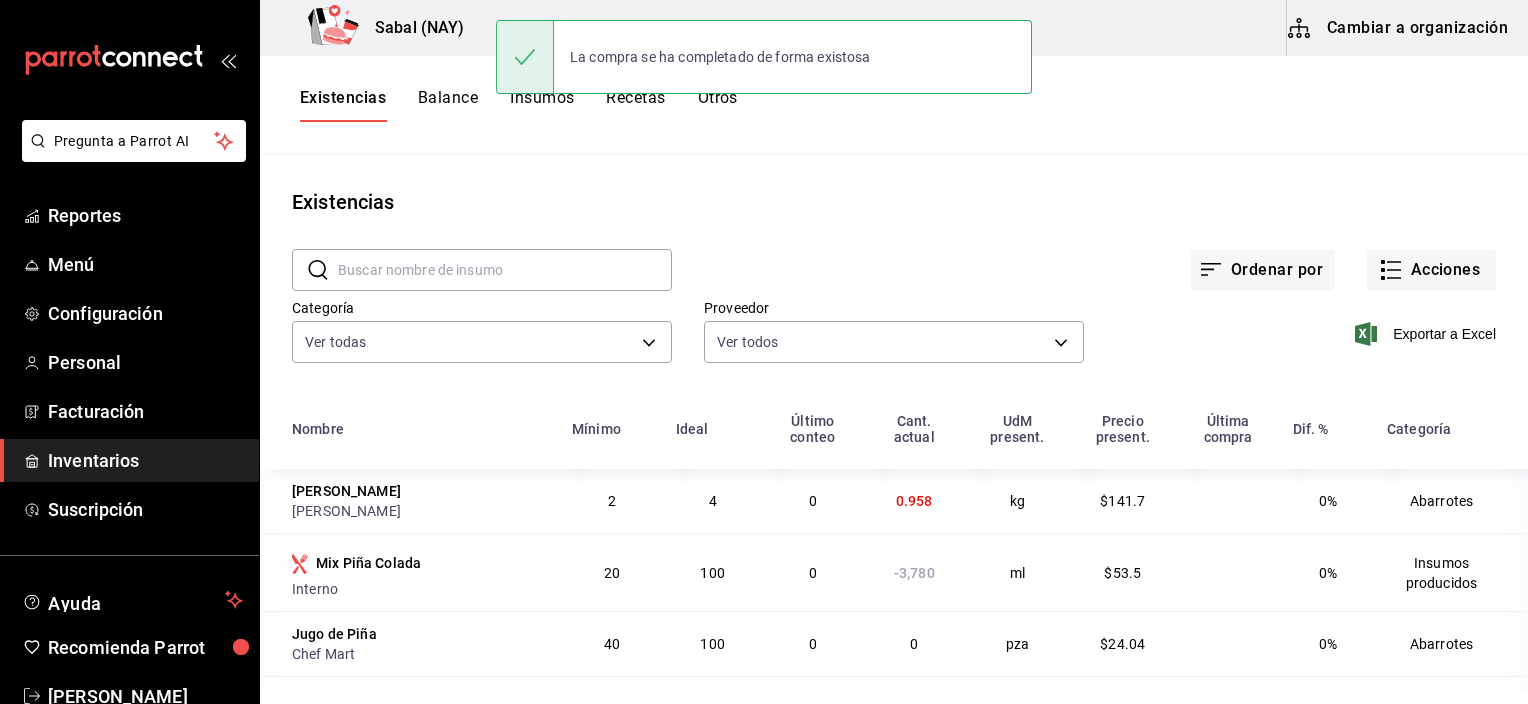 click on "Ordenar por Acciones" at bounding box center (1084, 254) 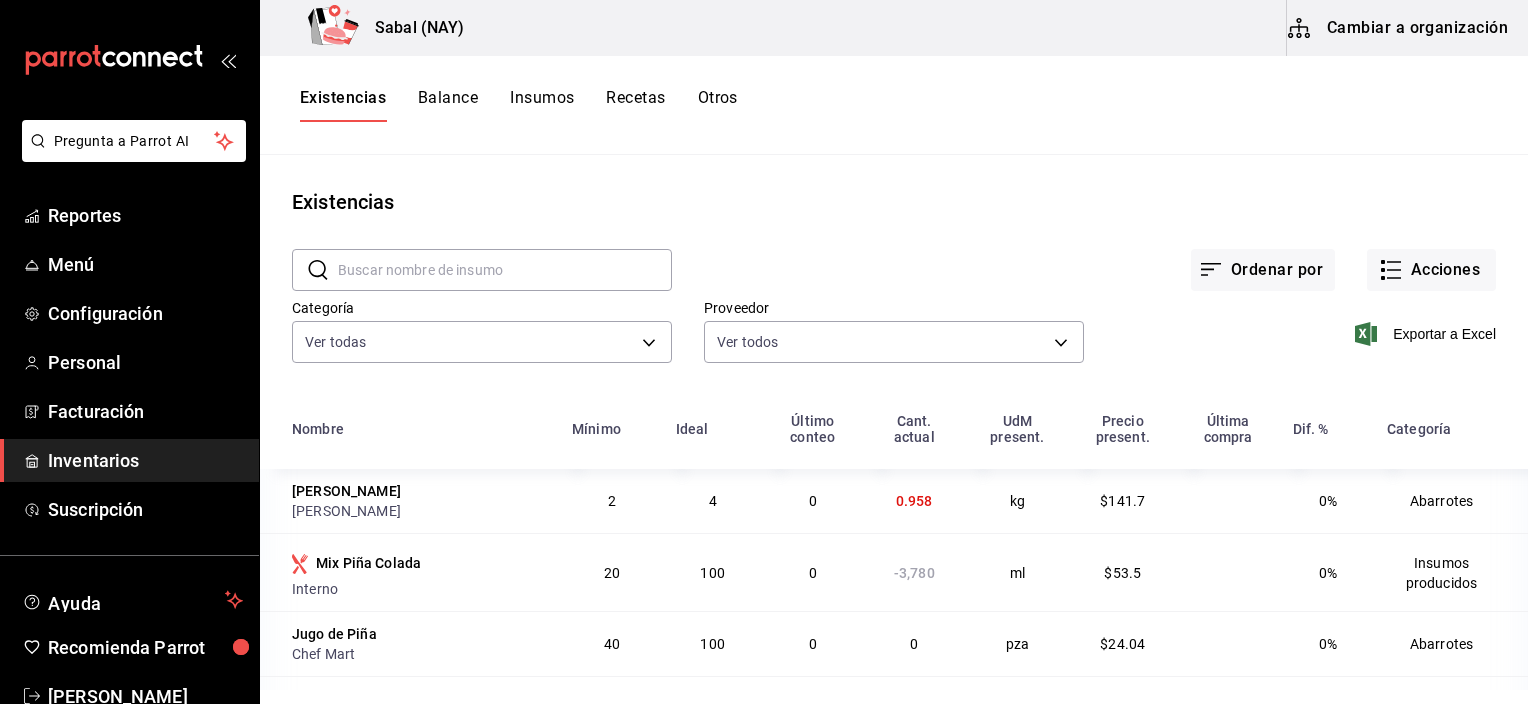 click on "Proveedor Ver todos 3e1a4433-1fc5-47f5-8de5-7a81a3713733,02959db8-9cd5-4ecb-b584-9d45b1669e35,45f886a6-1151-410f-98f0-3623b91c66e3,2e0011de-f472-42fe-b773-dfd26927c2d4,027072db-578f-4ee9-bc4d-064811f7db21,e2fba552-7b41-4820-9a92-62142e736a92,89c2aa08-7bf8-4918-b36d-4f2caaed4e85,787fb77d-d0c8-4977-bf10-5b1efe20937a,6f33b96b-6345-4d2c-a6e0-3c445cb8a19e,1893d956-7064-4cf8-b842-41e9495a5230,cd9a811f-1f12-43c3-9466-ad8f154c3dfd,2b57867e-2fe3-4d1e-82ac-45ecee63a274,bf21ab55-14ab-422e-bc64-83cc63293a68,dfd731a3-e502-4dfa-bbab-c71eccba5018" at bounding box center [878, 318] 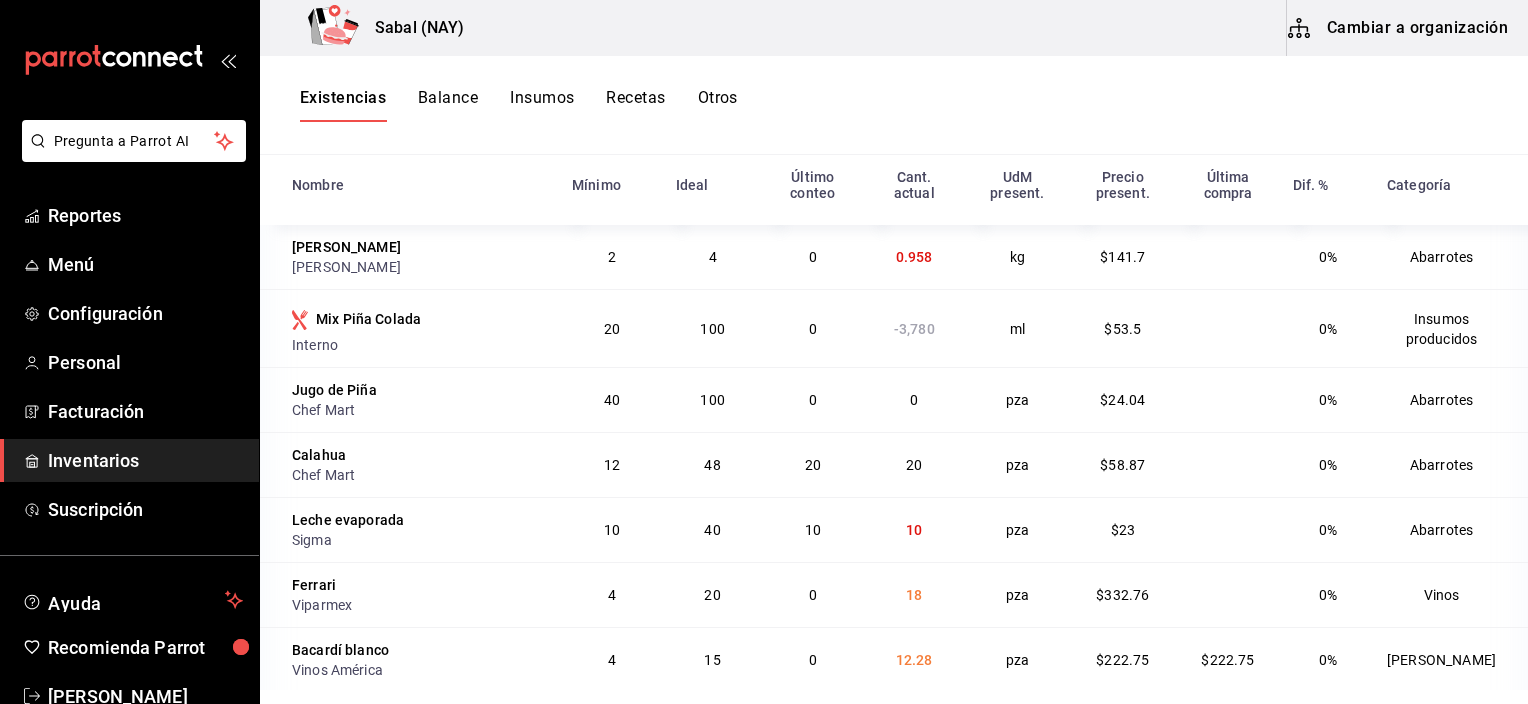 scroll, scrollTop: 244, scrollLeft: 0, axis: vertical 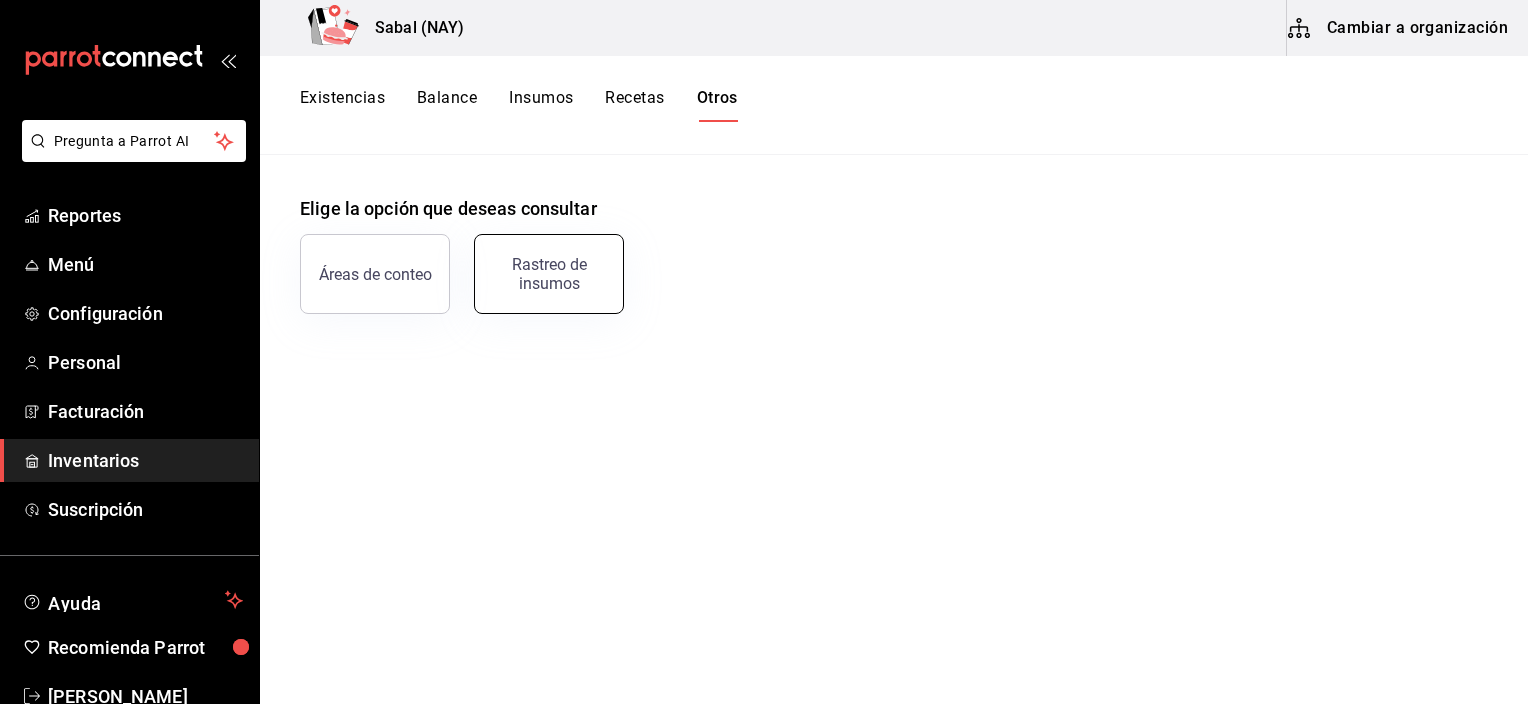 click on "Rastreo de insumos" at bounding box center (549, 274) 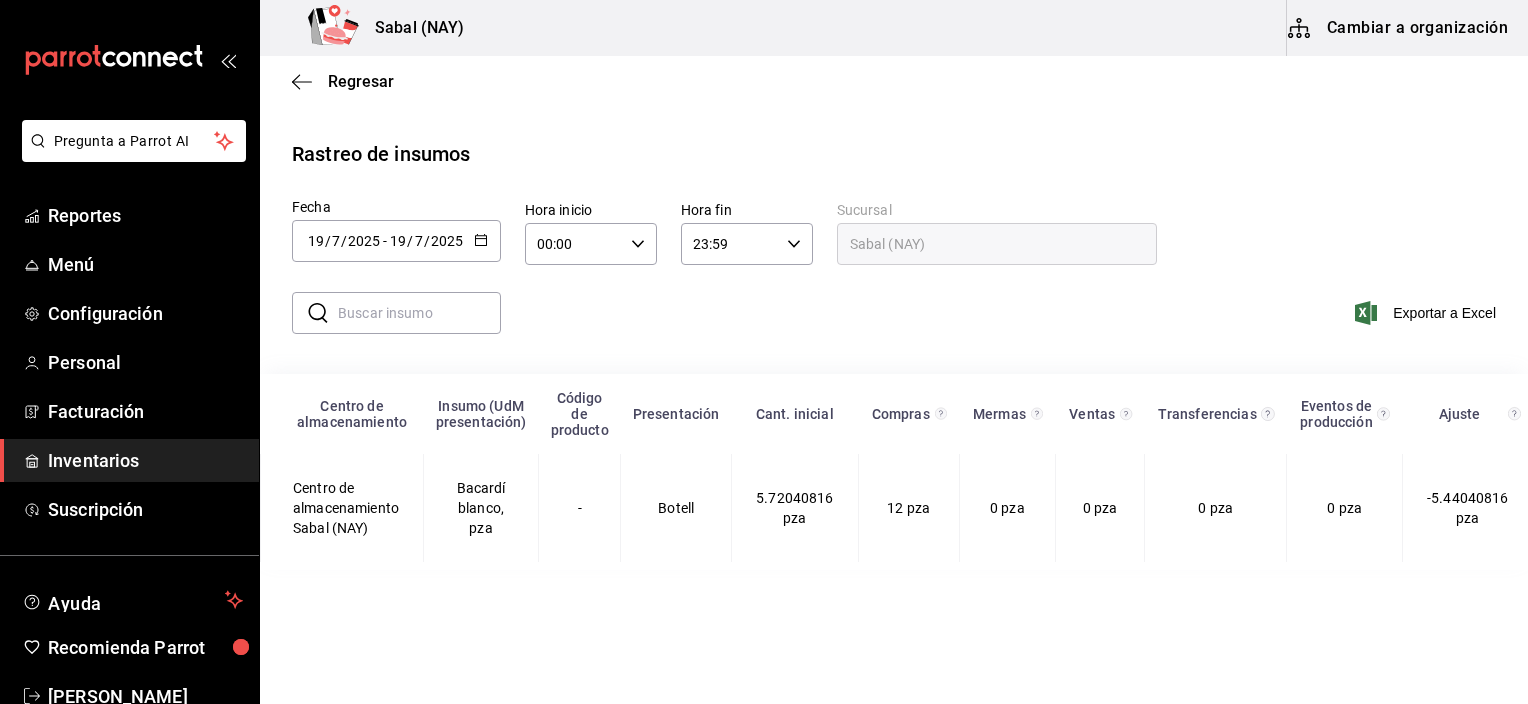 drag, startPoint x: 1207, startPoint y: 572, endPoint x: 1460, endPoint y: 596, distance: 254.13579 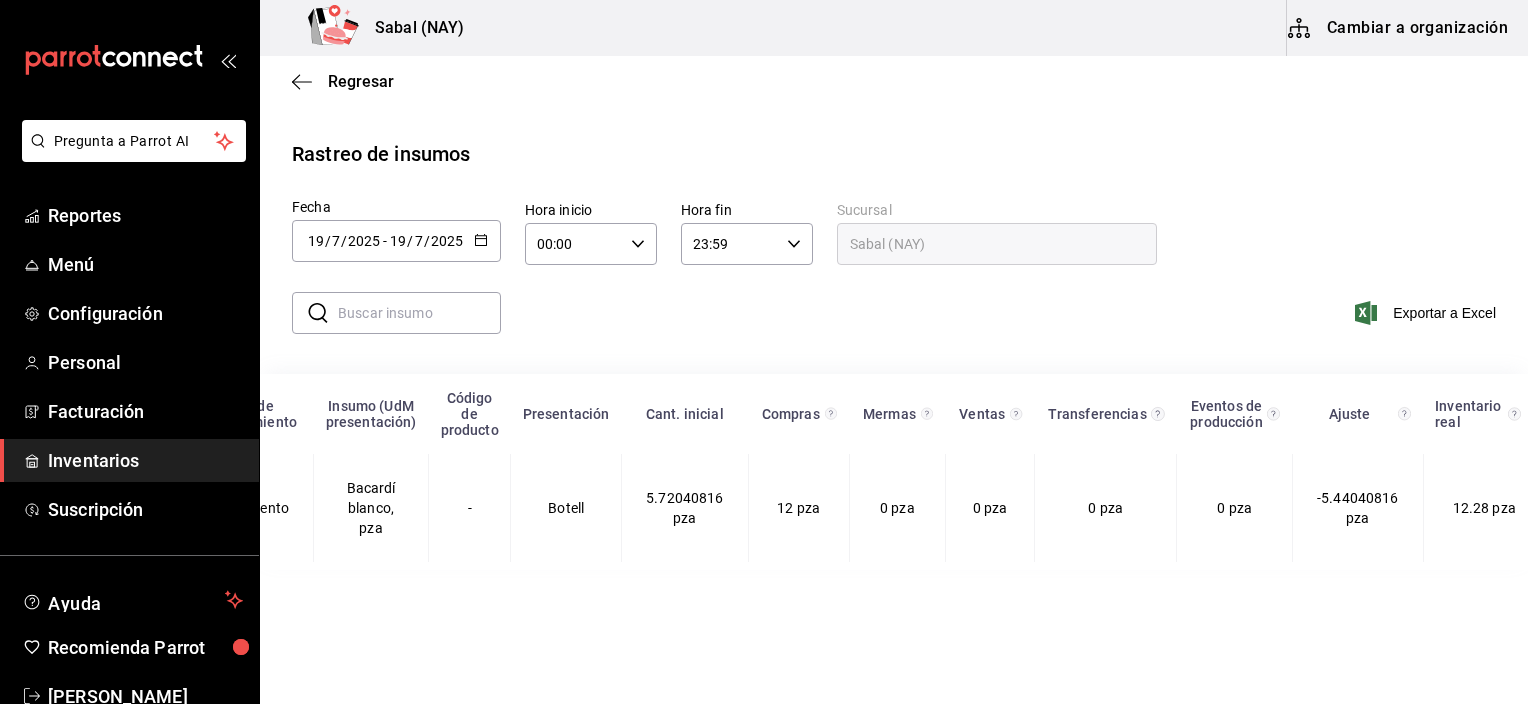 scroll, scrollTop: 0, scrollLeft: 116, axis: horizontal 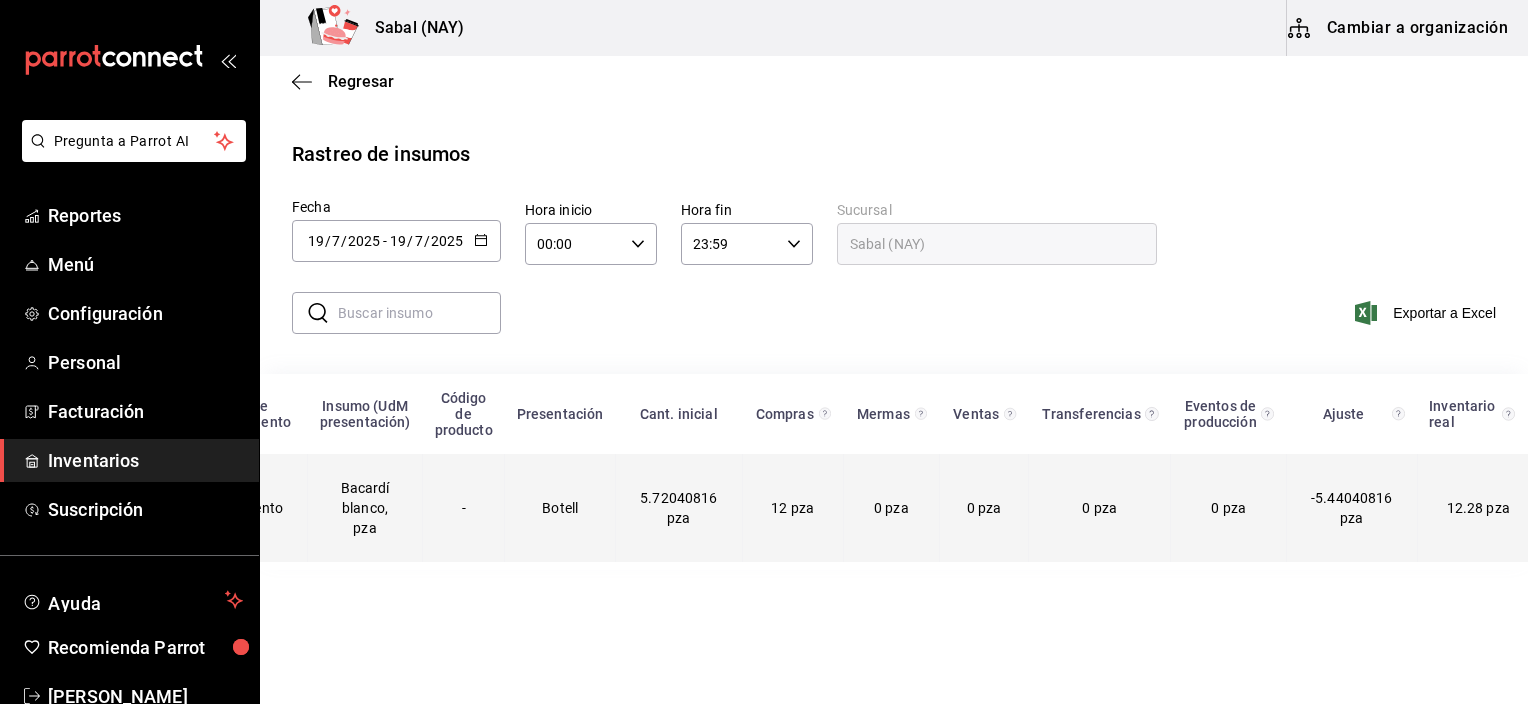 click on "-5.44040816 pza" at bounding box center [1352, 508] 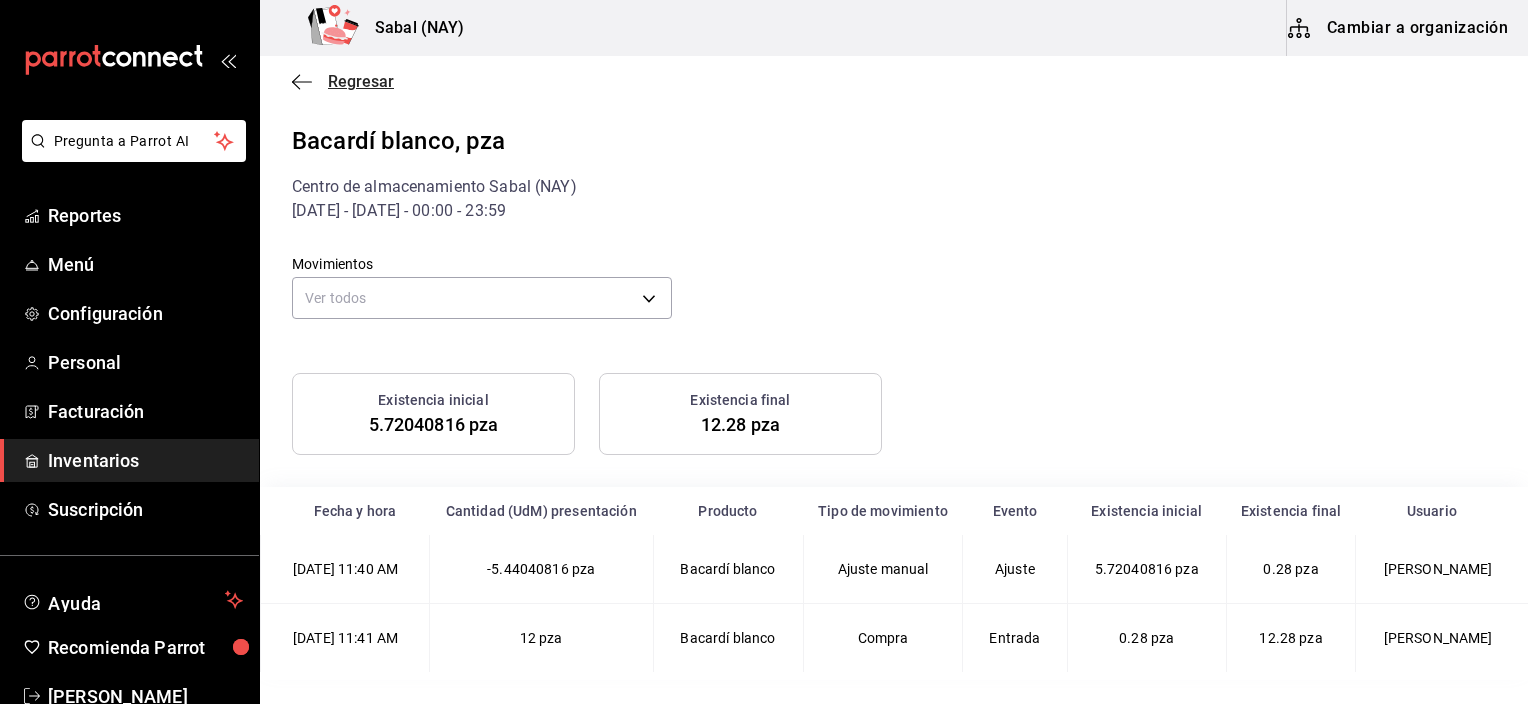 click 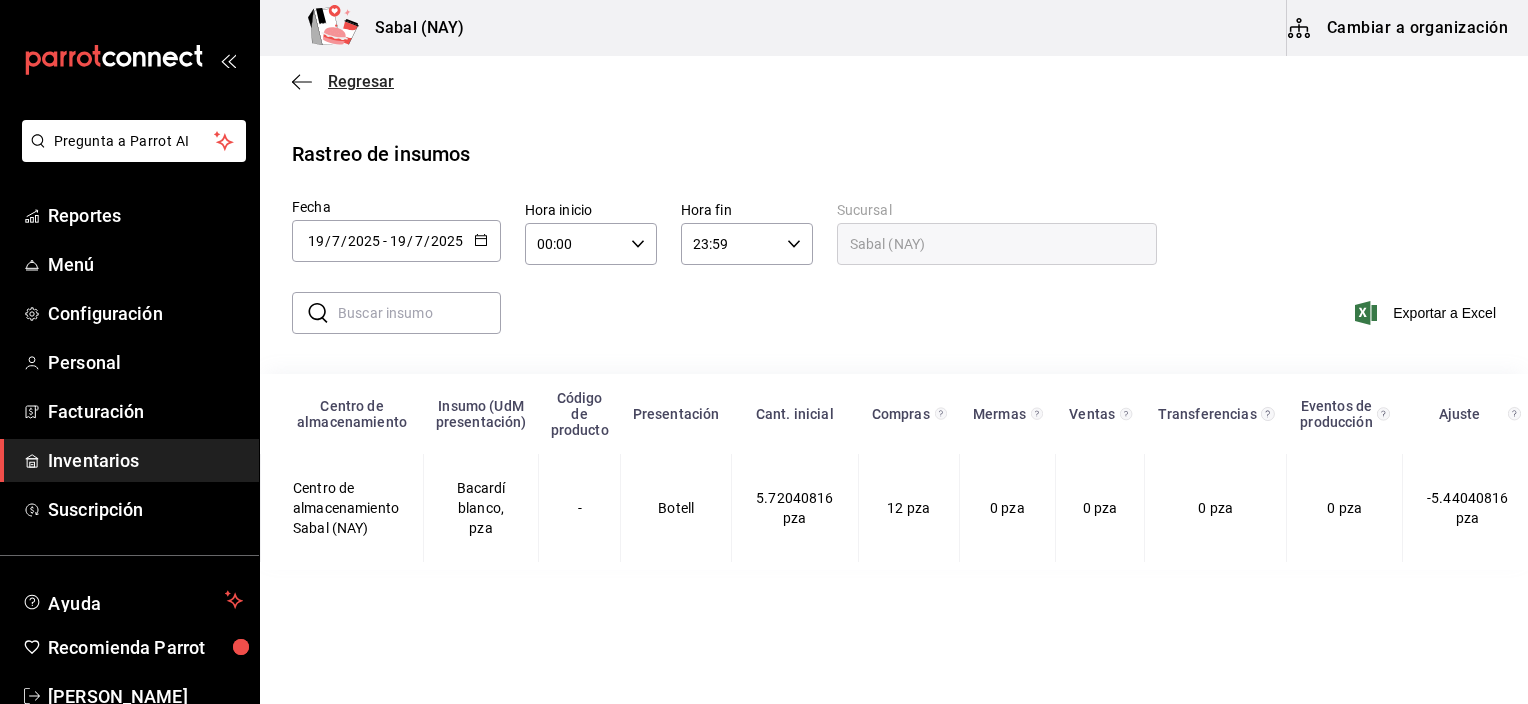 click 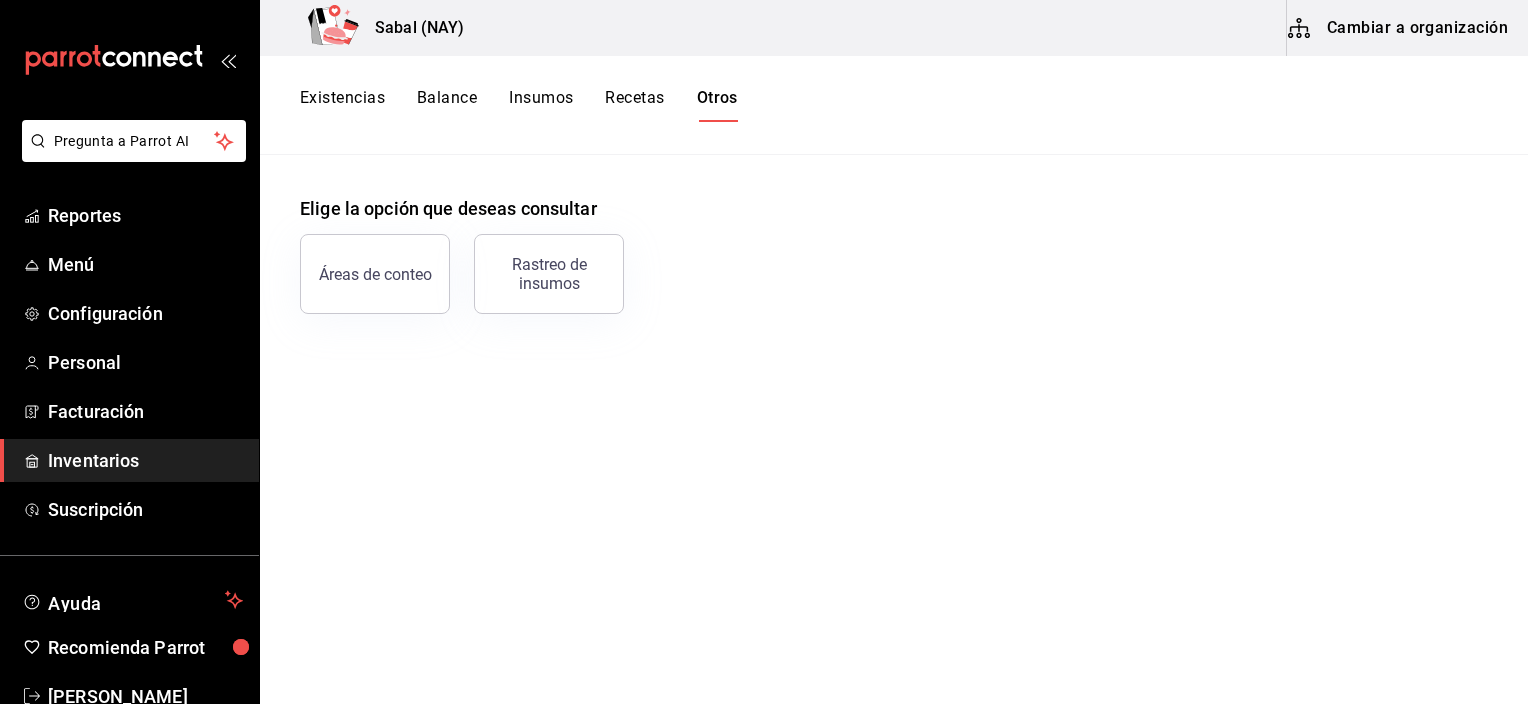 click on "Inventarios" at bounding box center [145, 460] 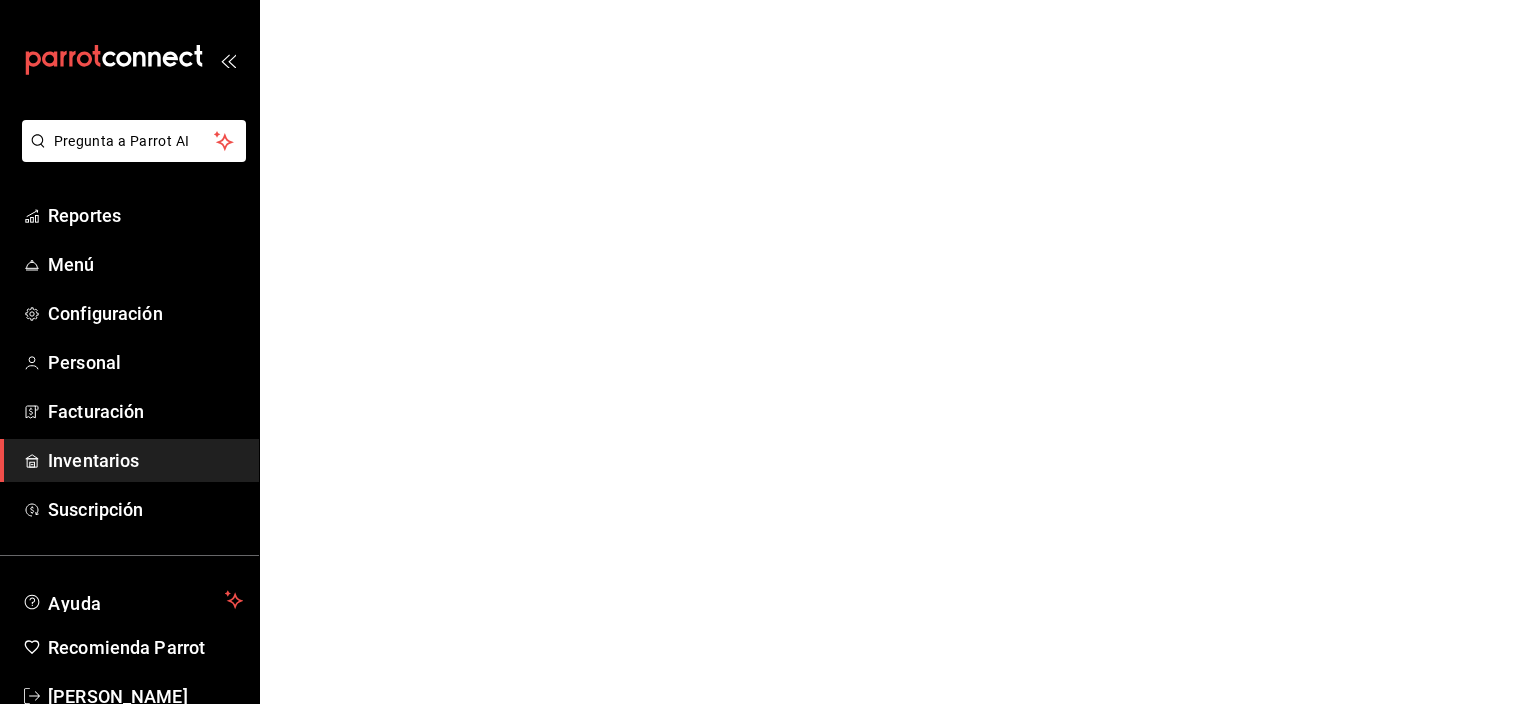 scroll, scrollTop: 0, scrollLeft: 0, axis: both 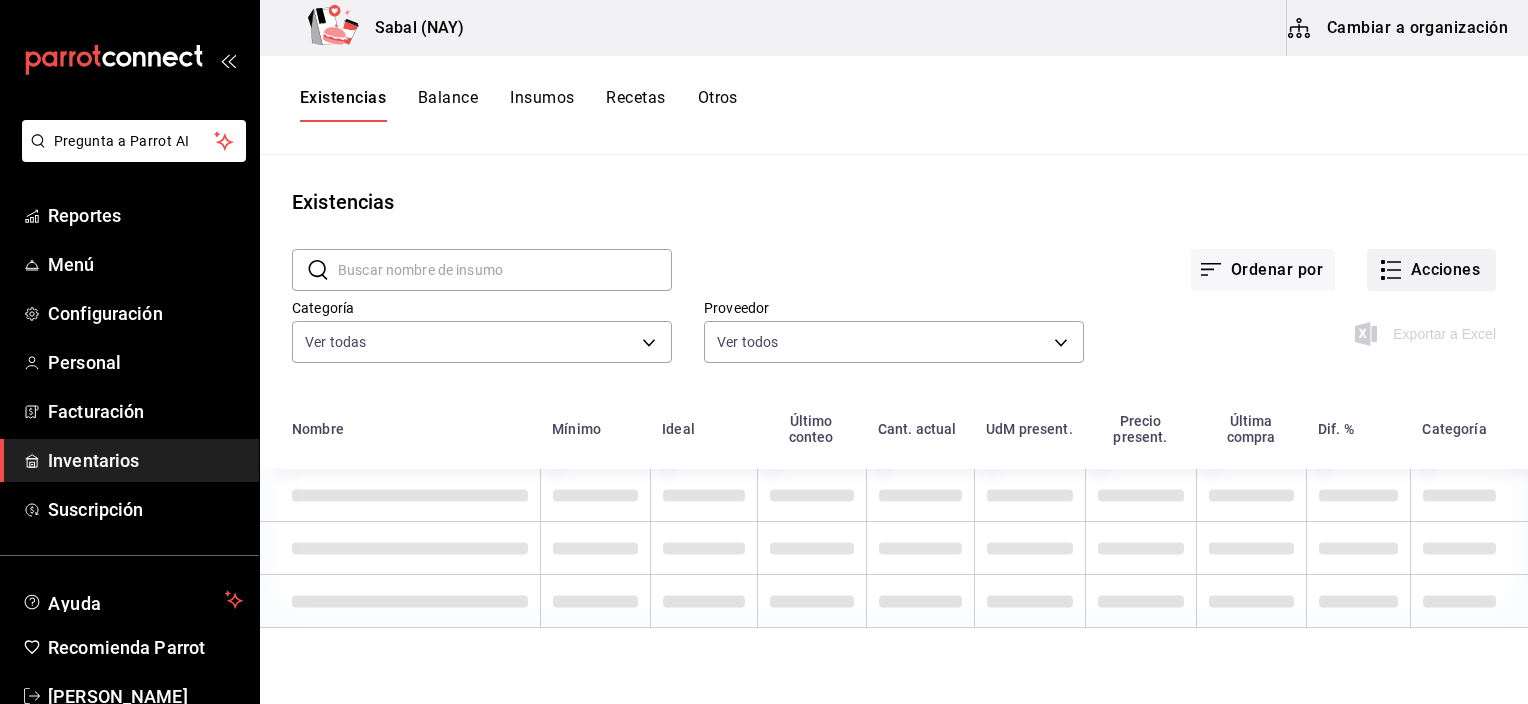 click on "Acciones" at bounding box center (1431, 270) 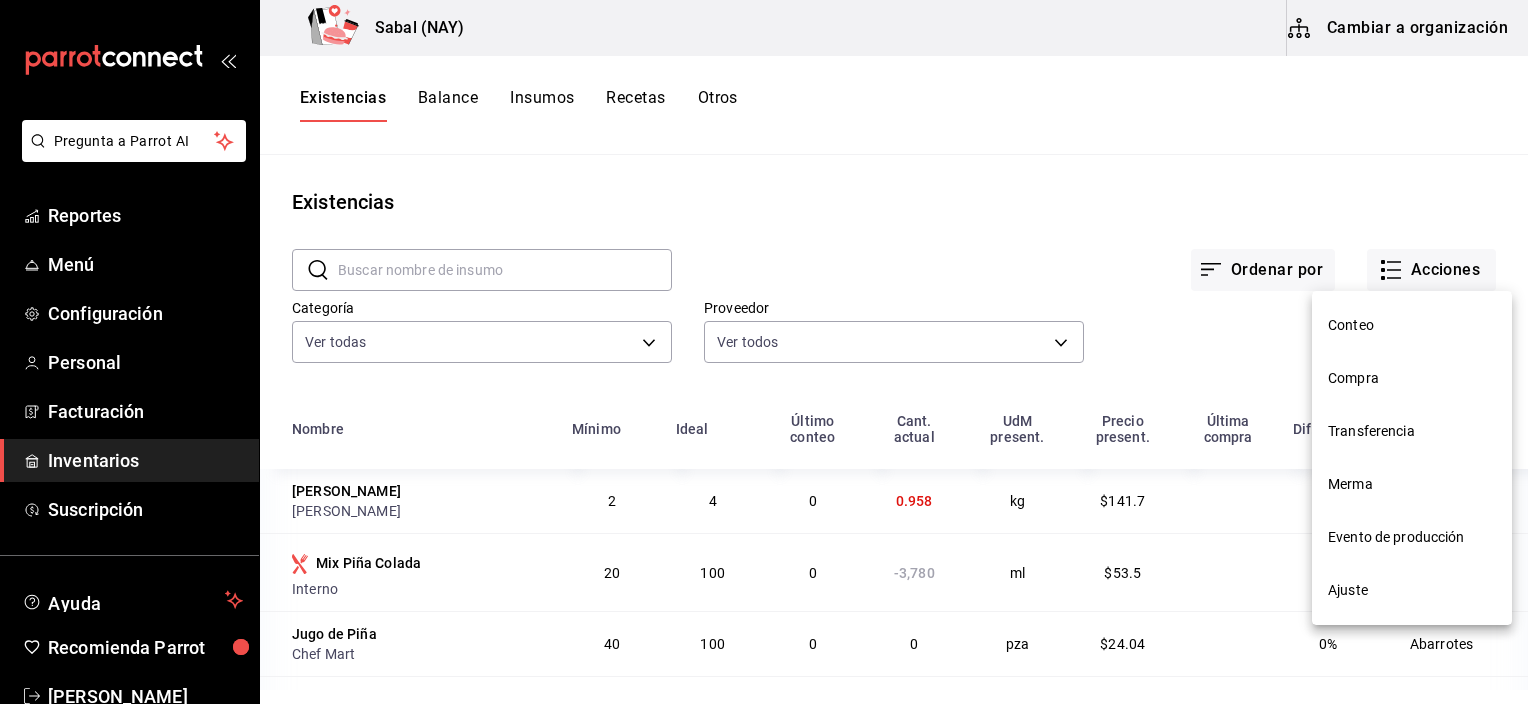 click on "Ajuste" at bounding box center (1412, 590) 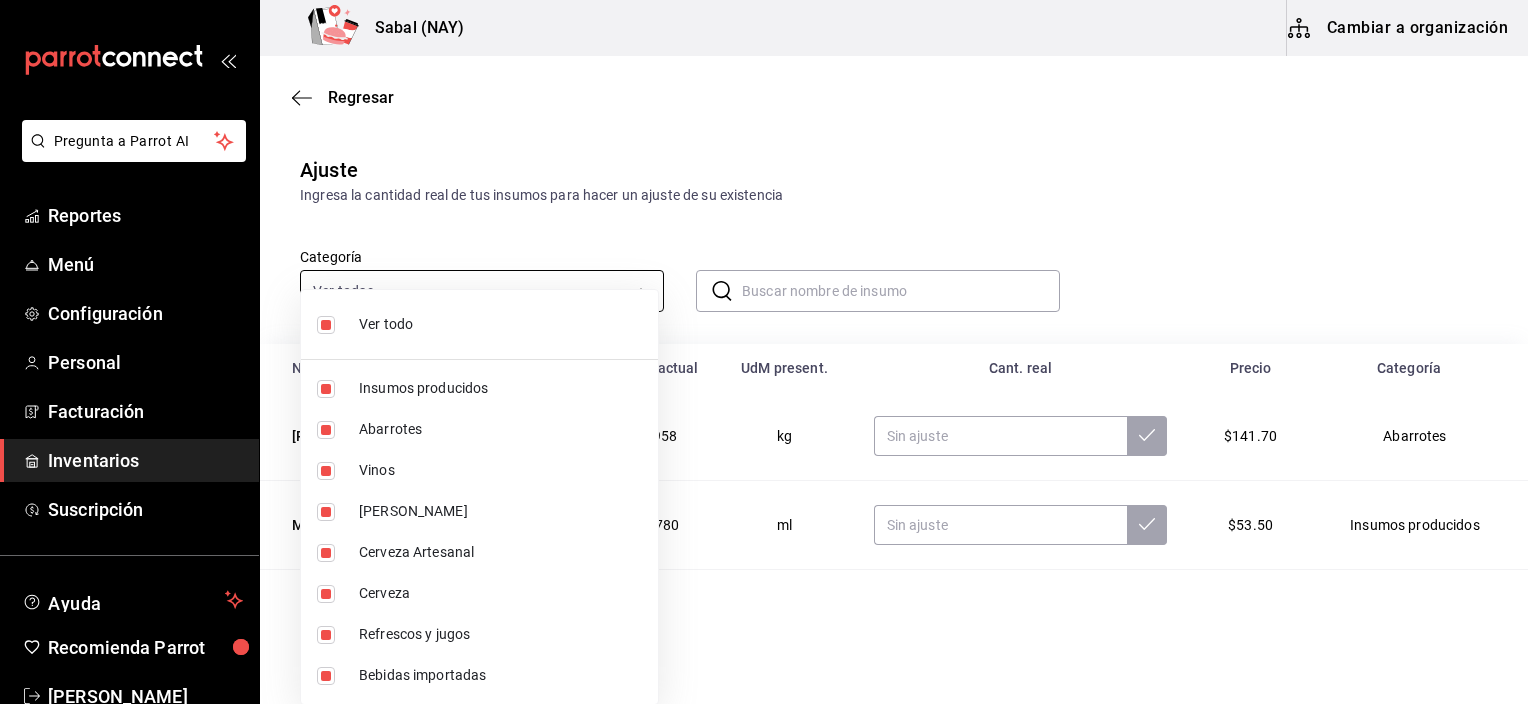 click on "Pregunta a Parrot AI Reportes   Menú   Configuración   Personal   Facturación   Inventarios   Suscripción   Ayuda Recomienda Parrot   Jacqueline Ochoa   Sugerir nueva función   Sabal (NAY) Cambiar a organización Regresar Ajuste Ingresa la cantidad real de tus insumos para hacer un ajuste de su existencia Categoría Ver todas 9b464e07-0ad8-4c09-961f-f2d39f43cdfc,363b7d4a-47ad-4e29-a295-59950423a29d,28b32fd9-ec36-48f0-b963-d66de3ec2991,e880ae5e-de41-4ca6-94ec-474d5351182d,1736ddf1-2cc7-49b3-aea2-b773245a6f88,0dca19f4-47bf-4a97-9f8d-f84ec4fd6a73,a2917fdb-98a9-4186-816f-c9502dcdb1bf,51c8f610-6cc9-40cf-8f53-b7ed88d8a1e0 ​ ​ Nombre Último conteo Cant. actual UdM present. Cant. real Precio Categoría Coco tostado 0 0.958 kg $141.70 Abarrotes Mix Piña Colada 0 -3,780 ml $53.50 Insumos producidos Jugo de Piña 0 0 pza $24.04 Abarrotes Calahua 20 20 pza $58.87 Abarrotes Leche evaporada 10 10 pza $23.00 Abarrotes Ferrari 0 18 pza $332.76 Vinos Bacardí blanco 0 12.28 pza $222.75 Ron Negra Modelo 0 44 pza 0 0" at bounding box center [764, 295] 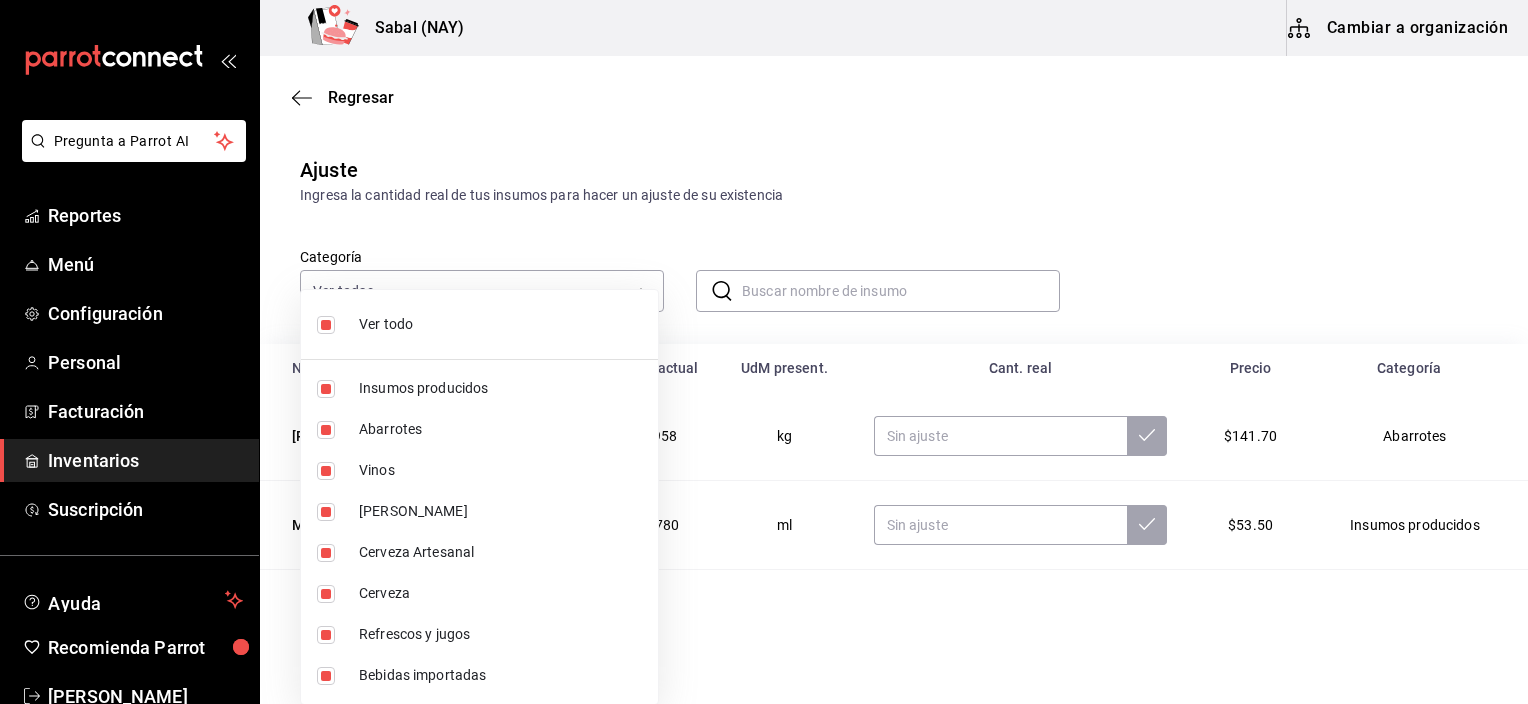click at bounding box center [764, 352] 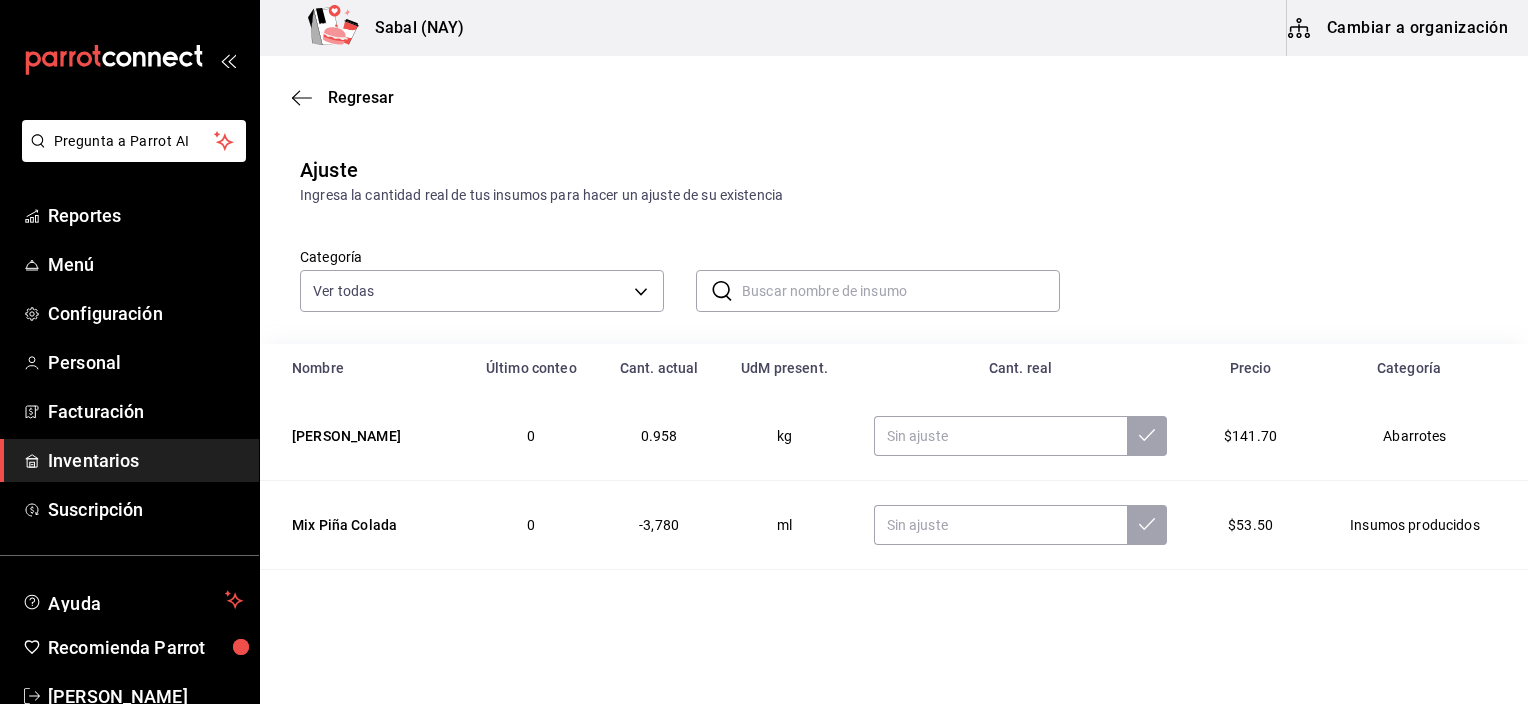 click at bounding box center [901, 291] 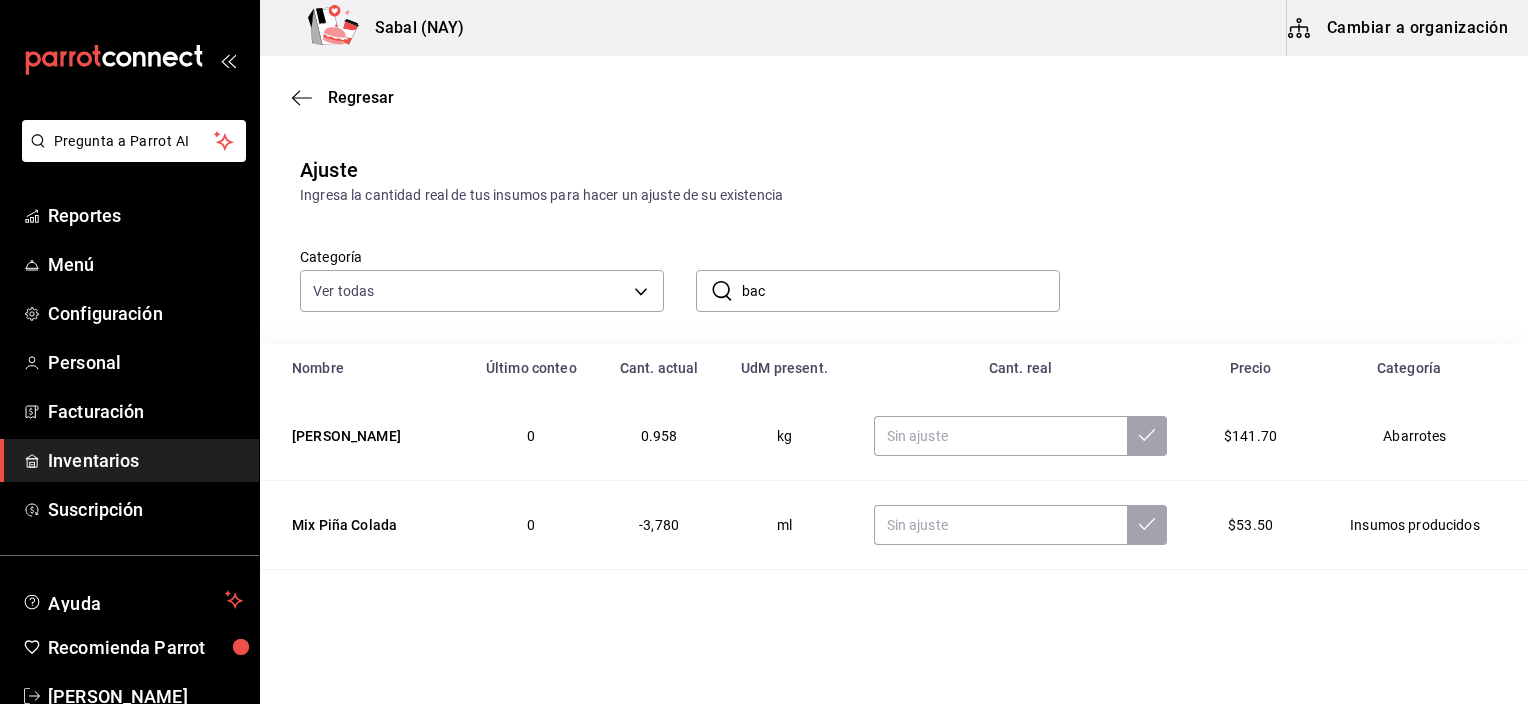 click on "bac" at bounding box center [901, 291] 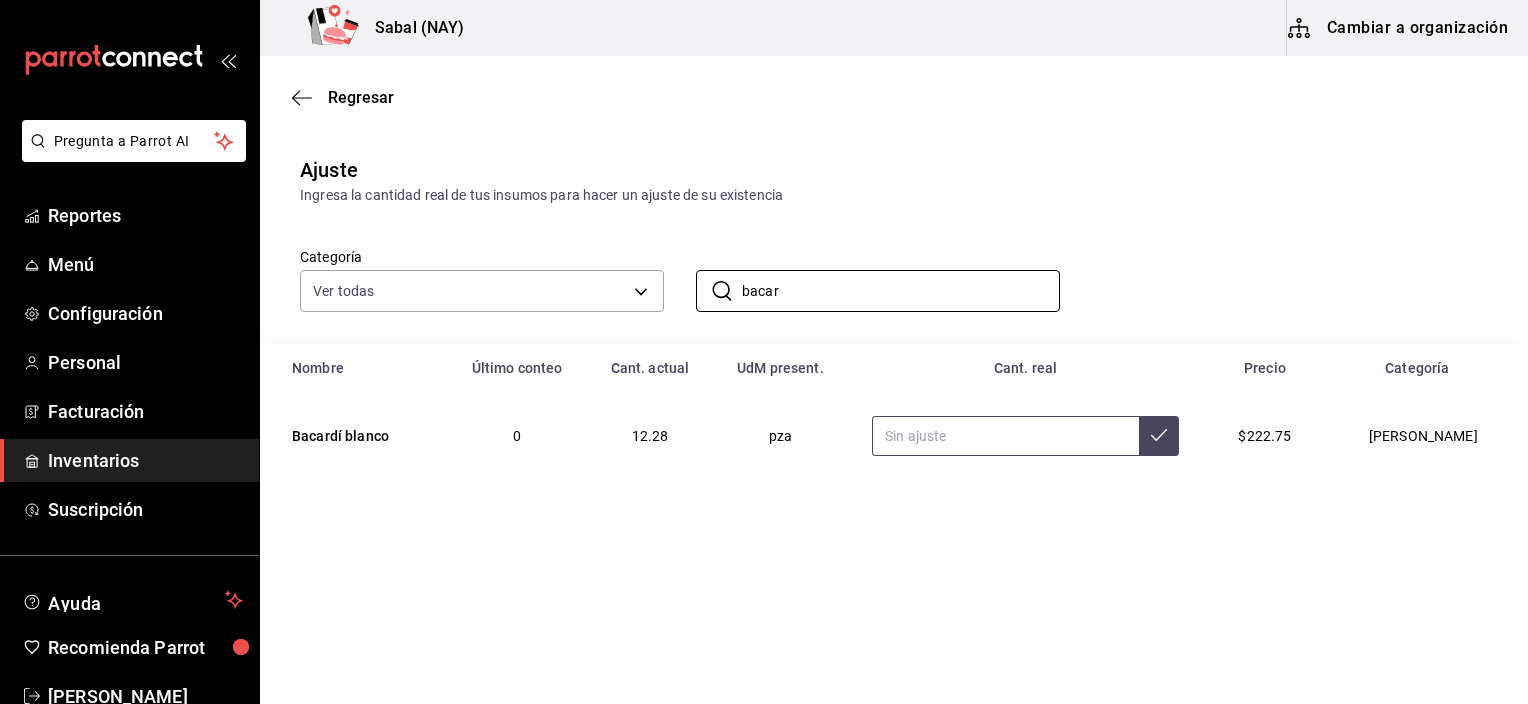 type on "bacar" 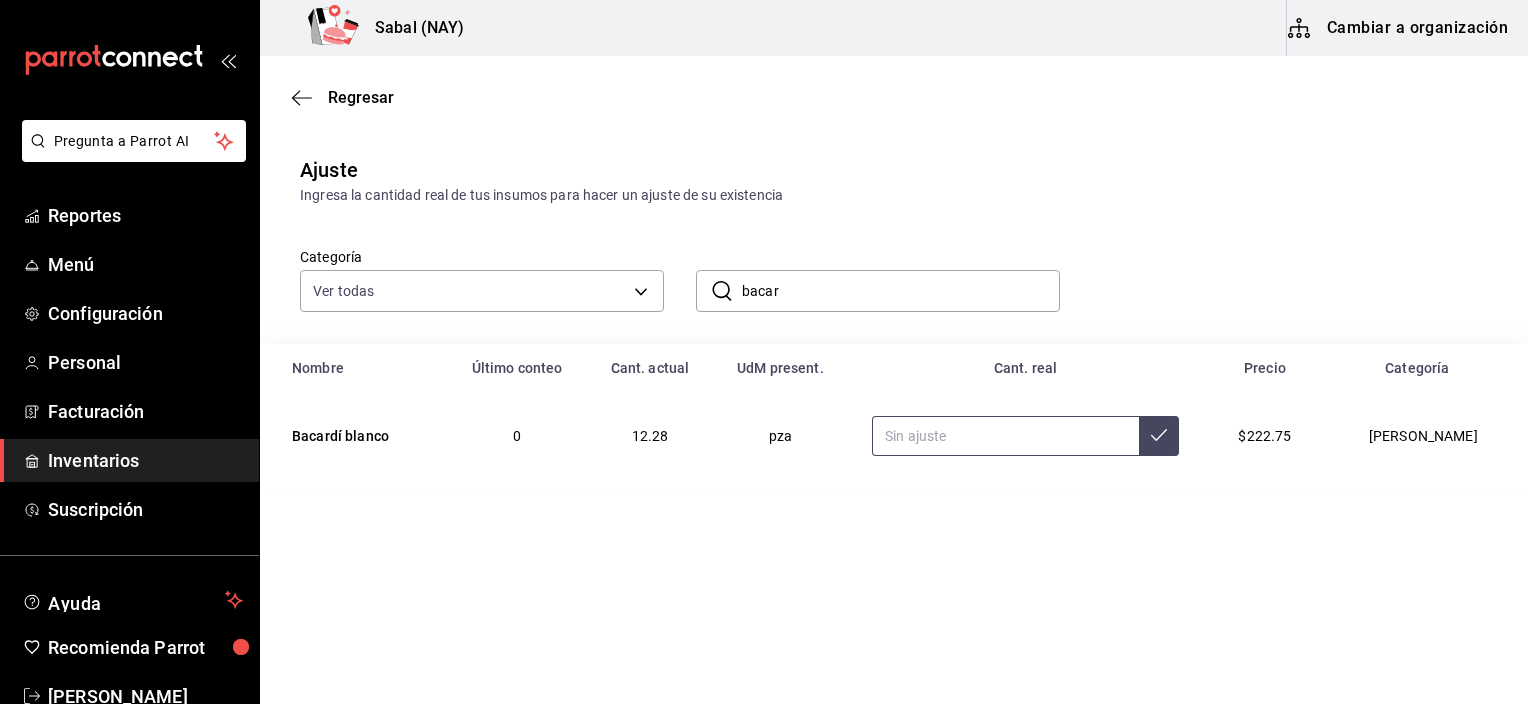 click at bounding box center [1005, 436] 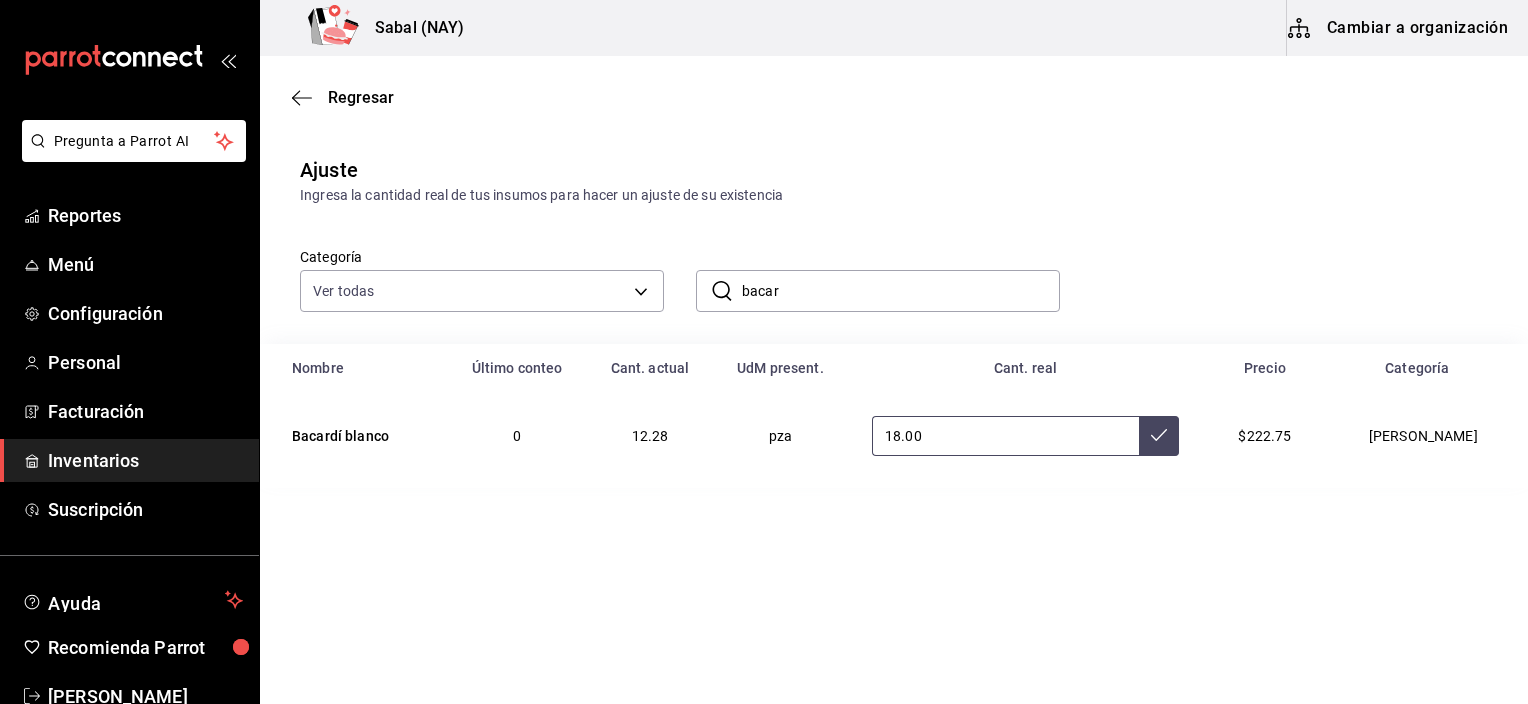 type on "18.00" 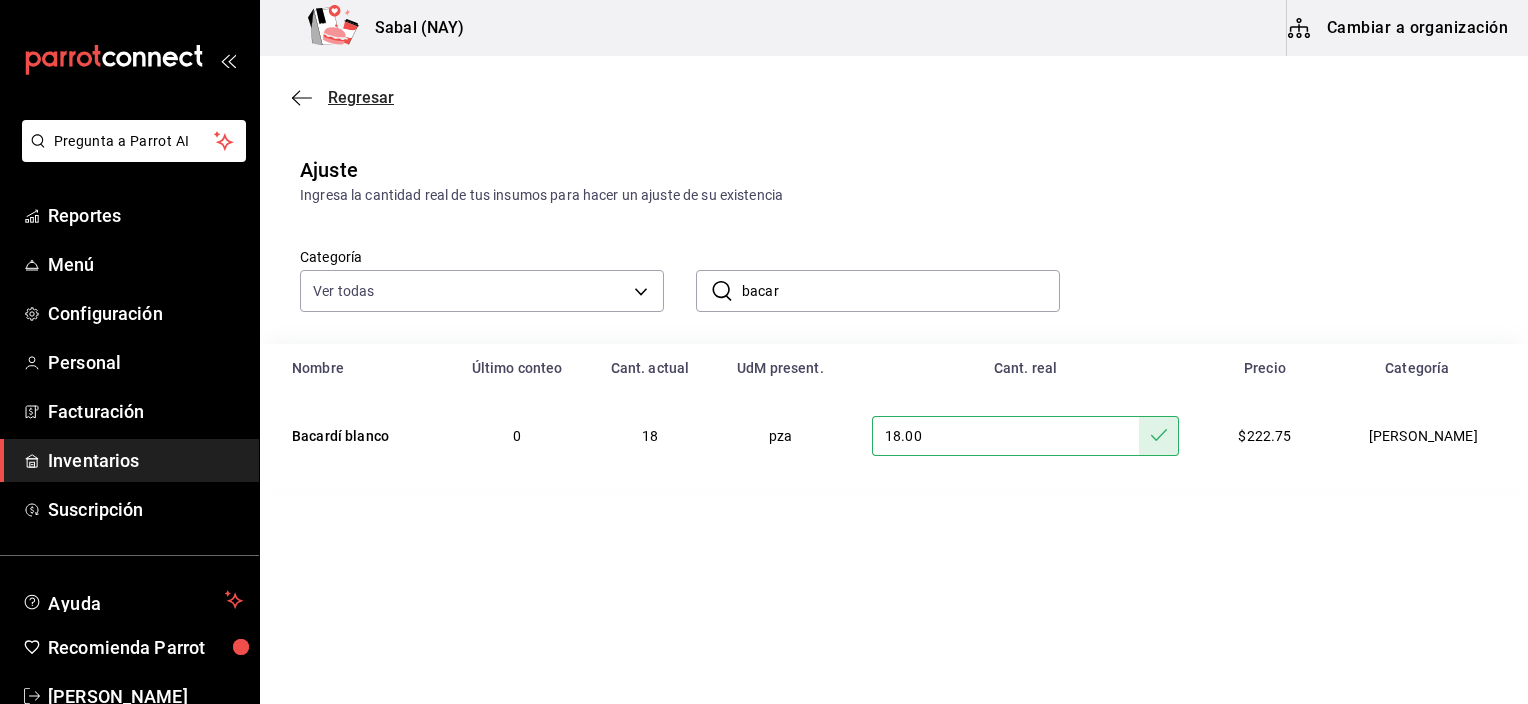 click 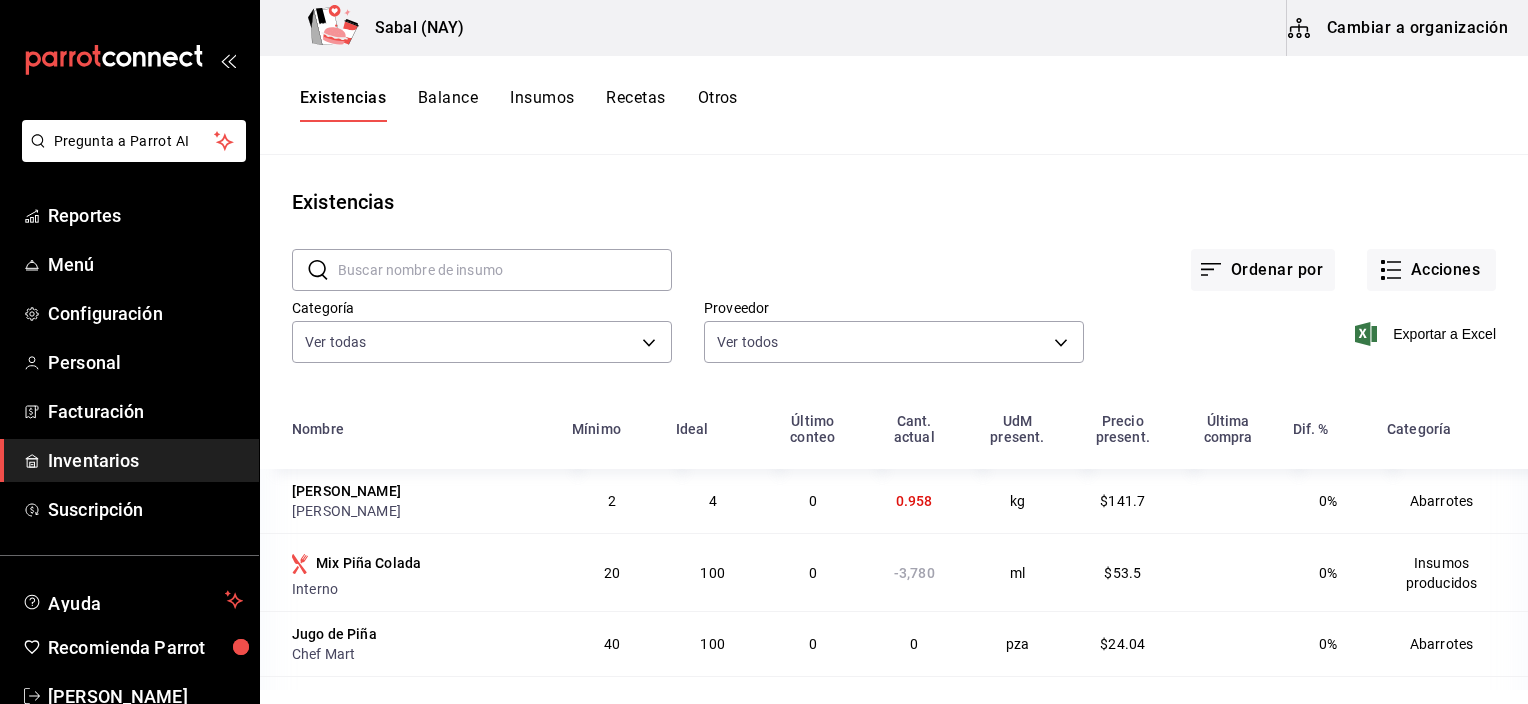 click on "Inventarios" at bounding box center [145, 460] 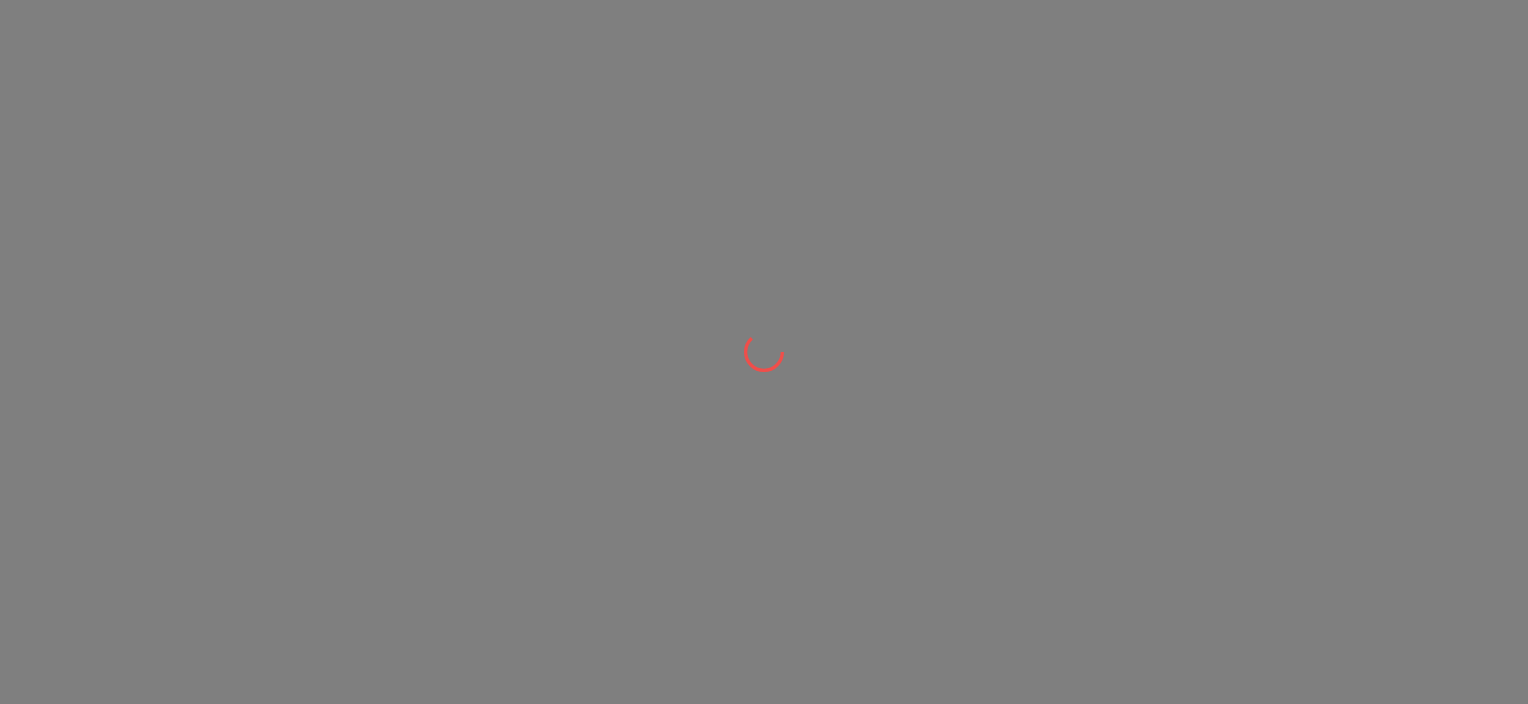scroll, scrollTop: 0, scrollLeft: 0, axis: both 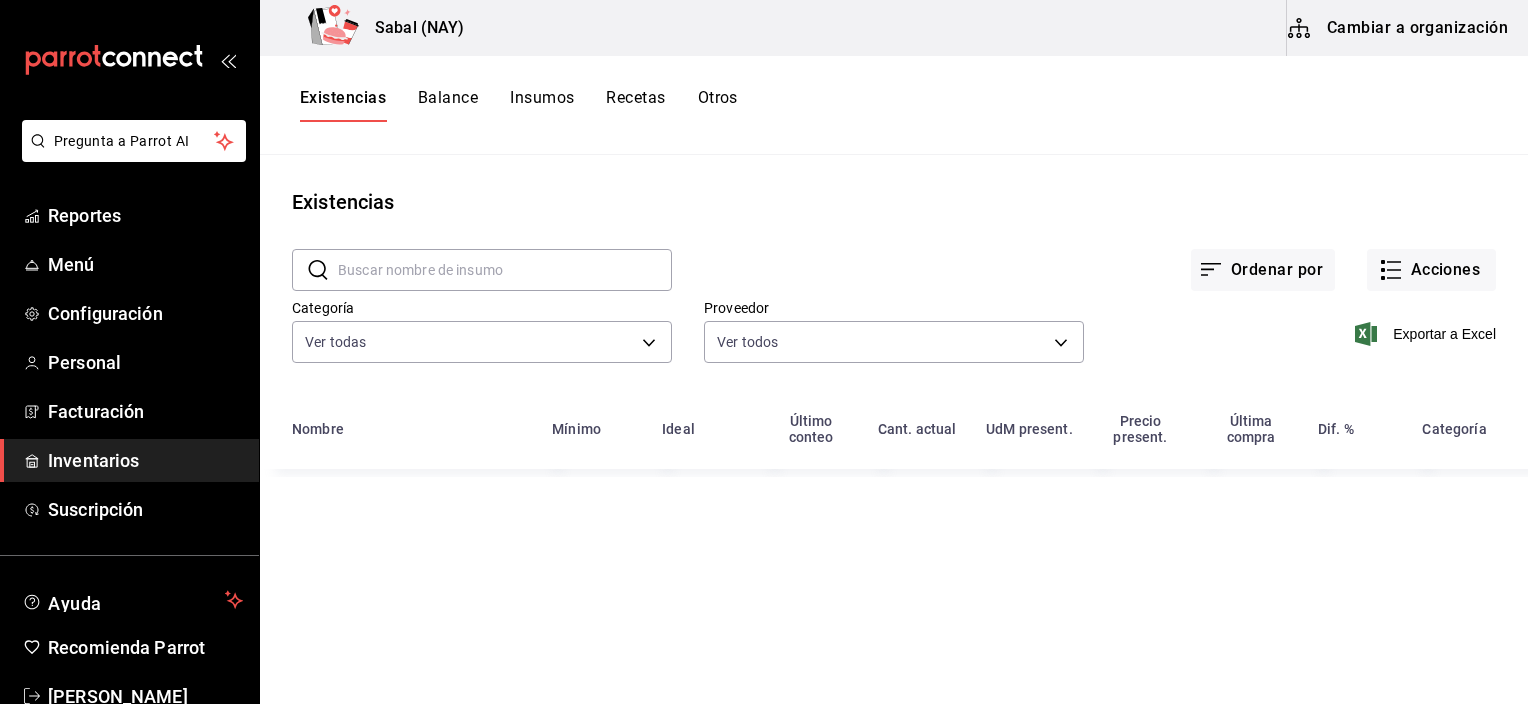 click on "Otros" at bounding box center [718, 105] 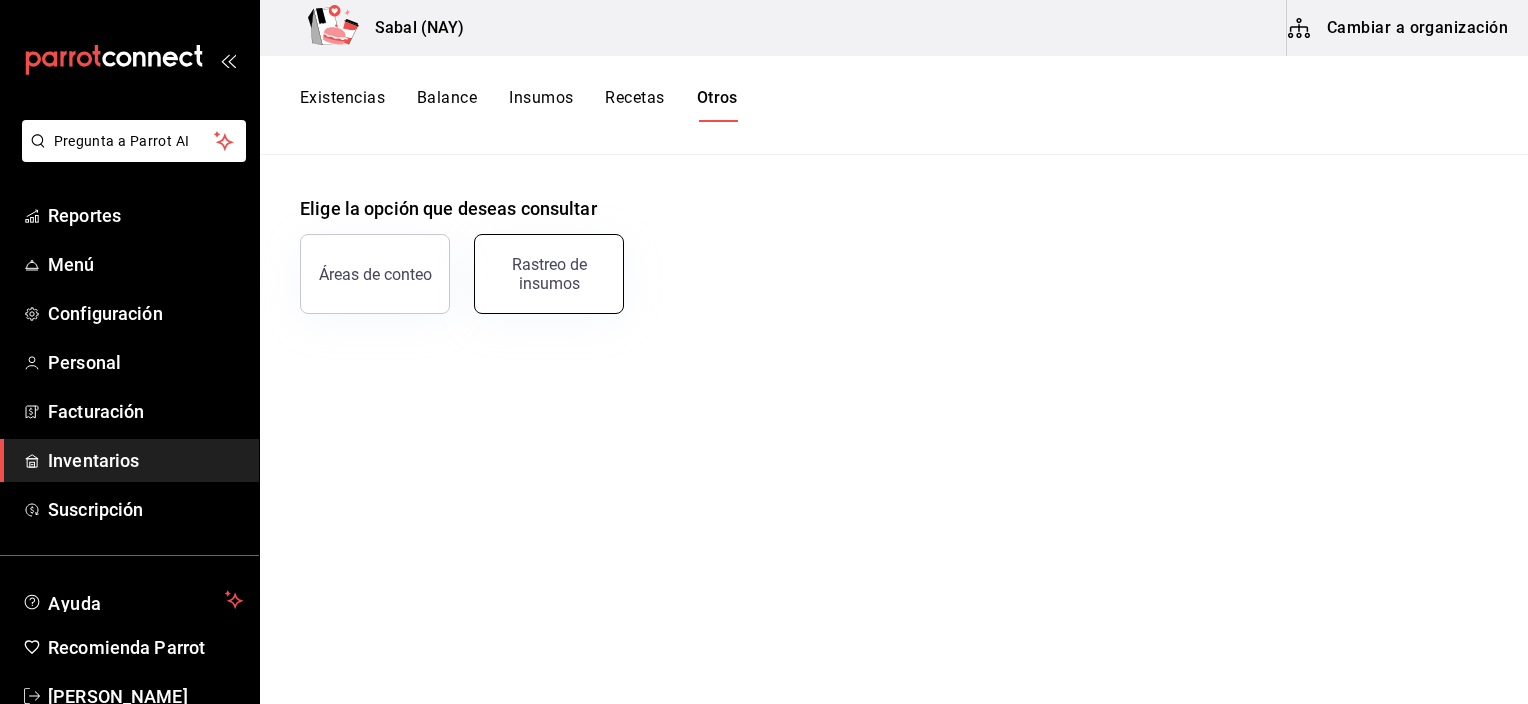 click on "Rastreo de insumos" at bounding box center (549, 274) 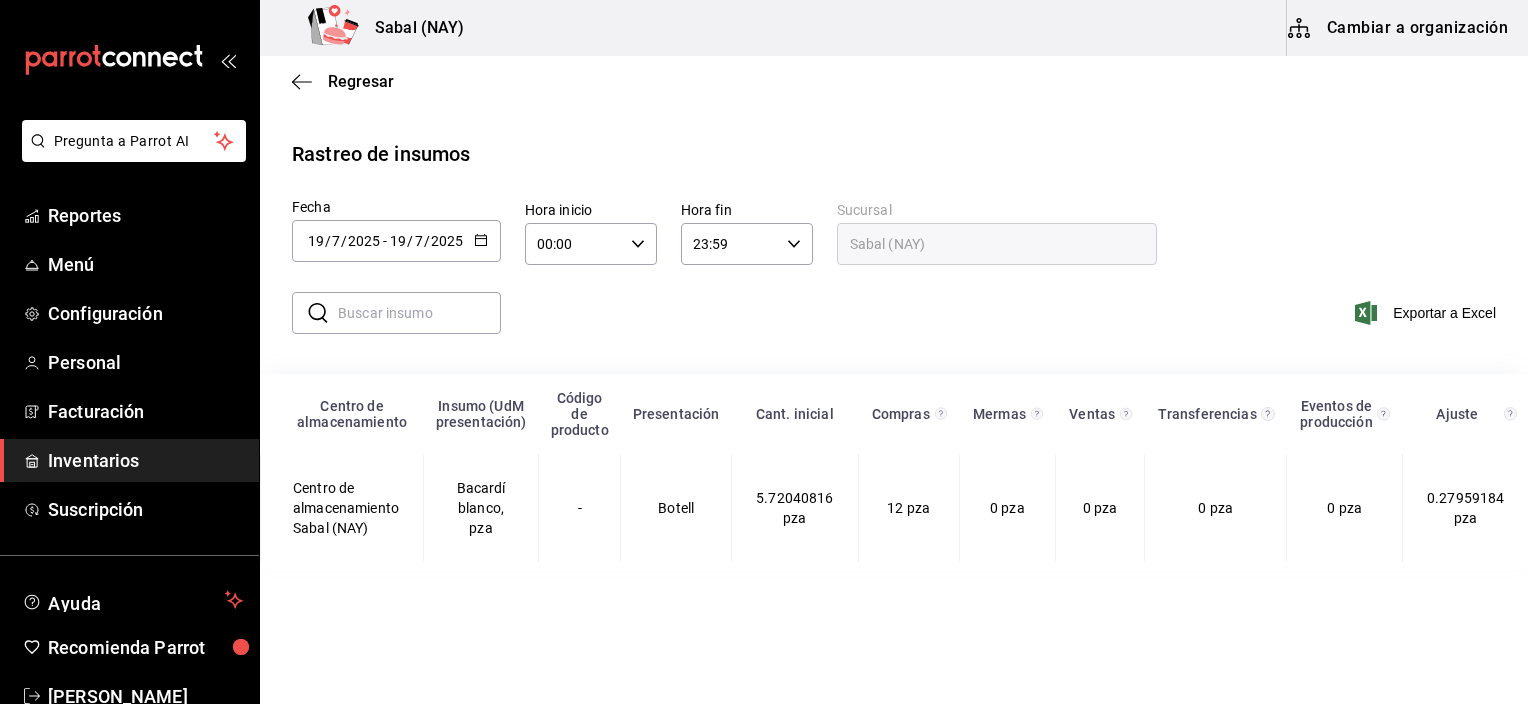scroll, scrollTop: 0, scrollLeft: 112, axis: horizontal 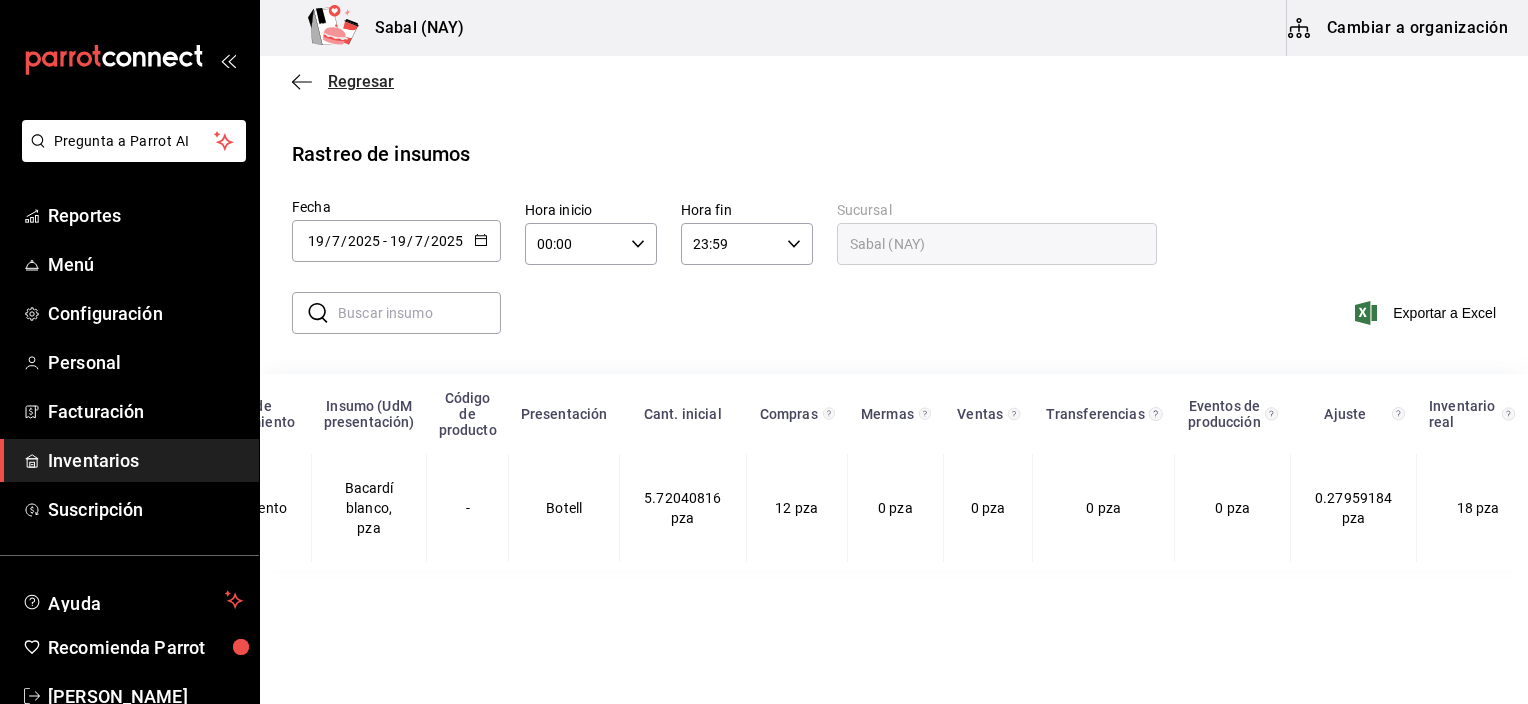 click 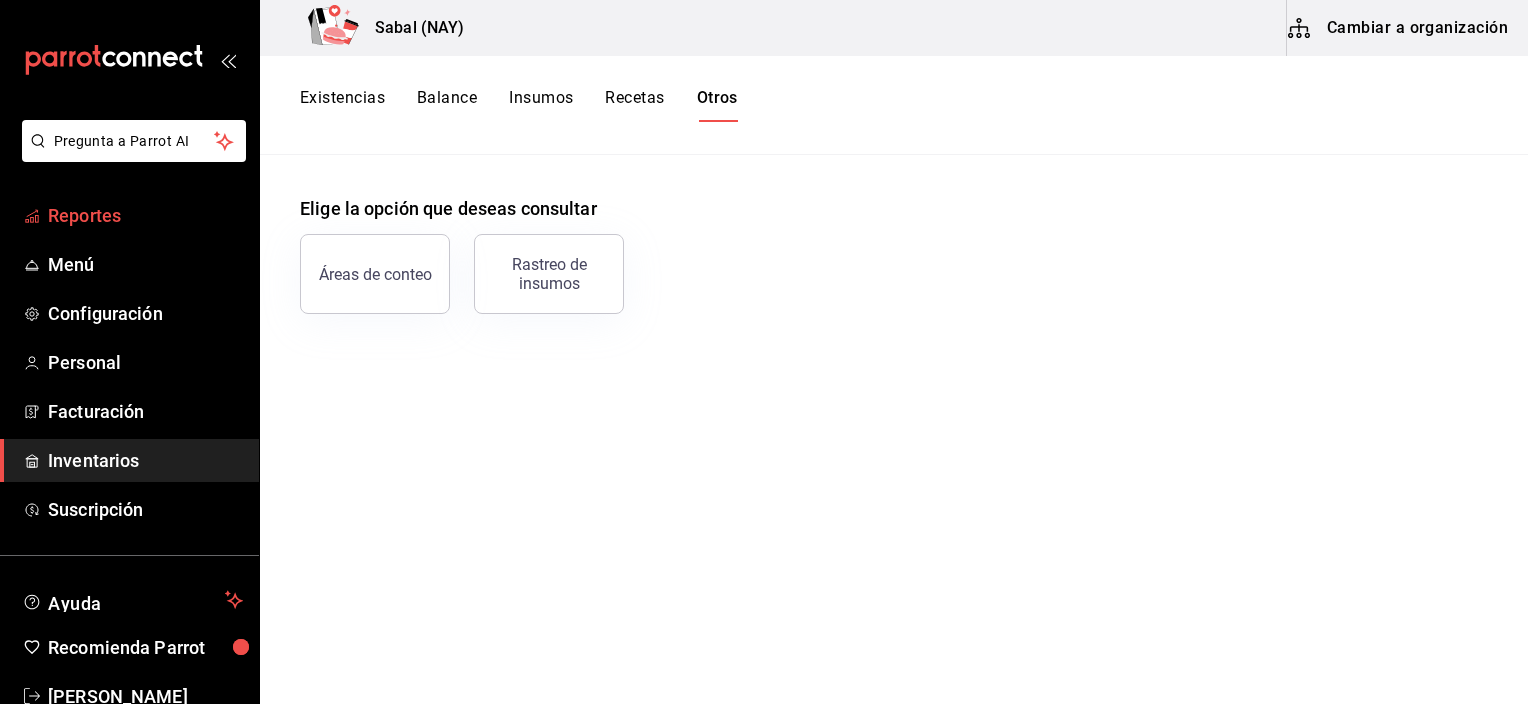 click on "Reportes" at bounding box center (145, 215) 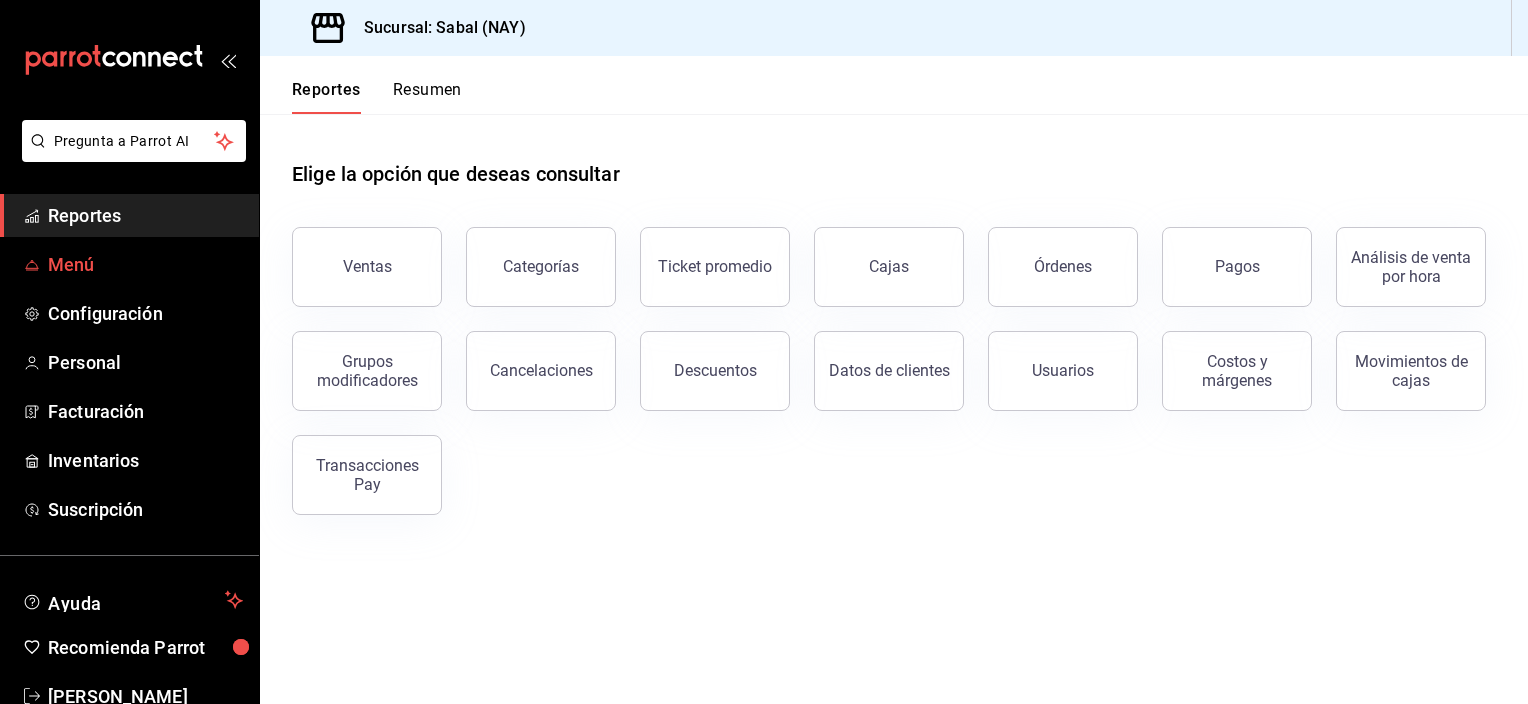 click on "Menú" at bounding box center (145, 264) 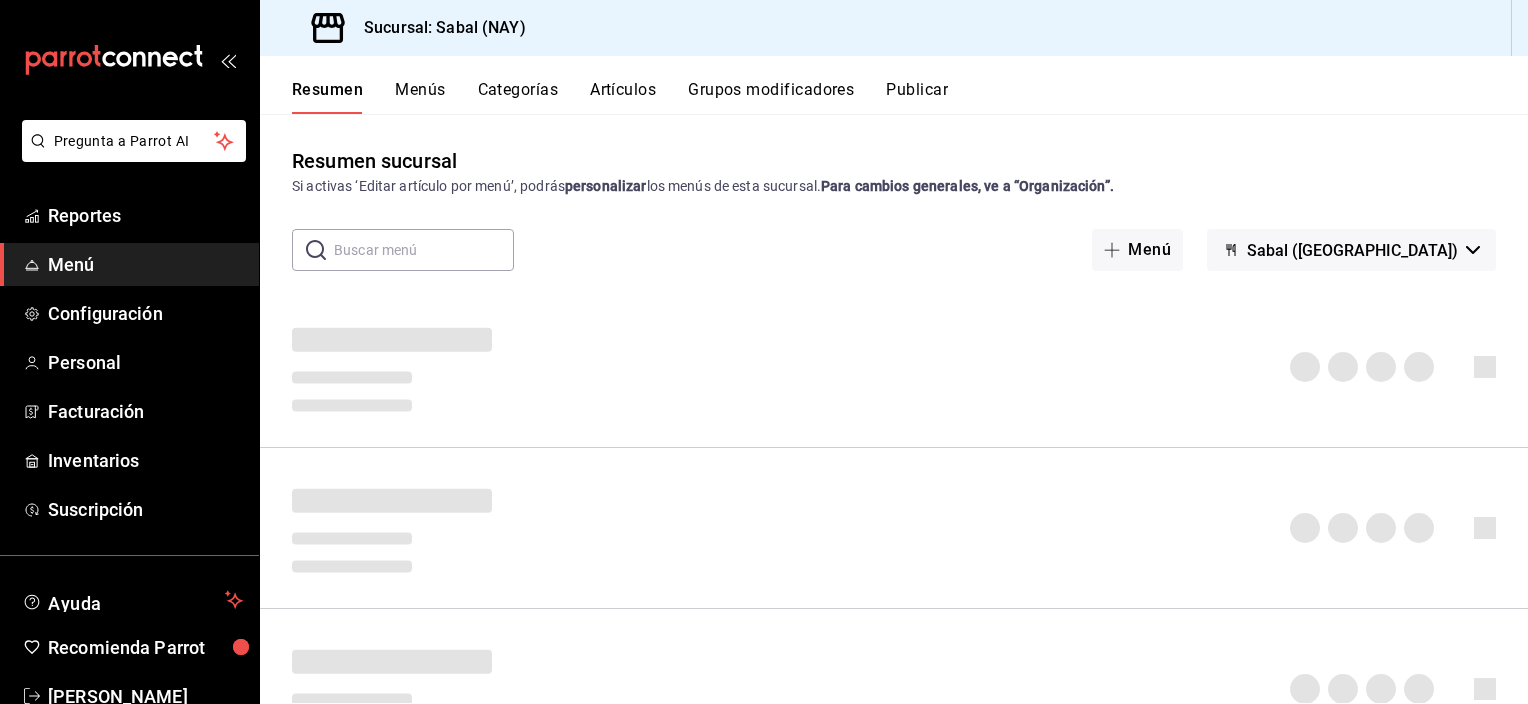 click on "Artículos" at bounding box center (623, 97) 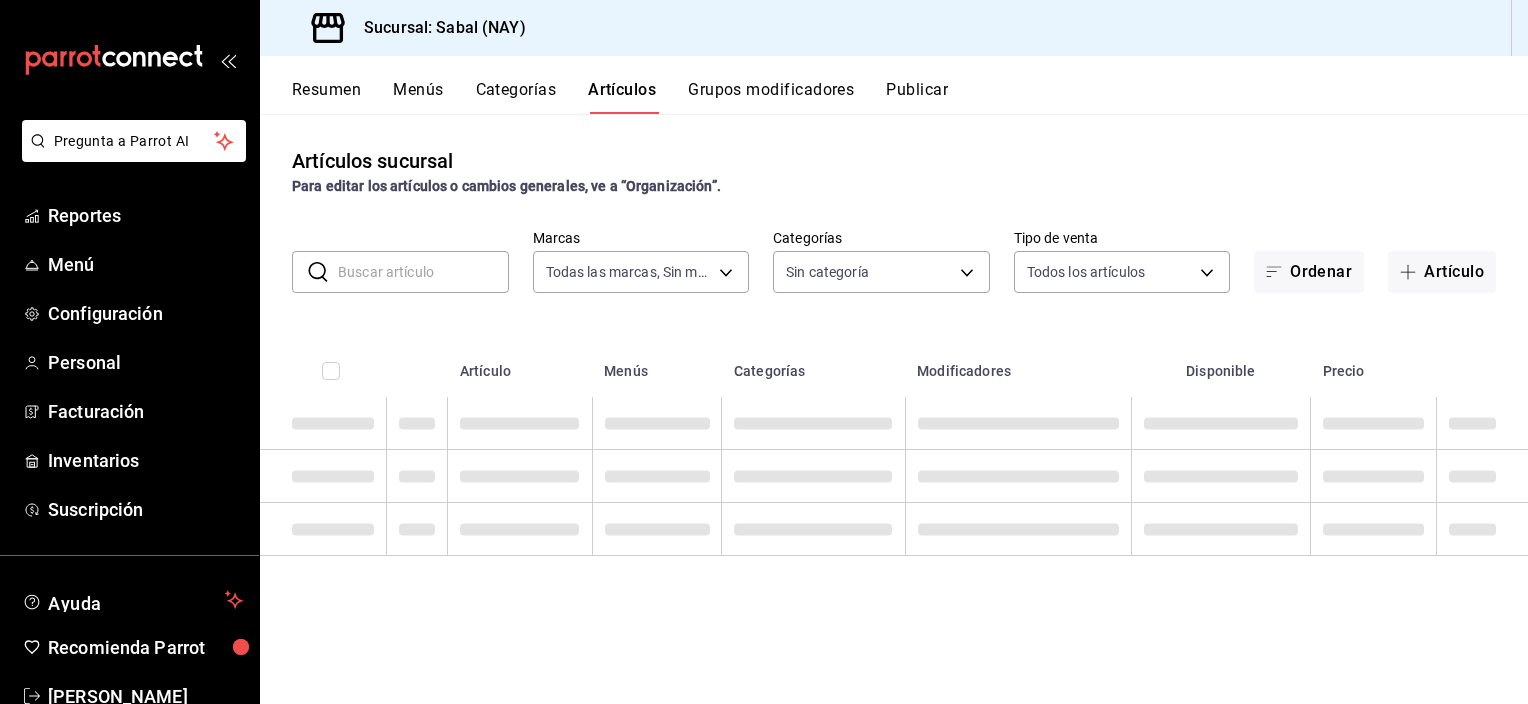 type on "7bb9fc4a-963e-4e00-9402-9ac56289446f" 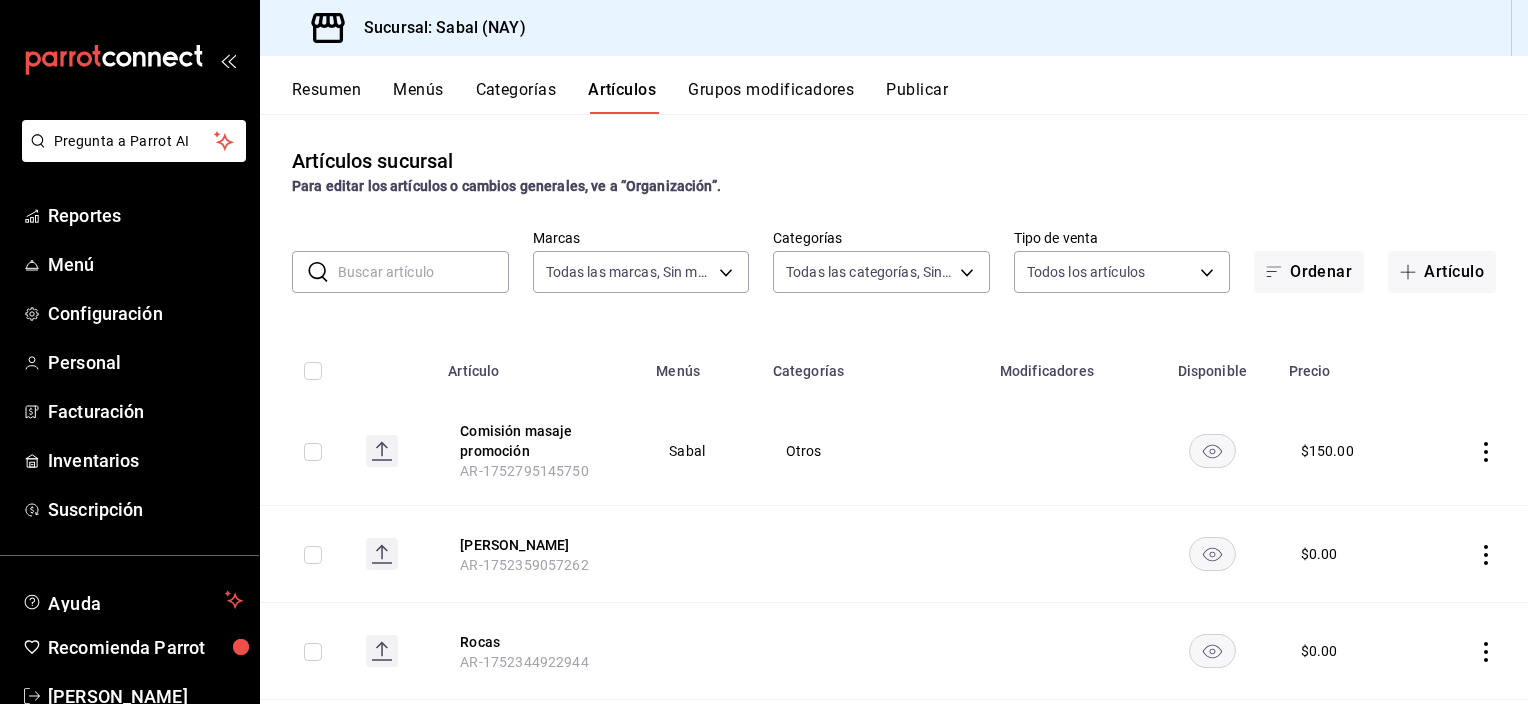 type on "bed2594b-a15d-4bd4-87ff-97f97ee034ef,89ba1751-3de3-413f-a6d3-d357b79ae5de,3a12db3d-3bc6-4bf3-ad6c-c75b9f0464aa,3140341f-7e82-4380-ba28-0b0a38b1929c,e3bb6e41-32b0-4a21-ac90-6bb1fedda983,5d80cb4d-731b-4c83-901f-ac0b73b3bceb,9fbd1336-8b58-4302-9029-c738b010fea3,fea99d6c-c076-436d-8a2d-a5992371e338,617fb0f2-77eb-405c-b68e-b1b180a98611,56fc3a32-9e51-43f3-be3b-11b473bdea05,9d3e38c2-b928-4b02-b633-6c8d07f66ada,b2478f53-dd95-4912-9c4a-e6e1752e6fa3,4d6012ad-7d77-44b9-8c56-81f564d99f62,a6bd4f95-a79b-4453-b129-16b10f6d0160,5e2b78c1-75e1-441e-9534-87f981ffa705,03686f4c-805b-4452-924c-3888a1265924,fb85d88d-a96e-4168-854f-6b8dc19adaa8,0102f8b9-149c-4dfb-9b7d-c1f10a3c5fa1,68c5ad83-b621-409b-b6eb-1ab31bd44fbe,f62396c5-a539-430a-b1cd-190bb9f497f2,544cba29-6704-4e78-8b48-76c0bda20d64,b0a380de-80db-4595-864a-5da9547217d7,0332fc53-68e5-428b-8192-d7bf931faa93,d7c33752-f17e-4b37-a82e-99d0dce6dc1d,2c40b954-cad8-4880-8bda-dbcbd6745f25,e1800f3b-8fff-42b8-b78d-347c3e1193ce,9261b782-59fc-47a6-8c9d-813140c91c23,8cfea99e-59a4-41a6-95c..." 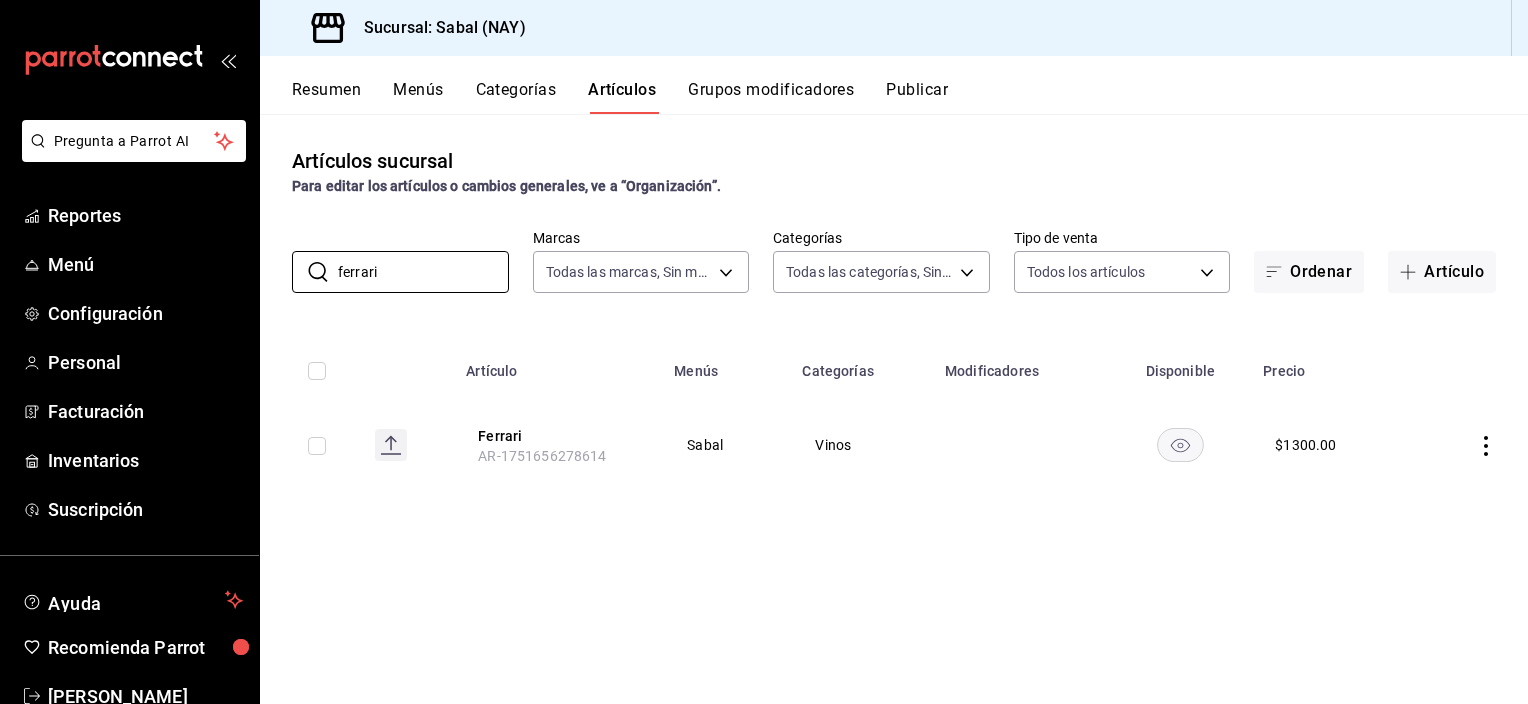 type on "ferrari" 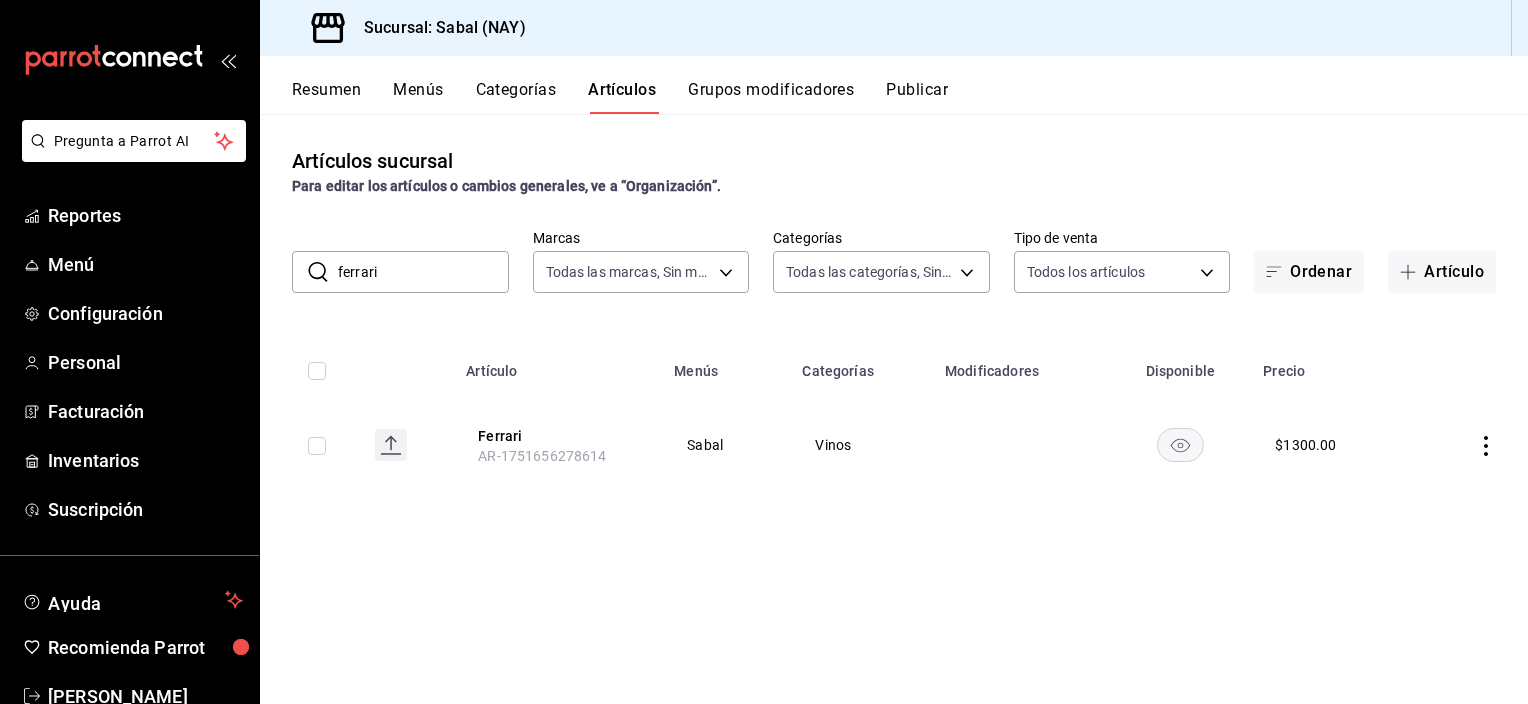 click on "Artículos sucursal Para editar los artículos o cambios generales, ve a “Organización”. ​ ferrari ​ Marcas Todas las marcas, Sin marca 7bb9fc4a-963e-4e00-9402-9ac56289446f Categorías Todas las categorías, Sin categoría Tipo de venta Todos los artículos ALL Ordenar Artículo Artículo Menús Categorías Modificadores Disponible Precio Ferrari AR-1751656278614 Sabal Vinos $ 1300.00" at bounding box center [894, 408] 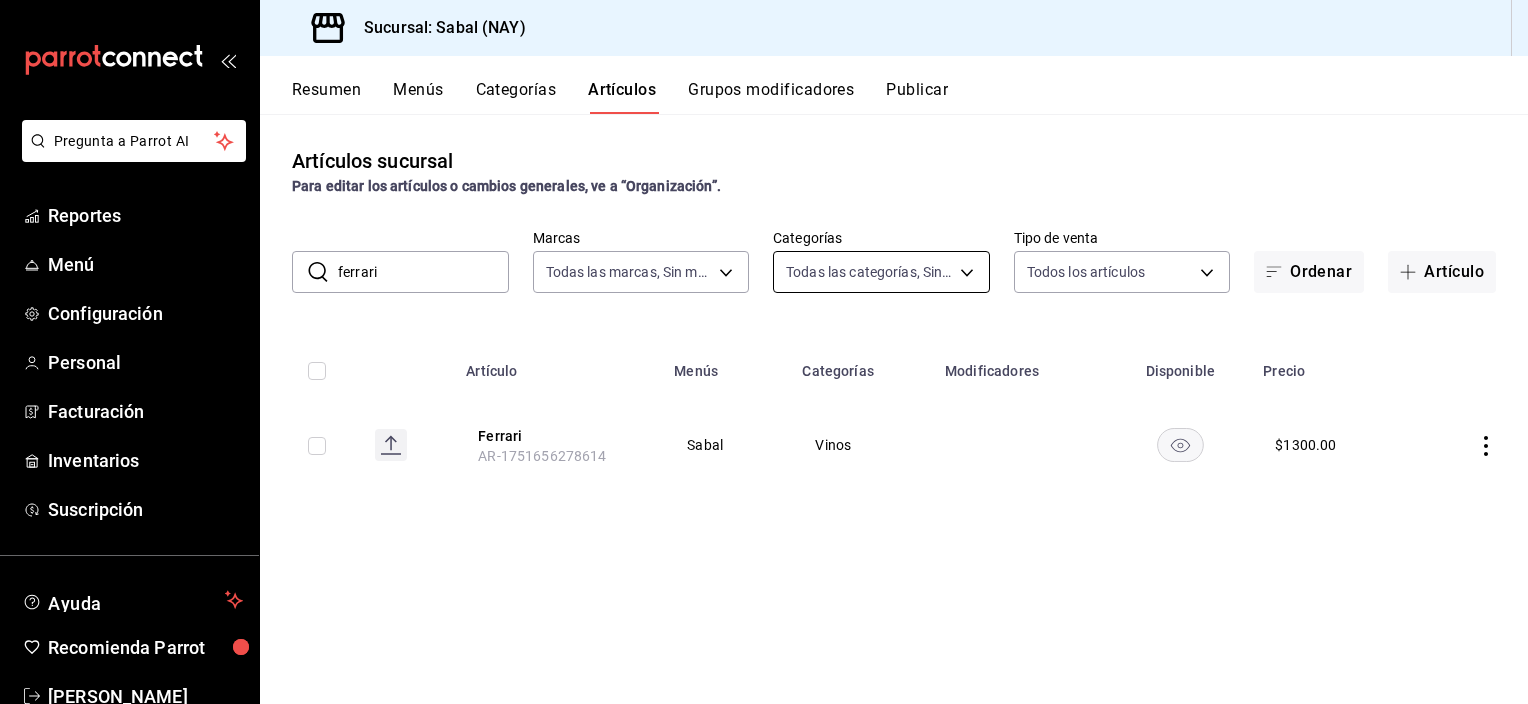 click on "Pregunta a Parrot AI Reportes   Menú   Configuración   Personal   Facturación   Inventarios   Suscripción   Ayuda Recomienda Parrot   [PERSON_NAME]   Sugerir nueva función   Sucursal: Sabal (NAY) Resumen Menús Categorías Artículos Grupos modificadores Publicar Artículos sucursal Para editar los artículos o cambios generales, ve a “Organización”. ​ ferrari ​ Marcas Todas las marcas, Sin marca 7bb9fc4a-963e-4e00-9402-9ac56289446f Categorías Todas las categorías, Sin categoría Tipo de venta Todos los artículos ALL Ordenar Artículo Artículo Menús Categorías Modificadores Disponible Precio Ferrari AR-1751656278614 Sabal Vinos $ 1300.00 Guardar GANA 1 MES GRATIS EN TU SUSCRIPCIÓN AQUÍ ¿Recuerdas cómo empezó tu restaurante?
[DATE] puedes ayudar a un colega a tener el mismo cambio que tú viviste.
Recomienda Parrot directamente desde tu Portal Administrador.
Es fácil y rápido.
🎁 Por cada restaurante que se una, ganas 1 mes gratis. Ver video tutorial Ir a video Reportes   Menú" at bounding box center (764, 352) 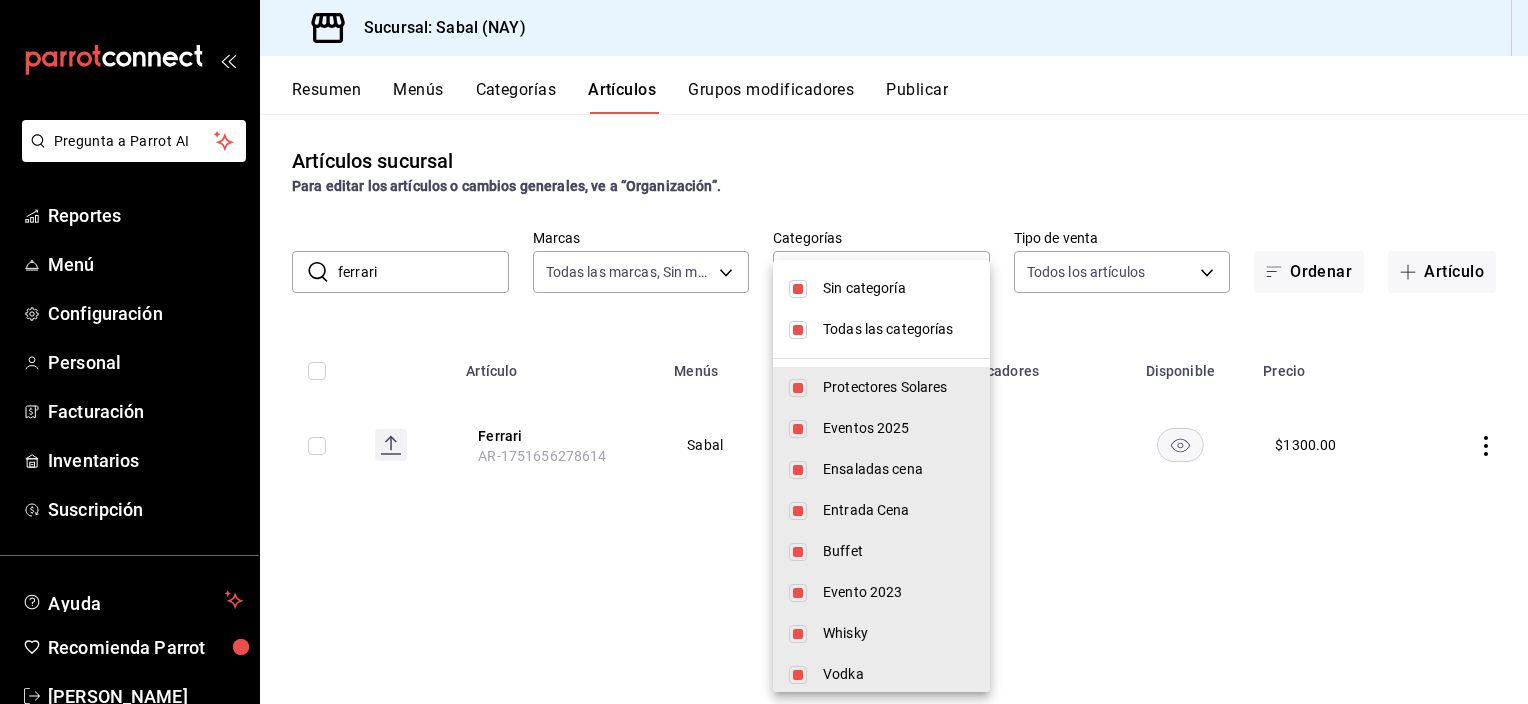 click on "Sin categoría" at bounding box center (898, 288) 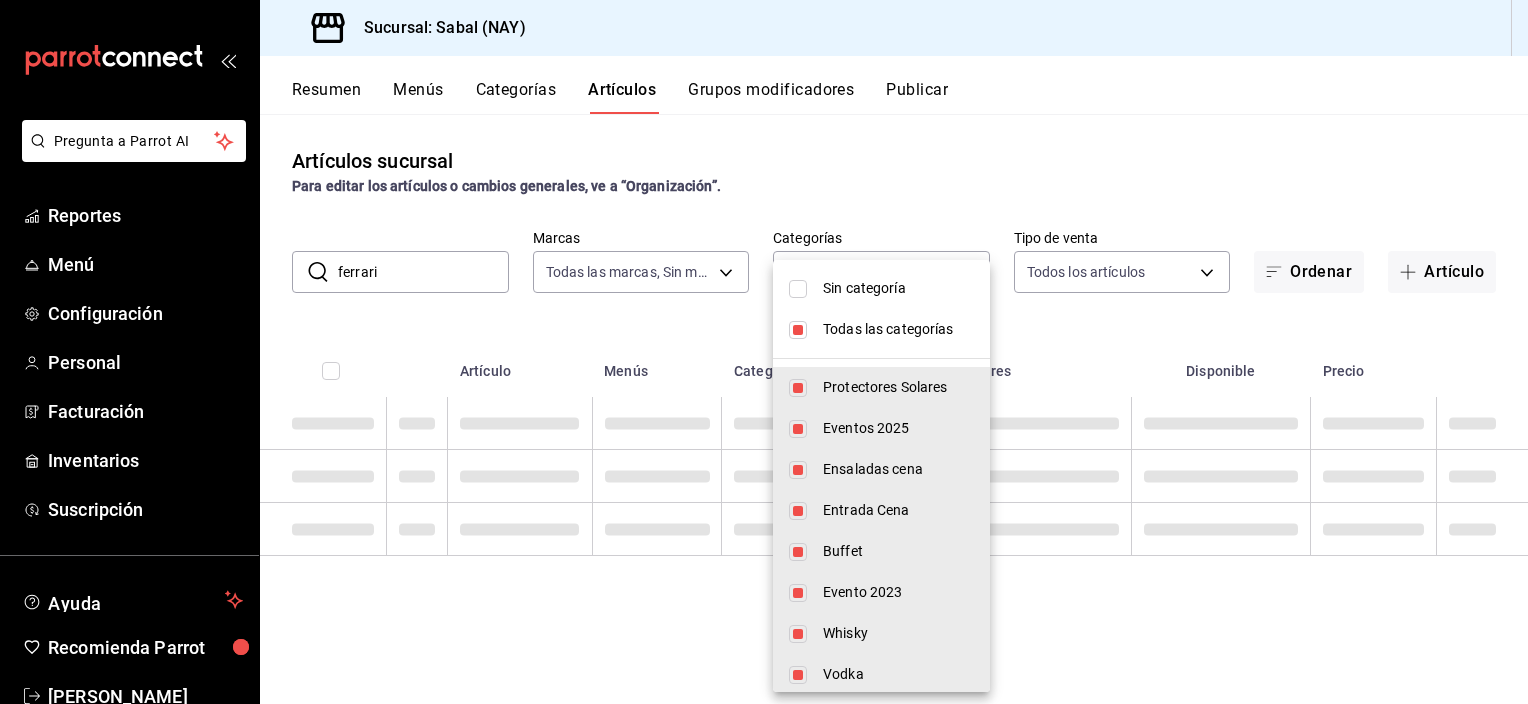 click at bounding box center (798, 330) 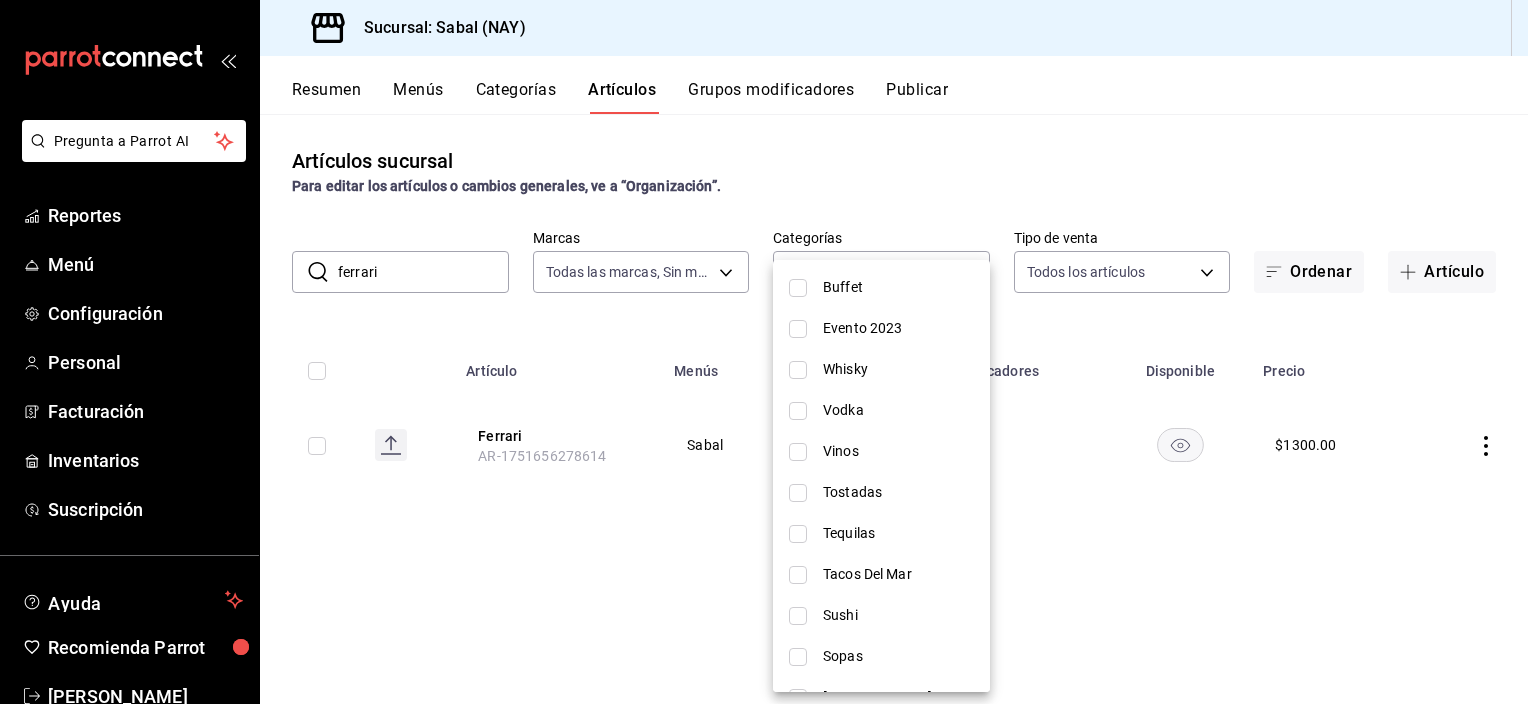 scroll, scrollTop: 232, scrollLeft: 0, axis: vertical 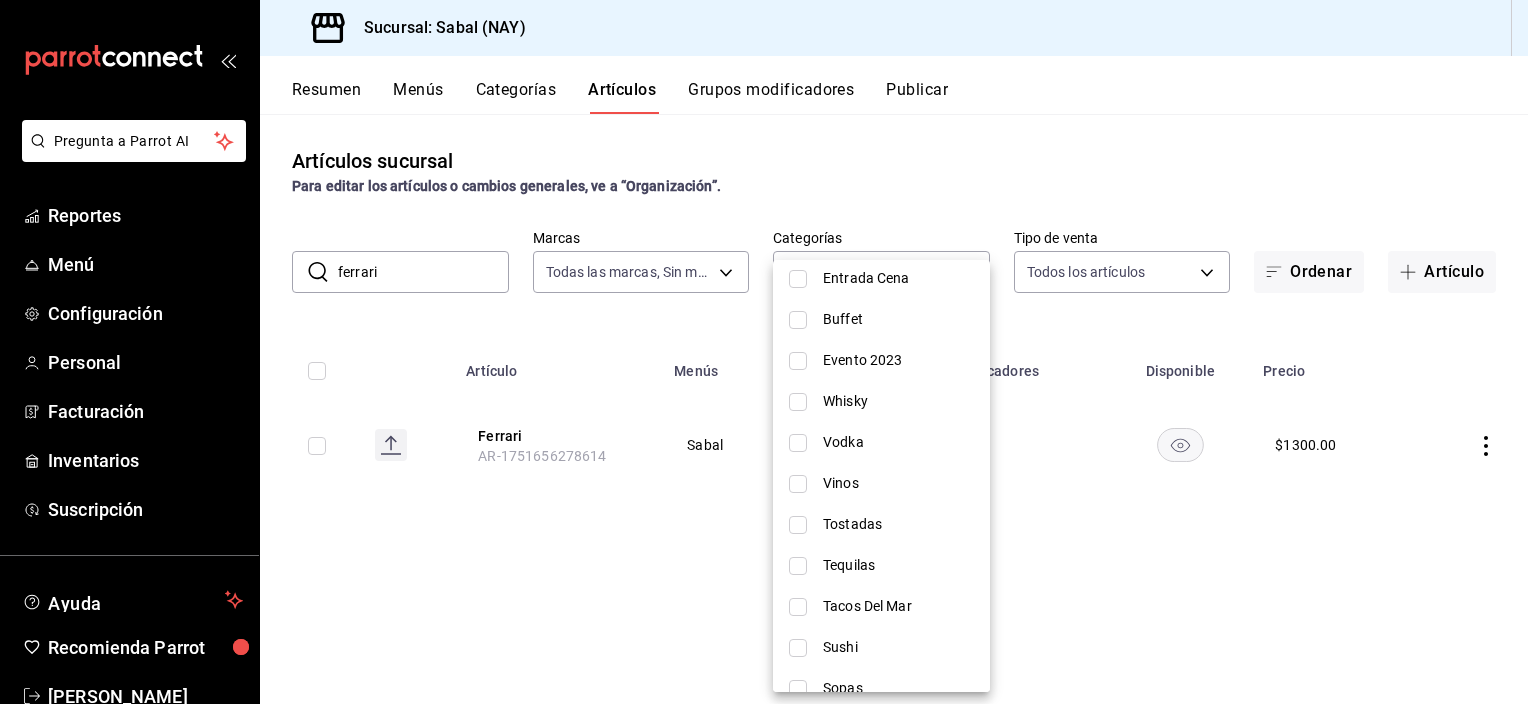 click on "Vinos" at bounding box center (881, 483) 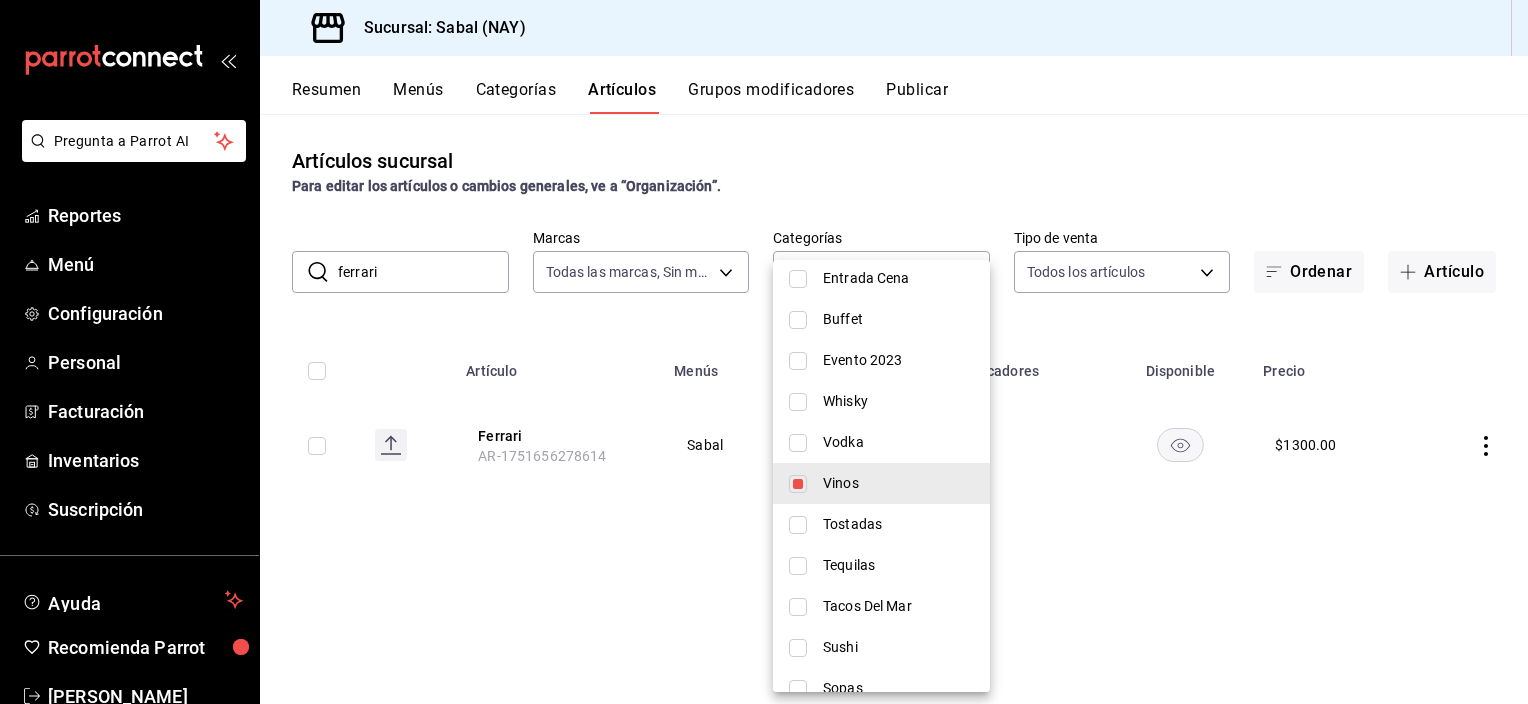 click at bounding box center (764, 352) 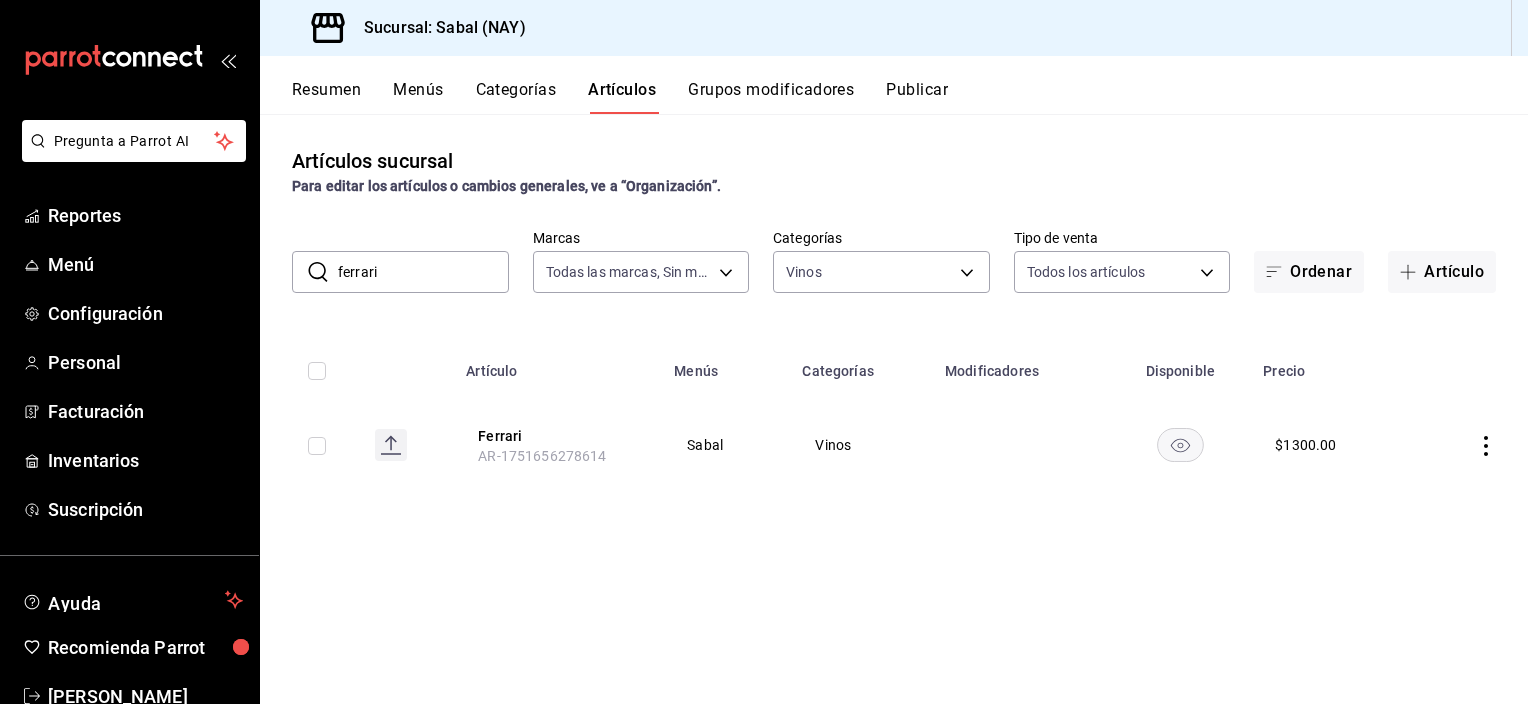 click 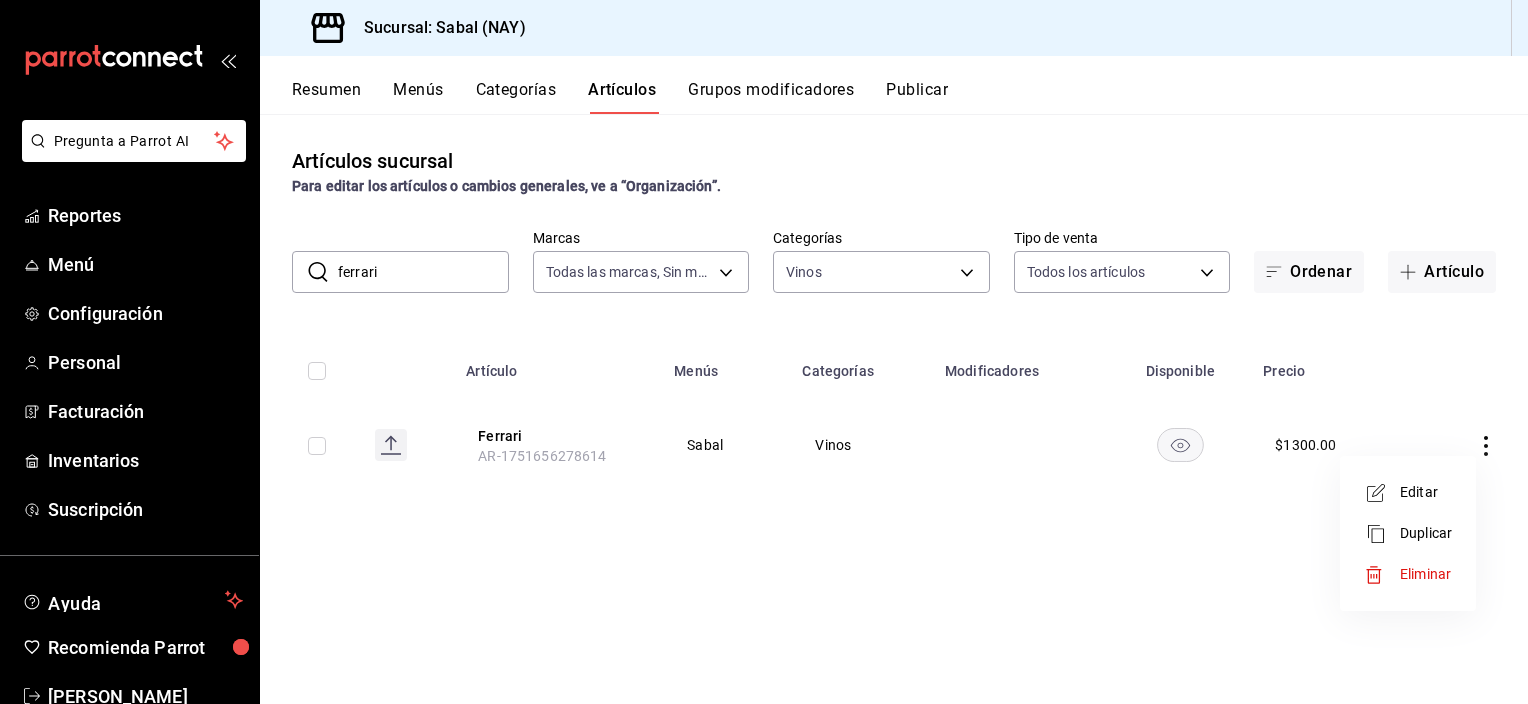 click at bounding box center (764, 352) 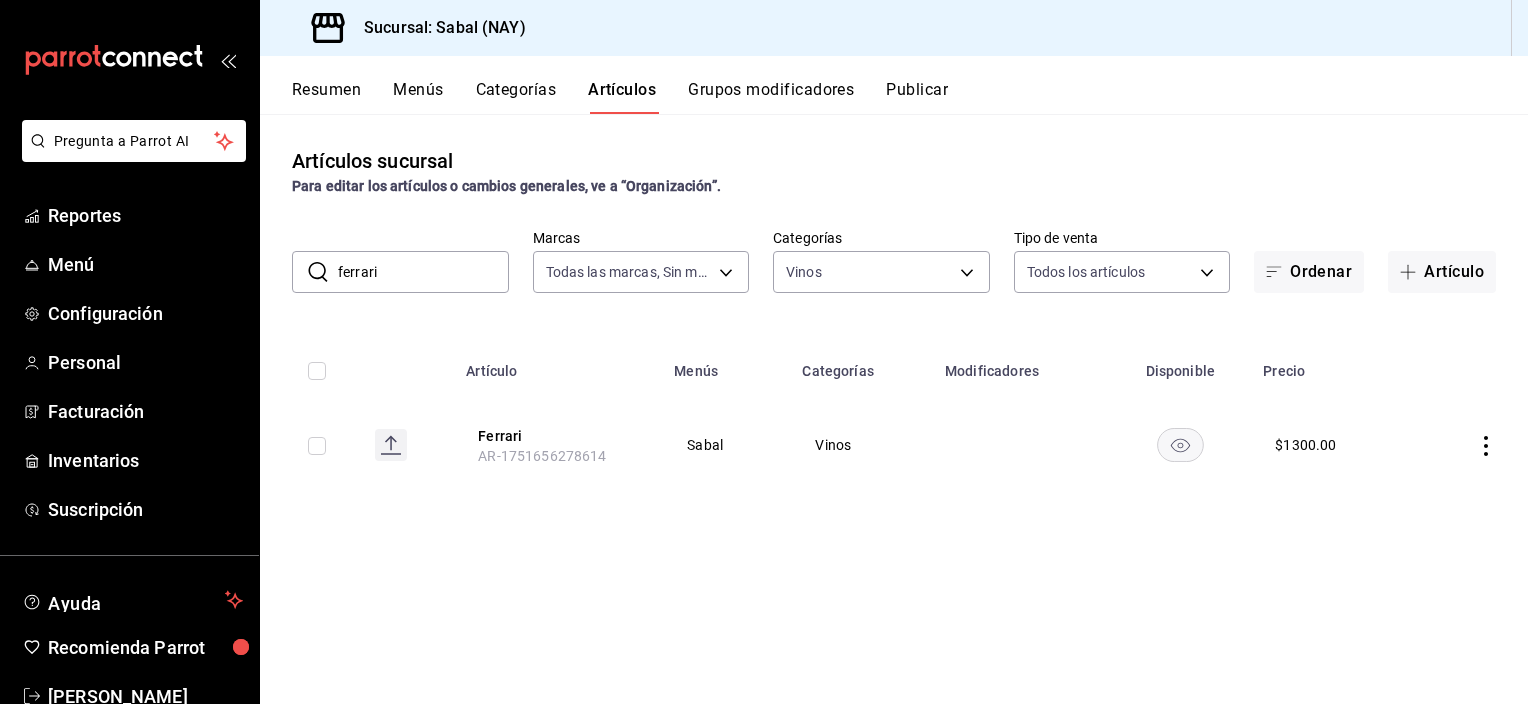 drag, startPoint x: 402, startPoint y: 284, endPoint x: 306, endPoint y: 279, distance: 96.13012 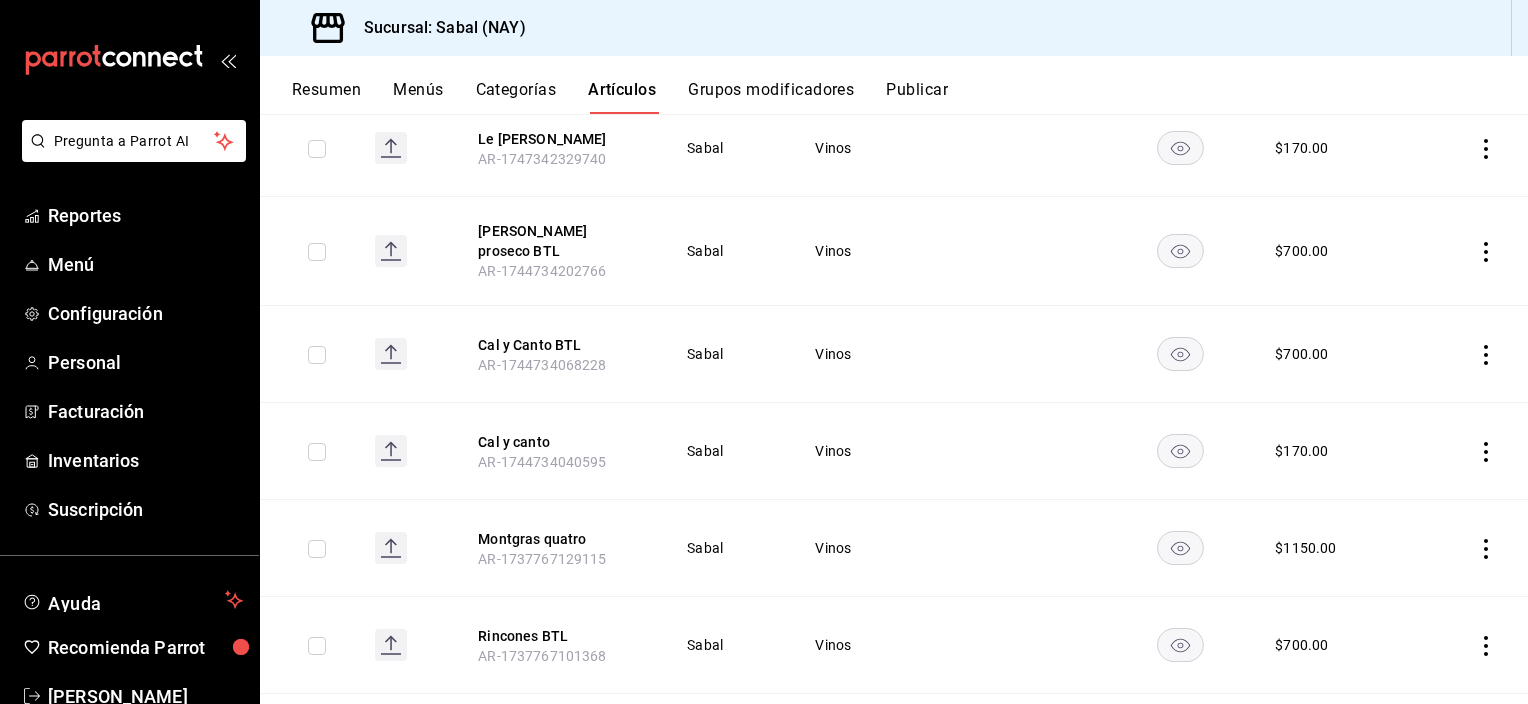 scroll, scrollTop: 488, scrollLeft: 0, axis: vertical 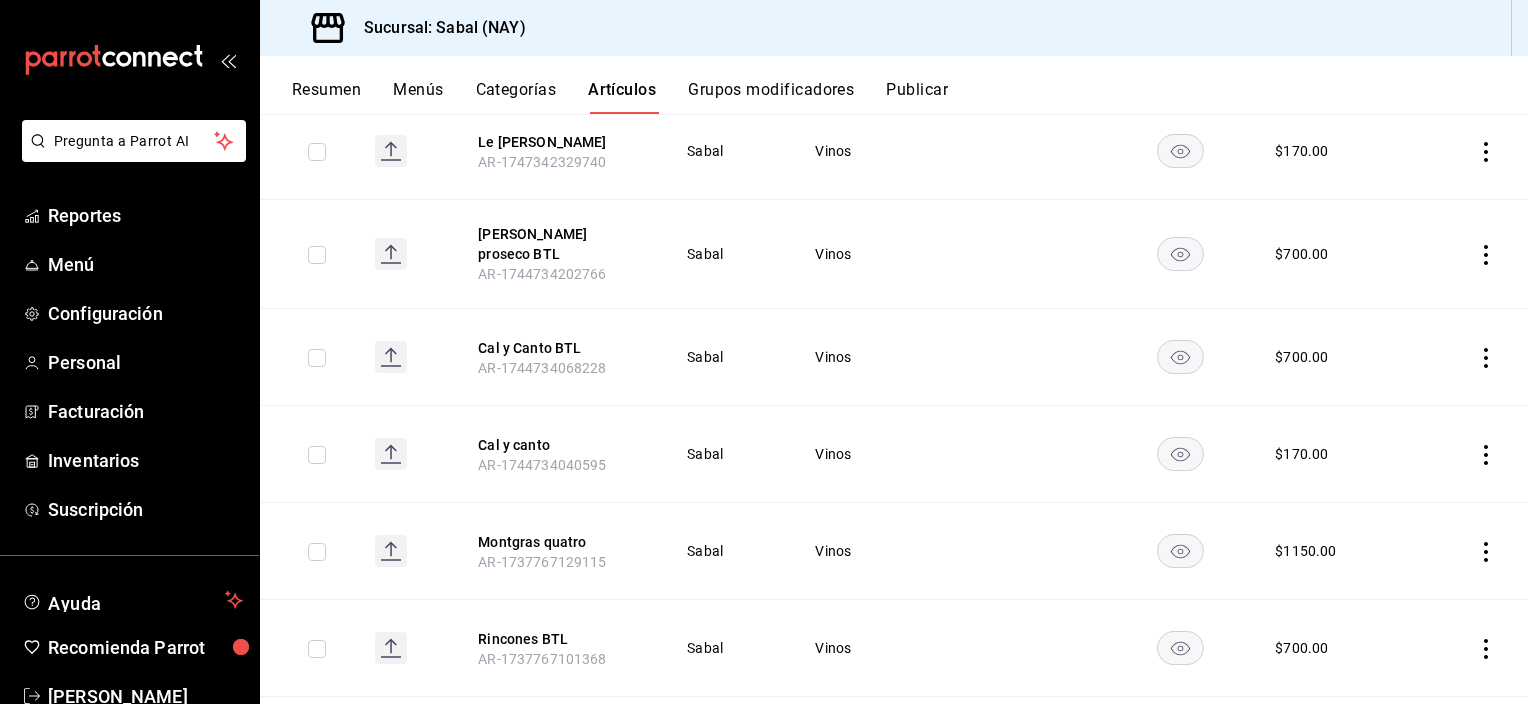 type 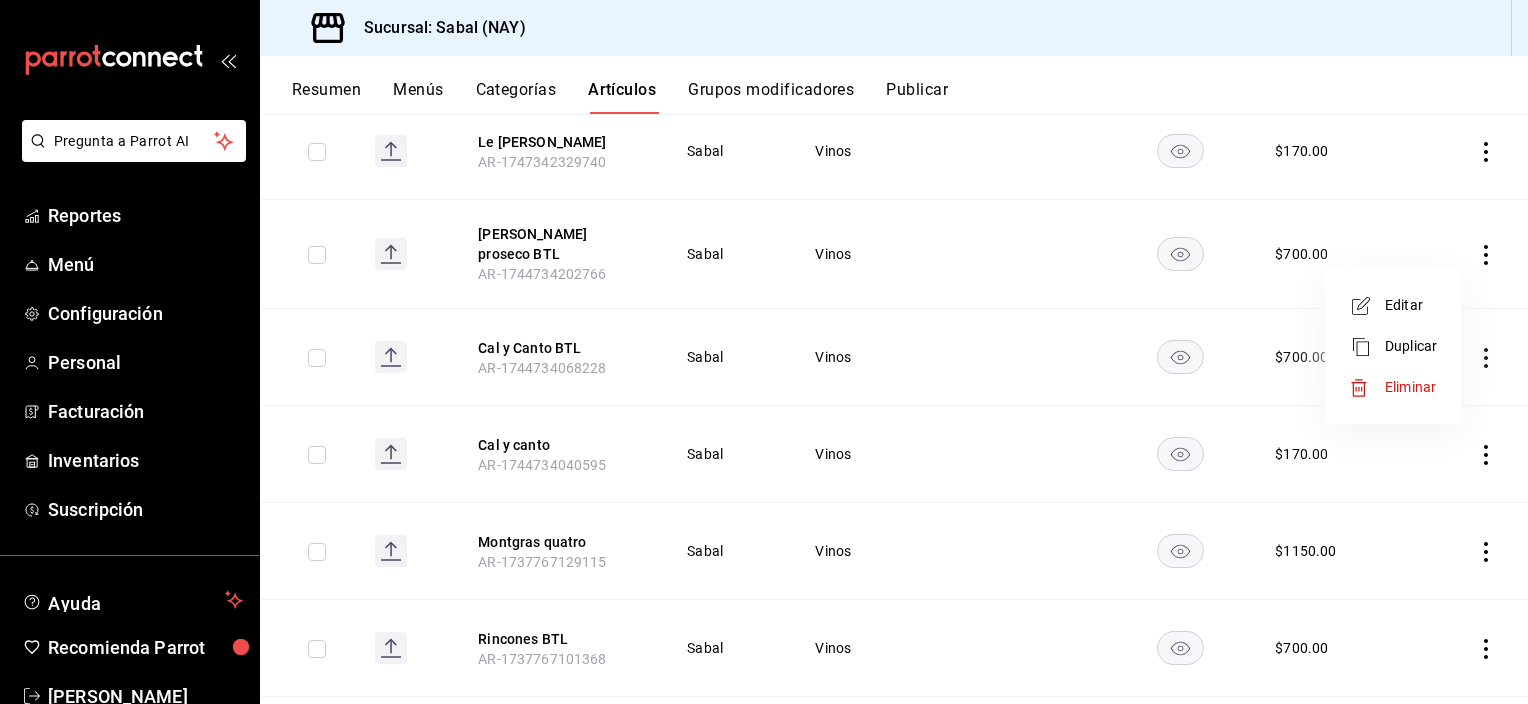 click on "Editar" at bounding box center (1411, 305) 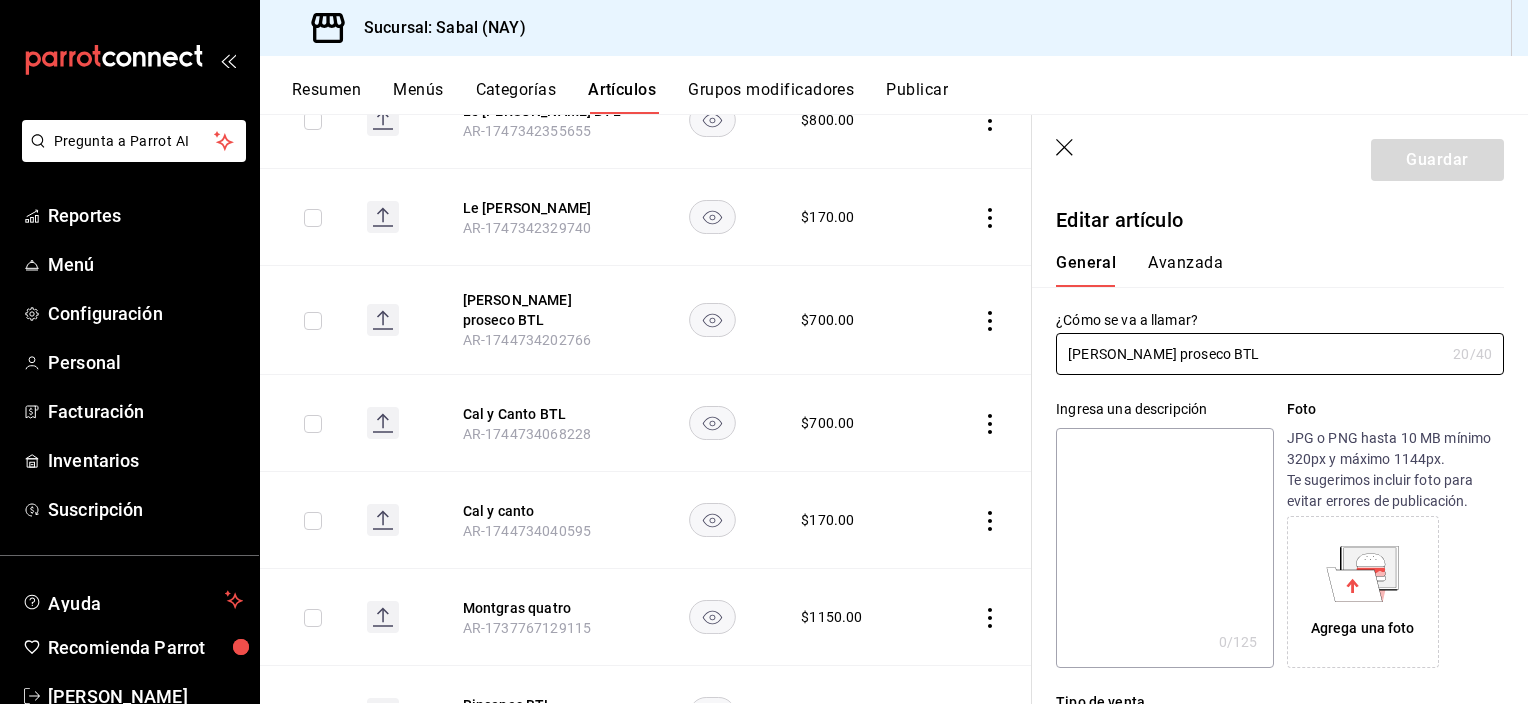 type on "$700.00" 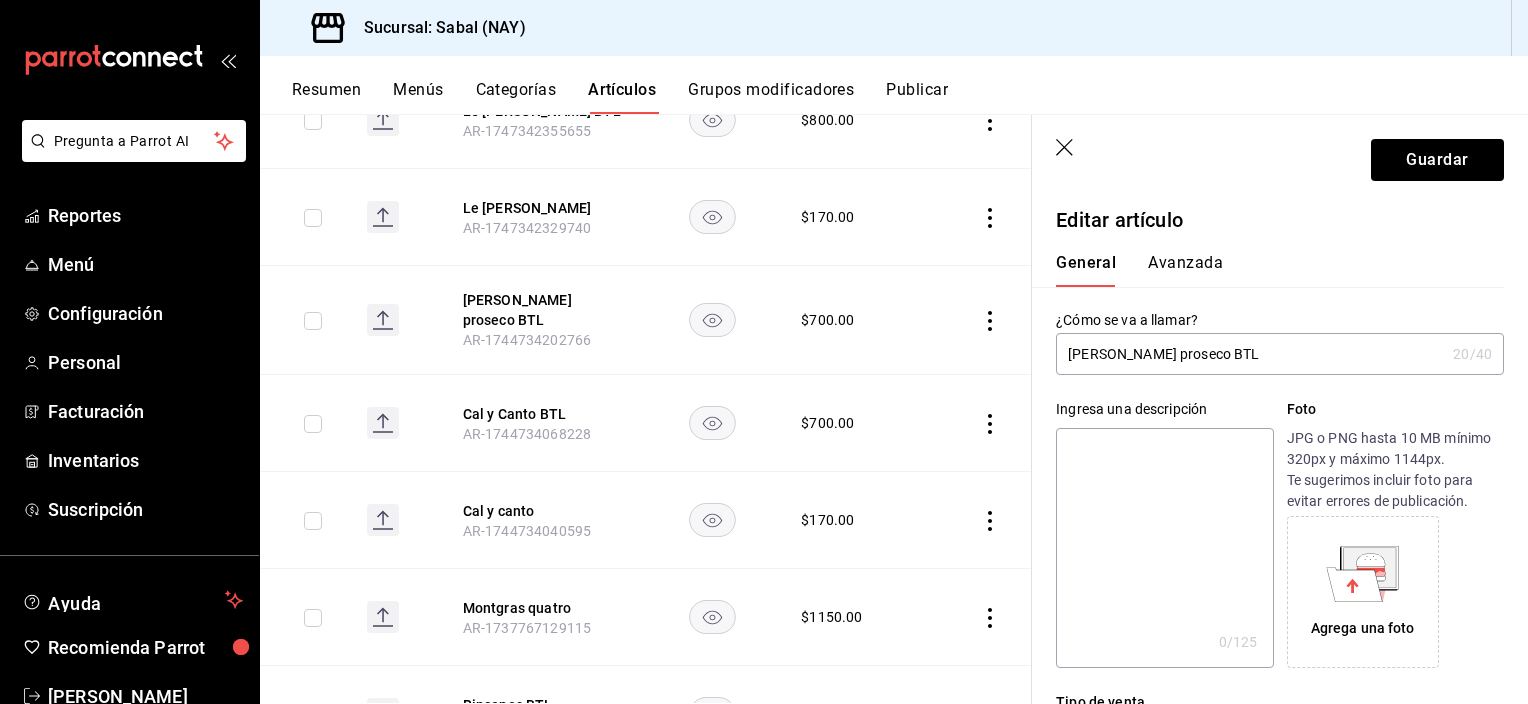 click on "Guardar" at bounding box center (1280, 156) 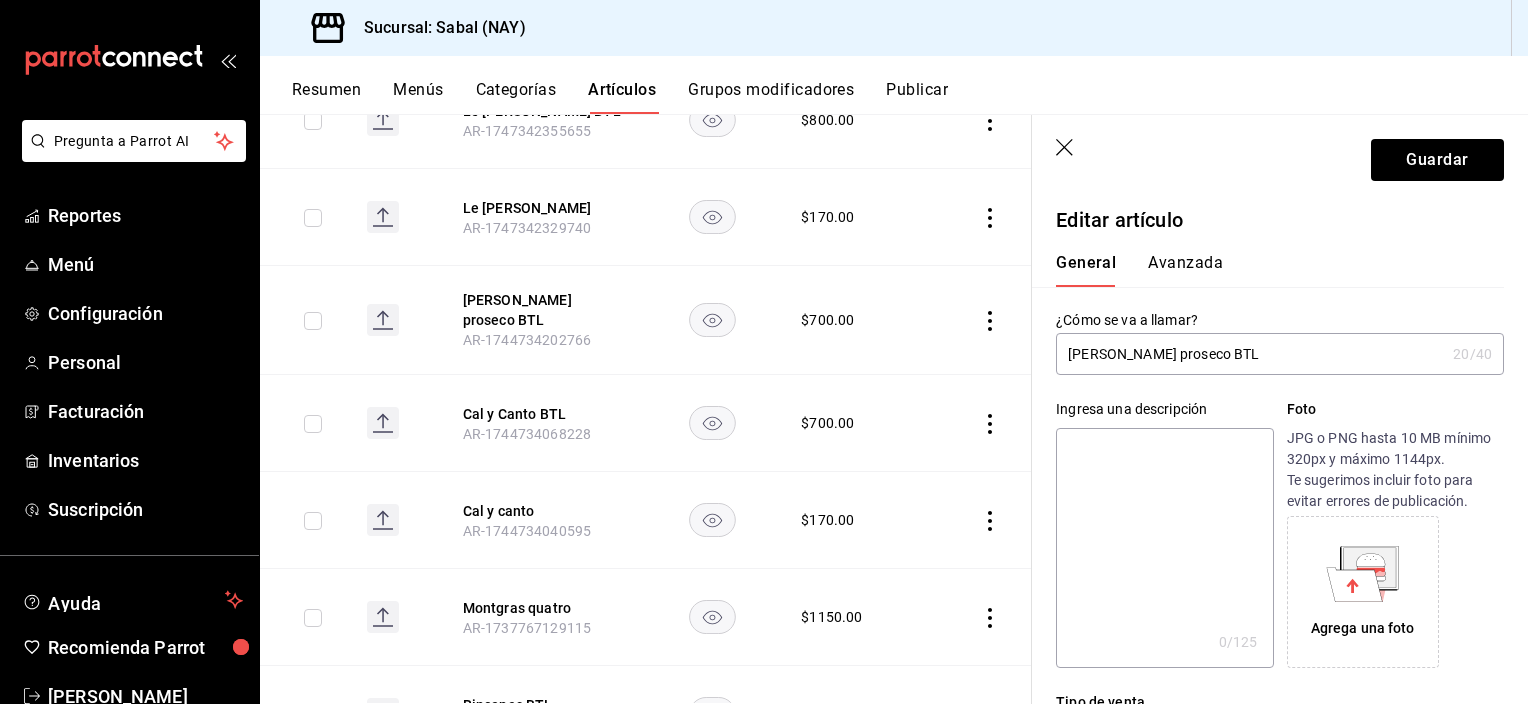 click on "[PERSON_NAME] proseco BTL" at bounding box center (1250, 354) 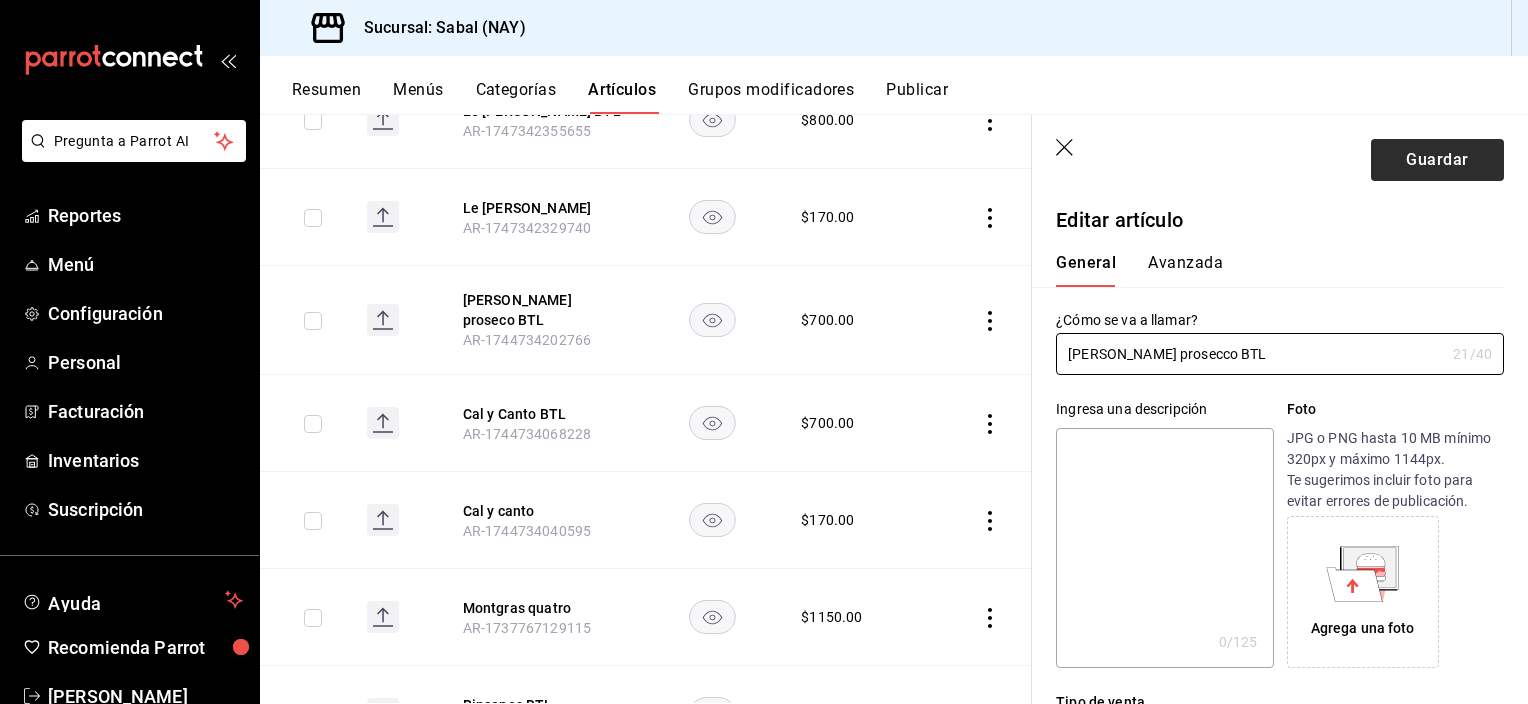 type on "[PERSON_NAME] prosecco BTL" 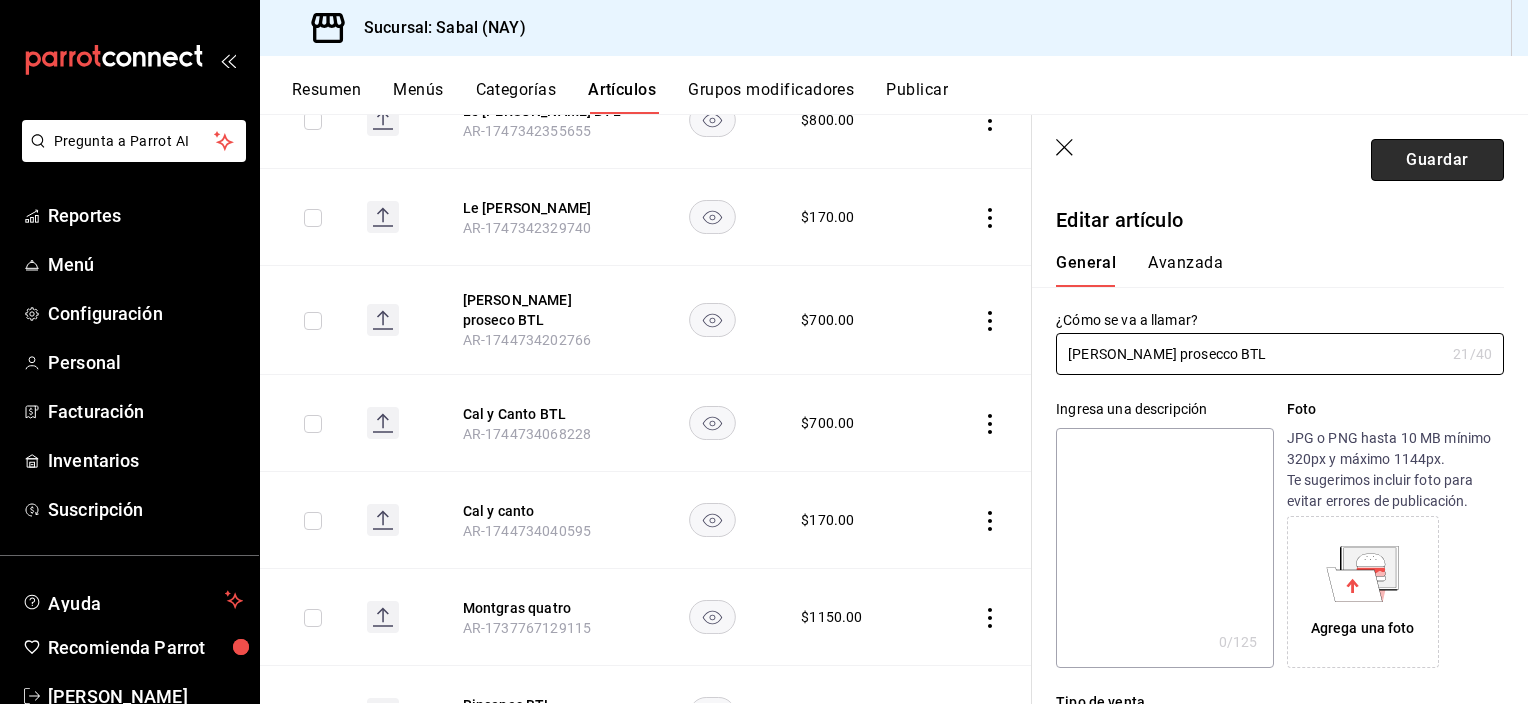 click on "Guardar" at bounding box center (1437, 160) 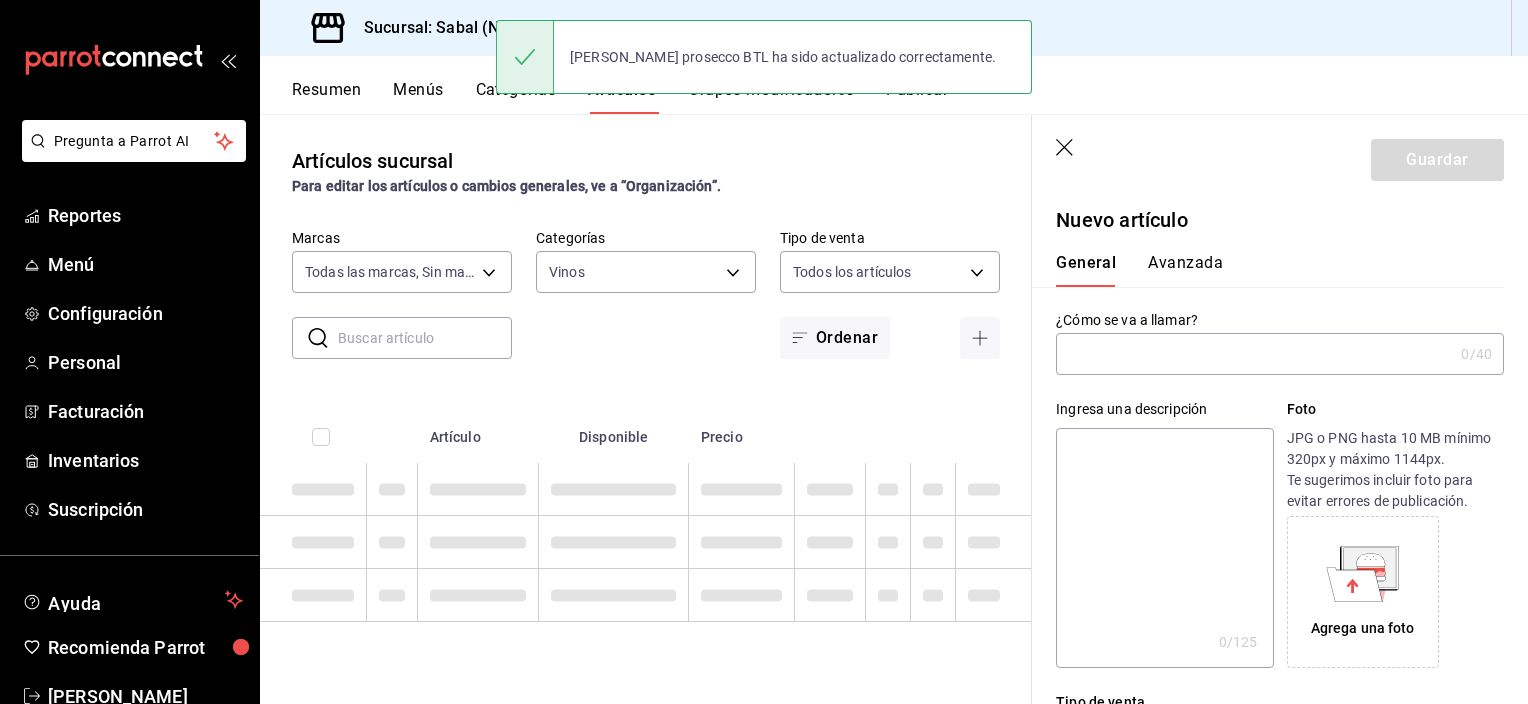 click 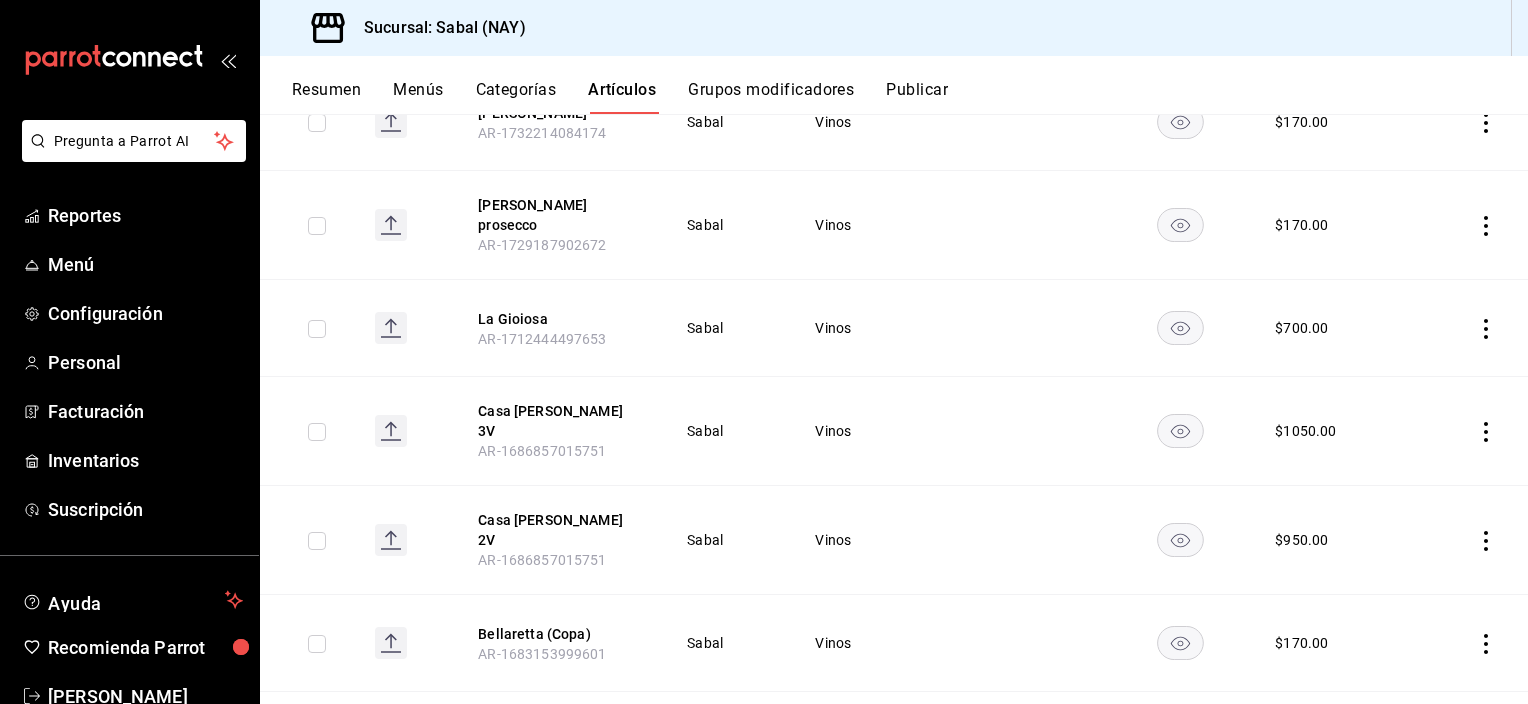 scroll, scrollTop: 1500, scrollLeft: 0, axis: vertical 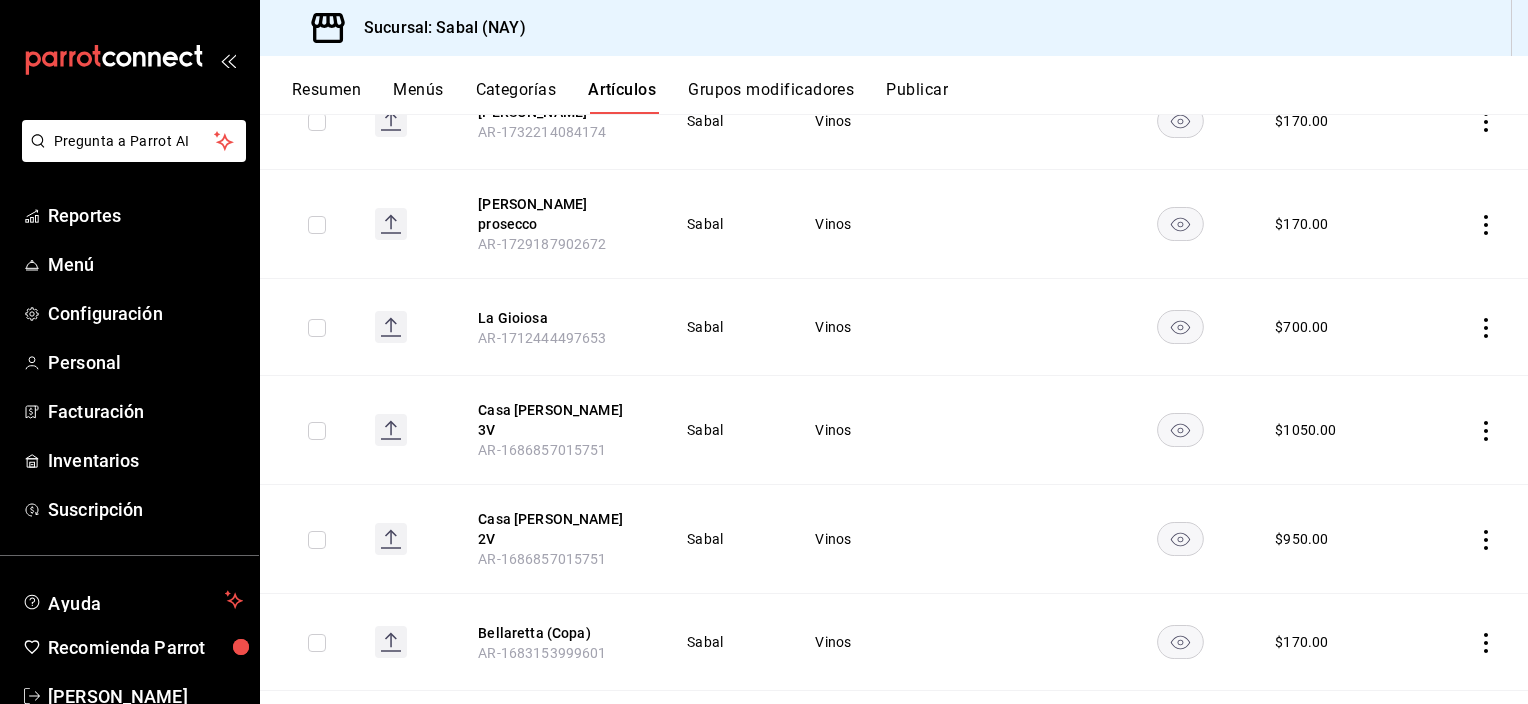 click 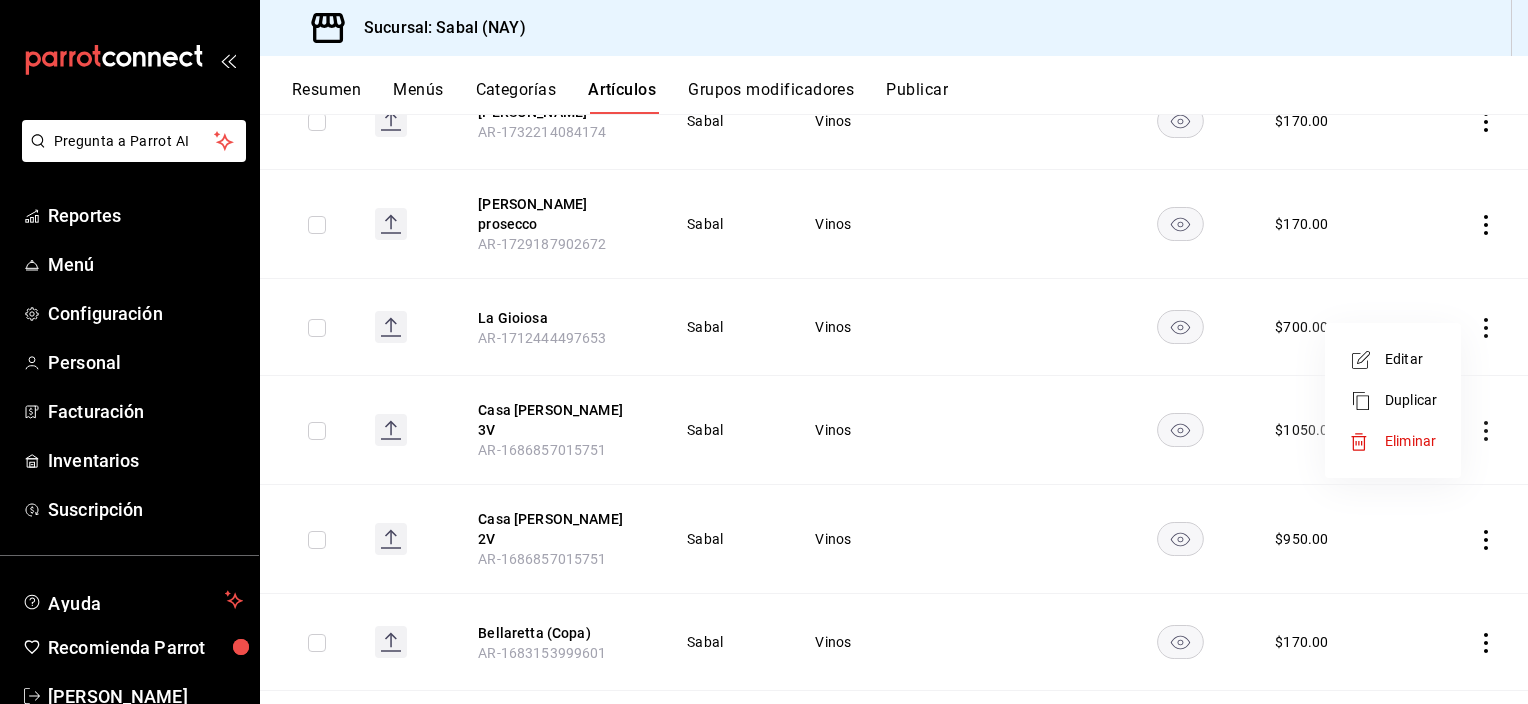 click on "Eliminar" at bounding box center [1410, 441] 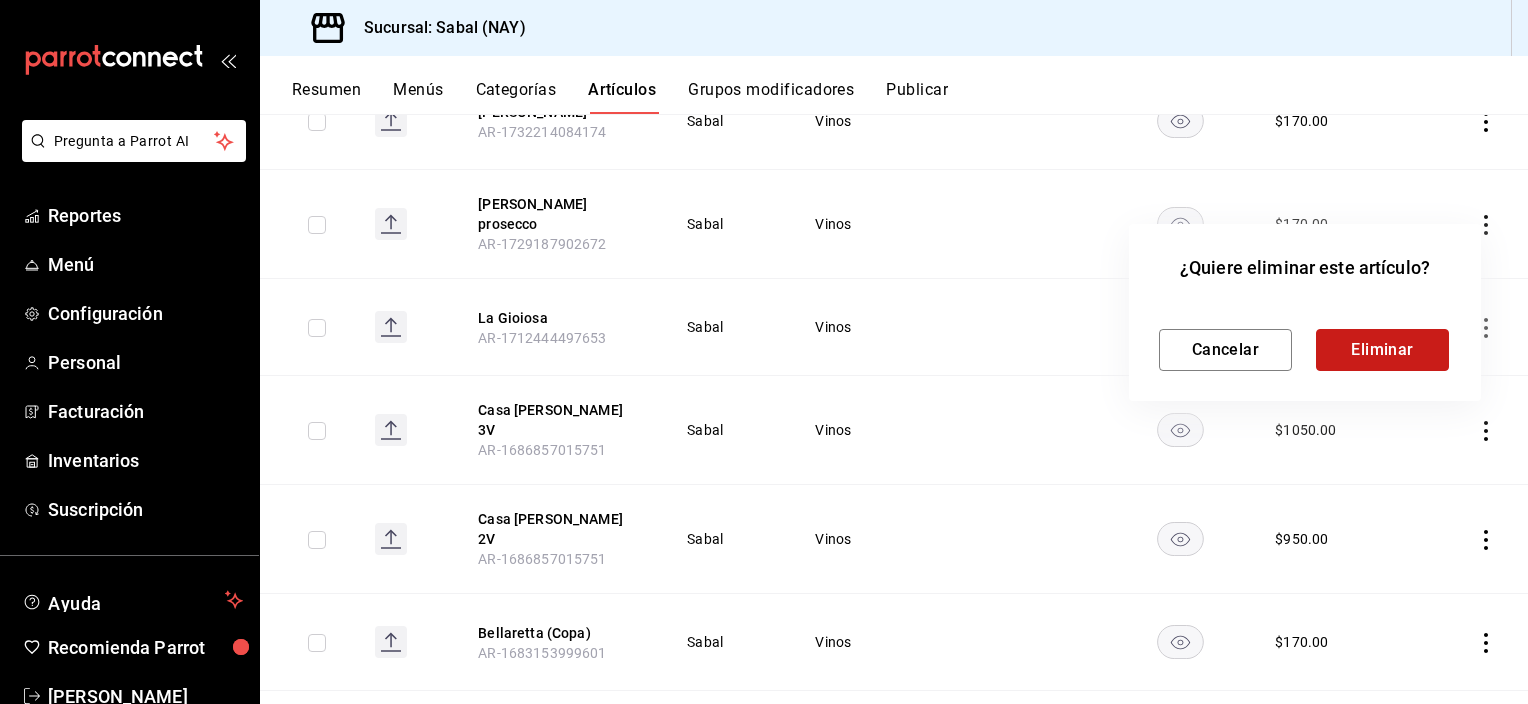 click on "Eliminar" at bounding box center [1382, 350] 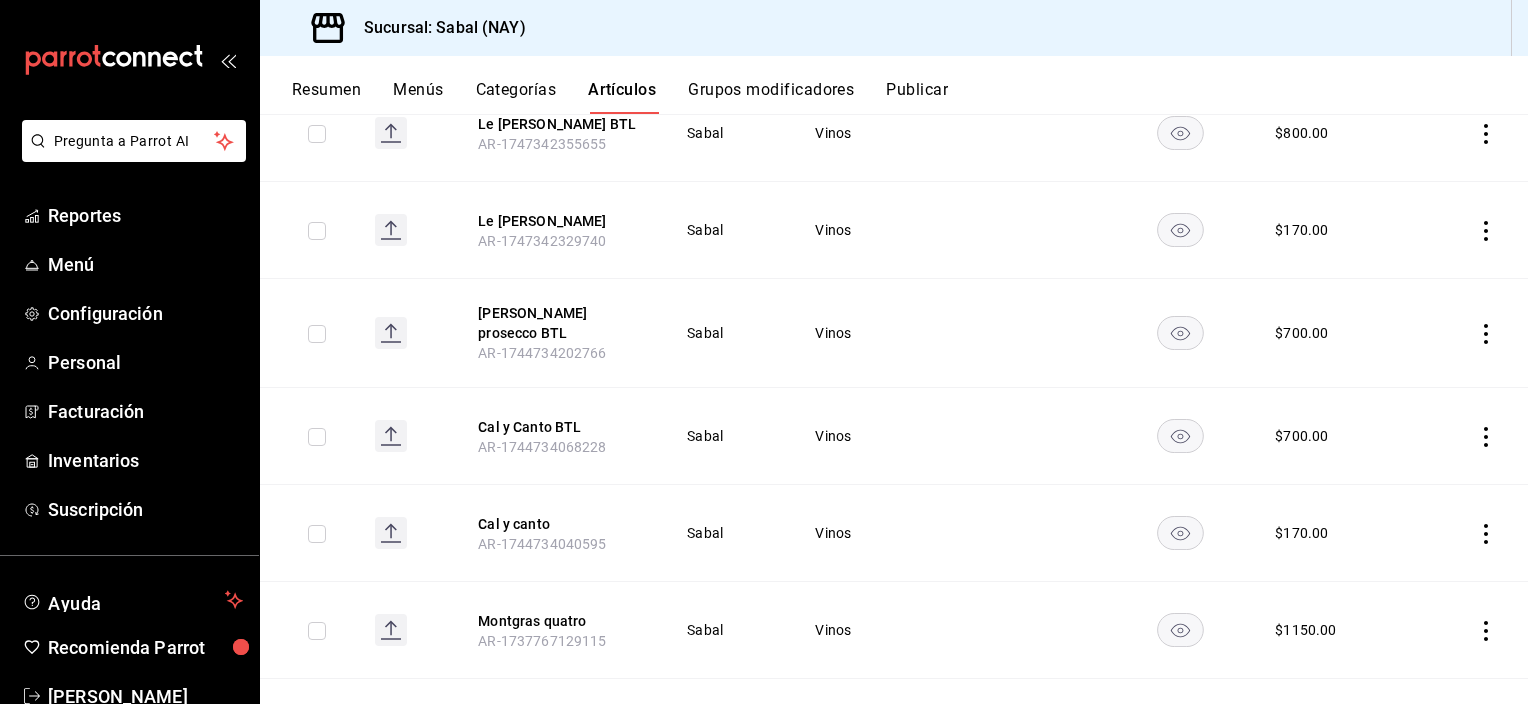 scroll, scrollTop: 0, scrollLeft: 0, axis: both 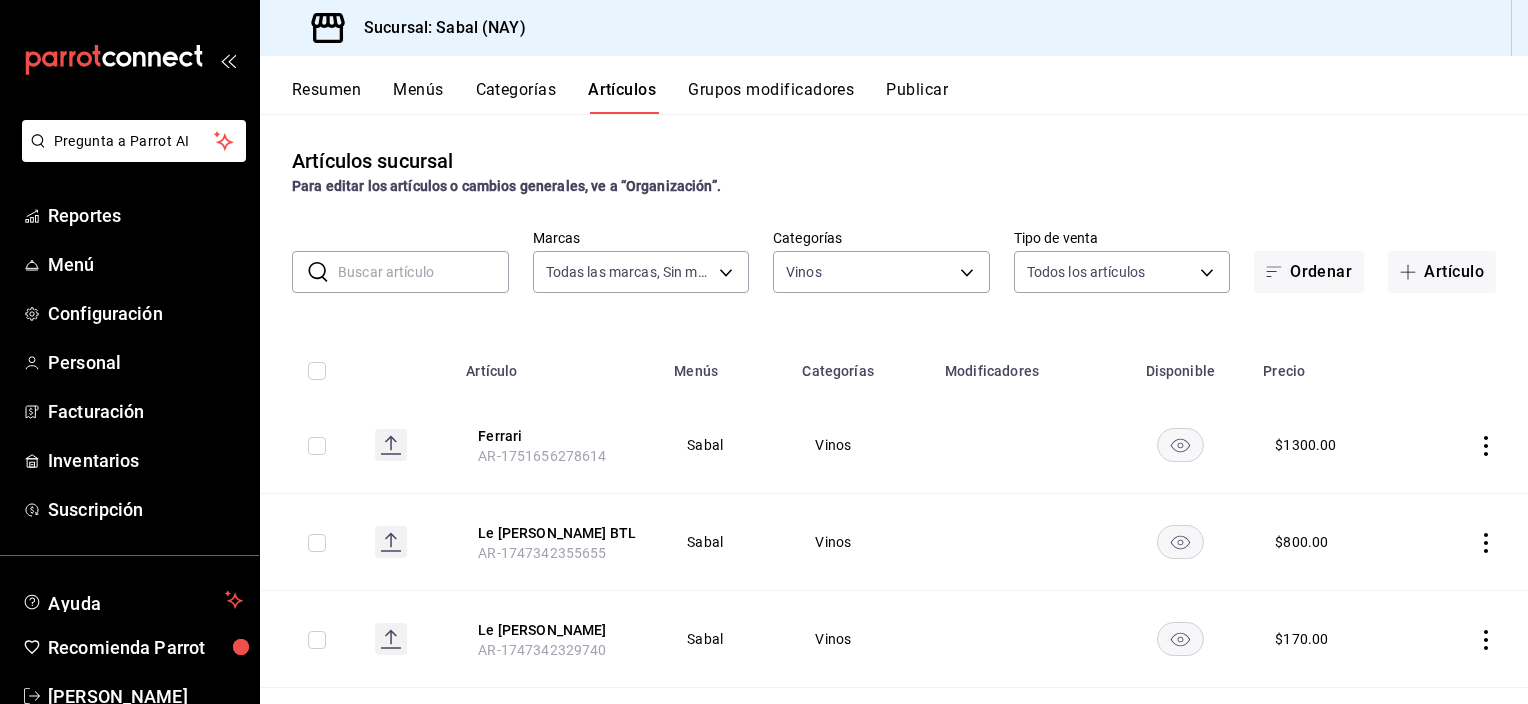 click at bounding box center (317, 371) 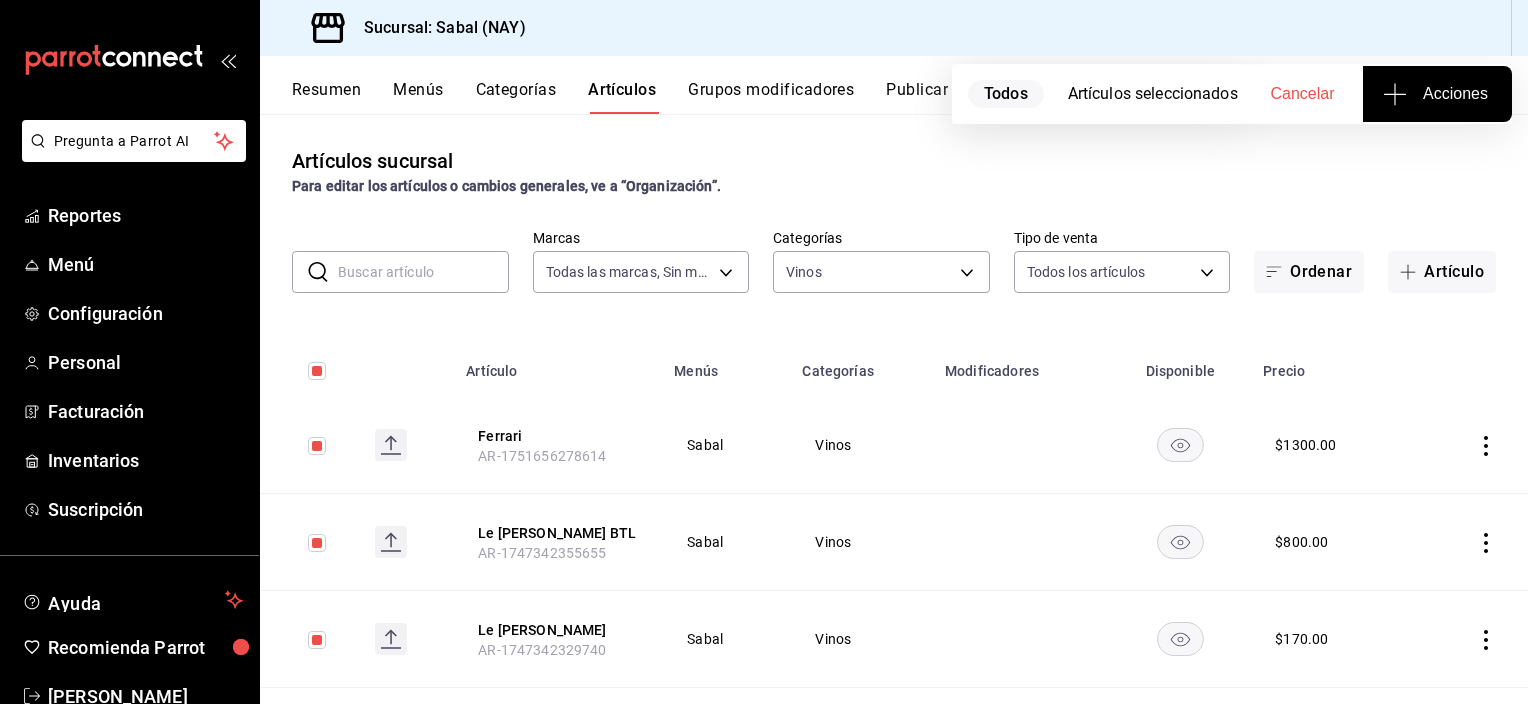 click on "Acciones" at bounding box center (1437, 94) 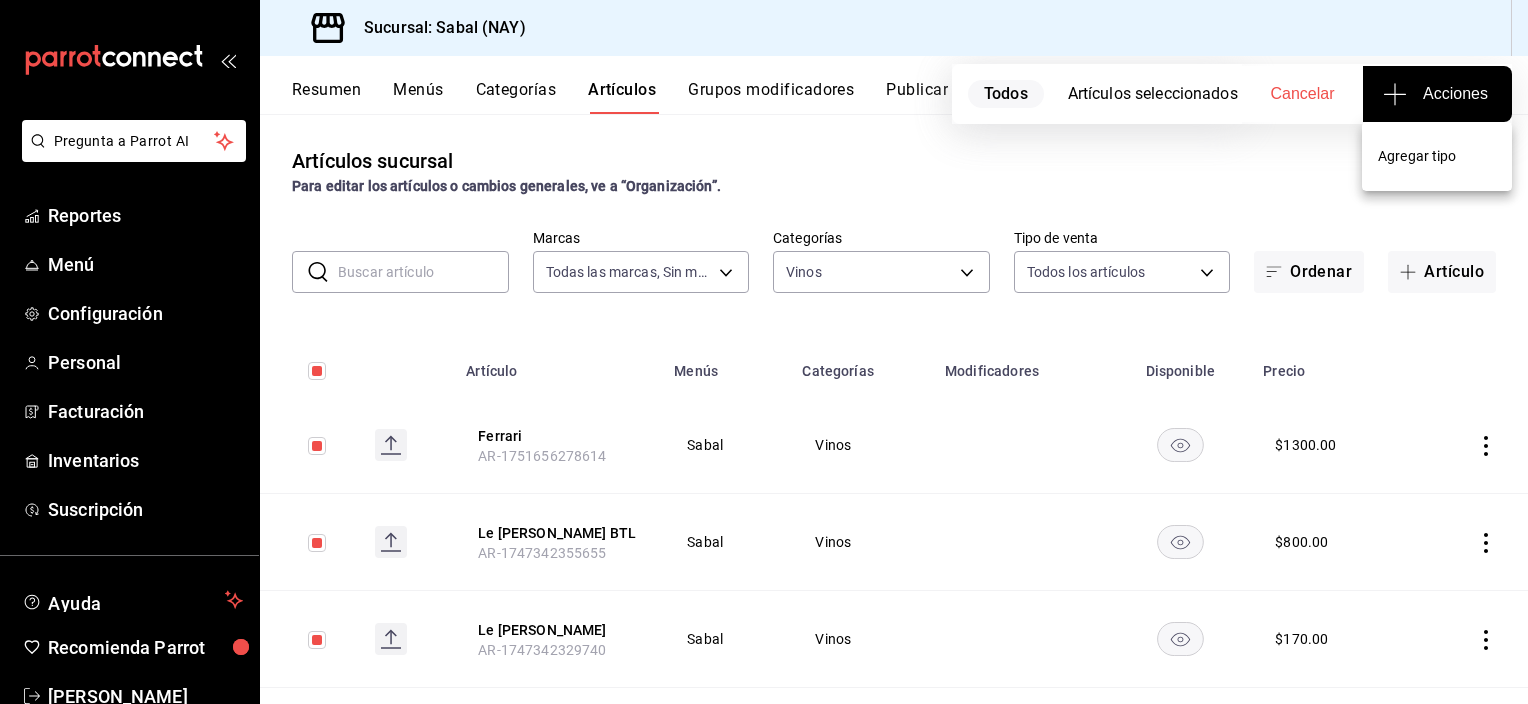 click on "Agregar tipo" at bounding box center (1437, 156) 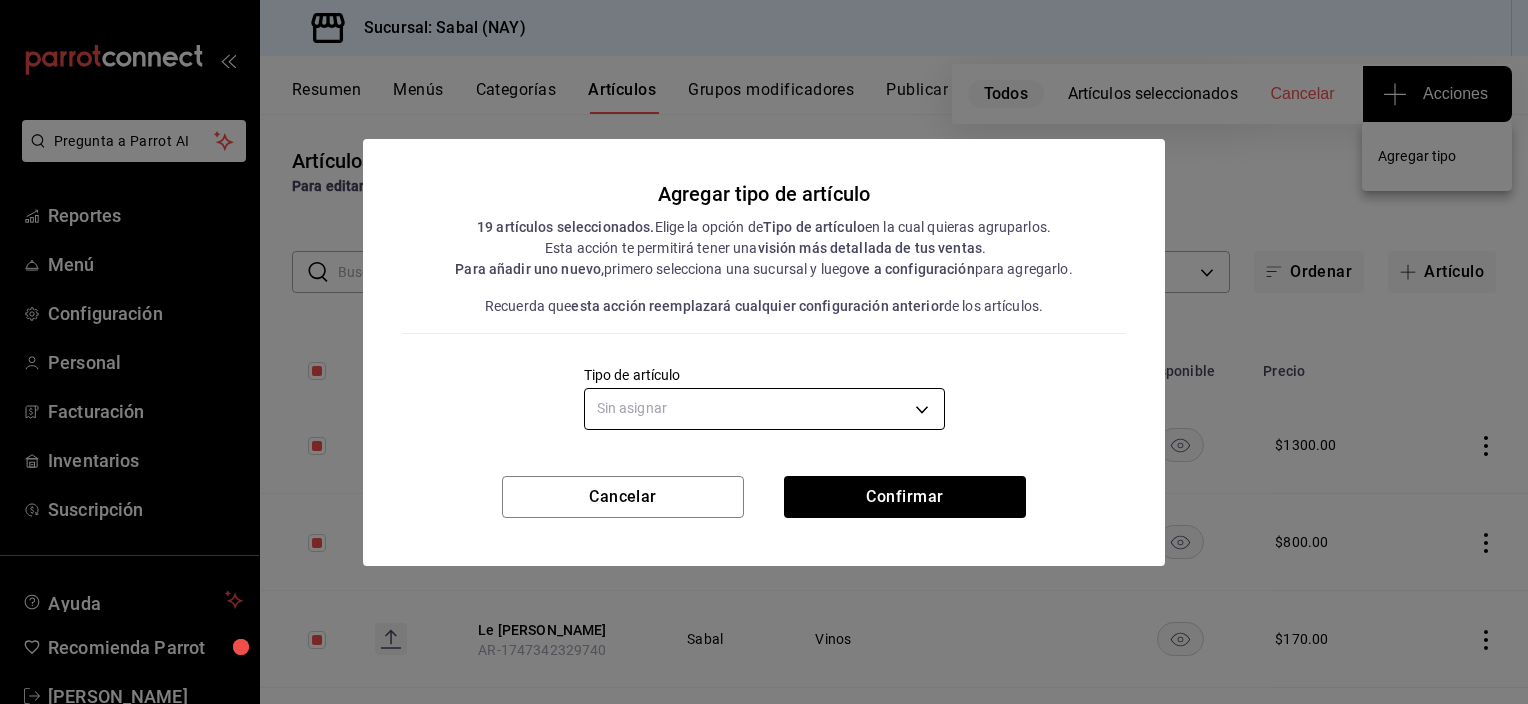 click on "Pregunta a Parrot AI Reportes   Menú   Configuración   Personal   Facturación   Inventarios   Suscripción   Ayuda Recomienda Parrot   [PERSON_NAME]   Sugerir nueva función   Sucursal: Sabal (NAY) Resumen Menús Categorías Artículos Grupos modificadores Publicar Todos Artículos seleccionados Cancelar Acciones Artículos sucursal Para editar los artículos o cambios generales, ve a “Organización”. ​ ​ Marcas Todas las marcas, Sin marca 7bb9fc4a-963e-4e00-9402-9ac56289446f Categorías Vinos 617fb0f2-77eb-405c-b68e-b1b180a98611 Tipo de venta Todos los artículos ALL Ordenar Artículo Artículo Menús Categorías Modificadores Disponible Precio Ferrari AR-1751656278614 Sabal Vinos $ 1300.00 Le [PERSON_NAME] BTL AR-1747342355655 Sabal Vinos $ 800.00 Le [PERSON_NAME] AR-1747342329740 Sabal Vinos $ 170.00 [PERSON_NAME] prosecco BTL AR-1744734202766 Sabal Vinos $ 700.00 Cal y Canto BTL AR-1744734068228 Sabal Vinos $ 700.00 Cal y canto AR-1744734040595 Sabal Vinos $ 170.00 Montgras quatro Sabal $" at bounding box center (764, 352) 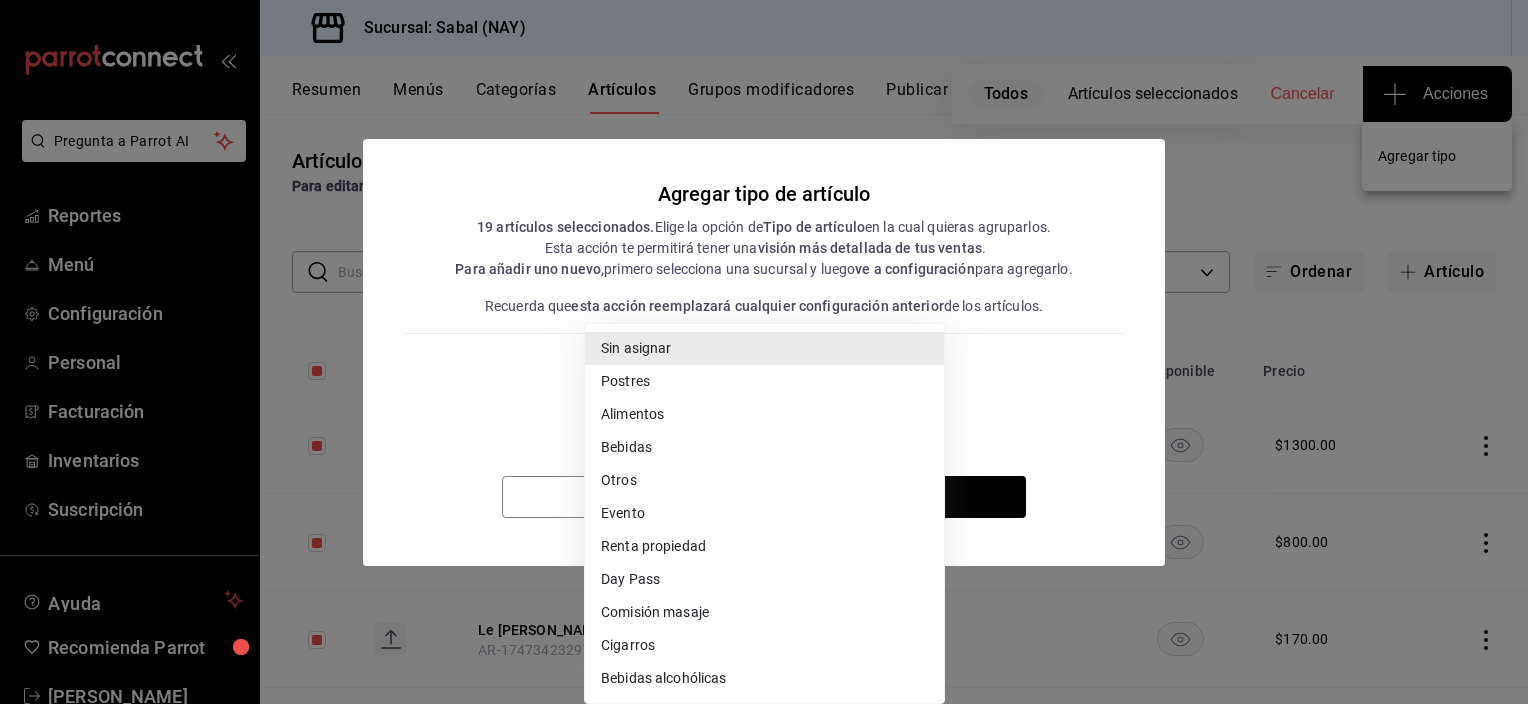 click on "Bebidas alcohólicas" at bounding box center (764, 678) 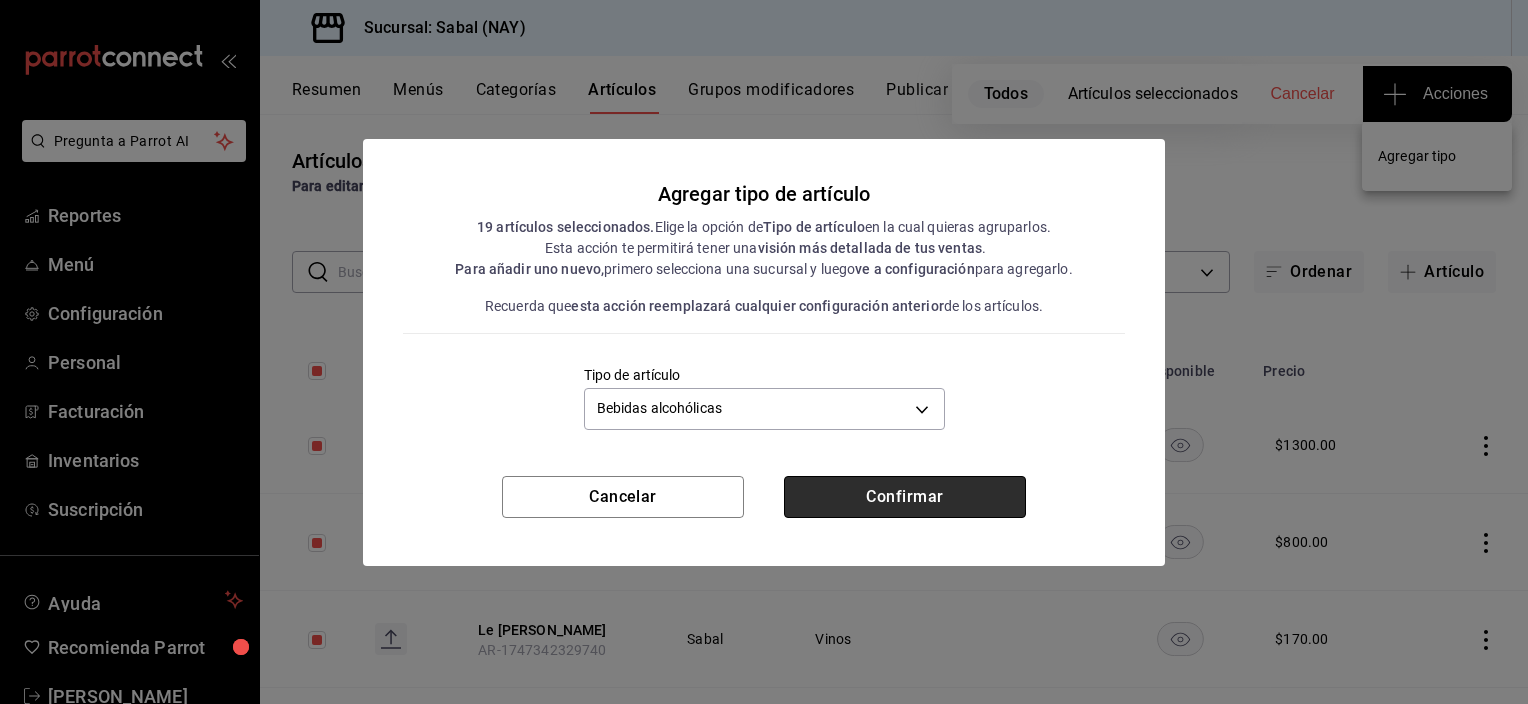 click on "Confirmar" at bounding box center (905, 497) 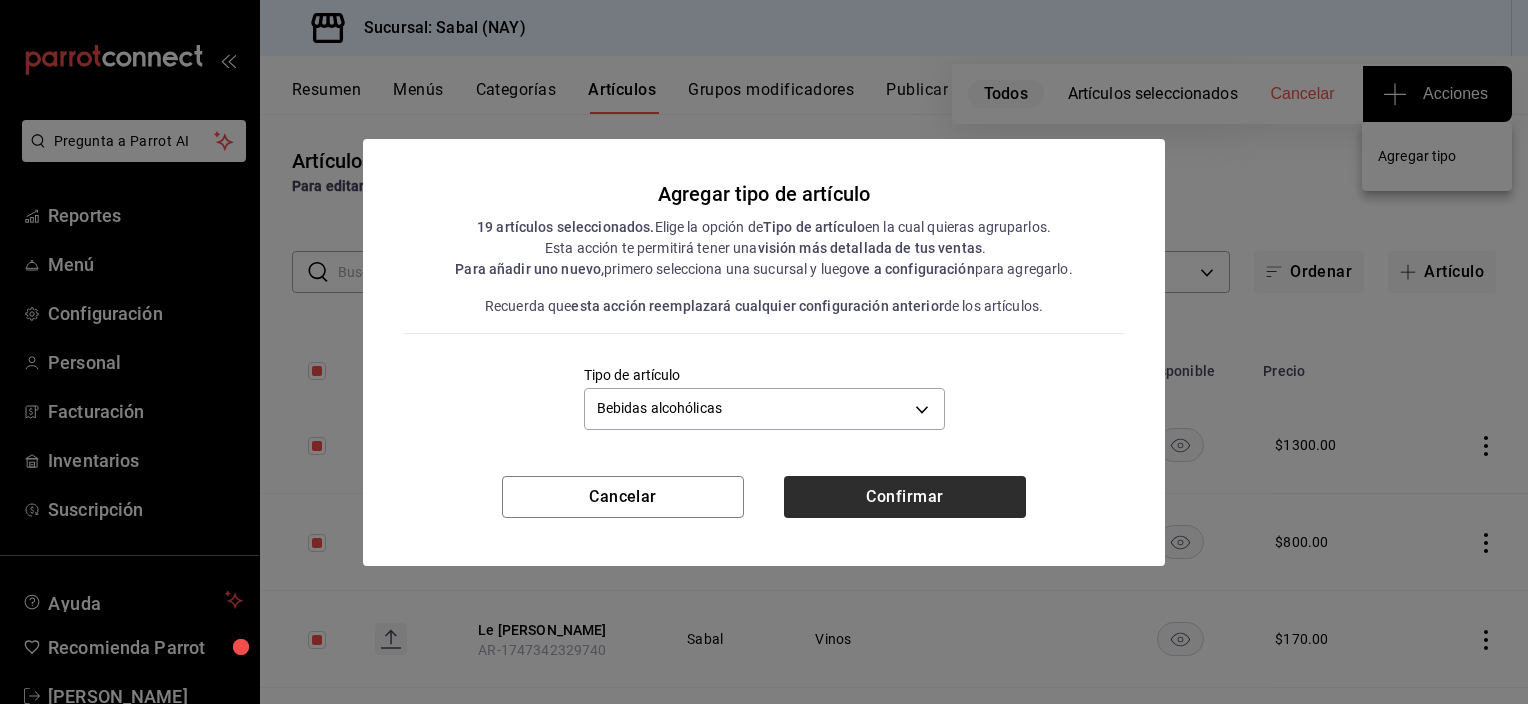 type 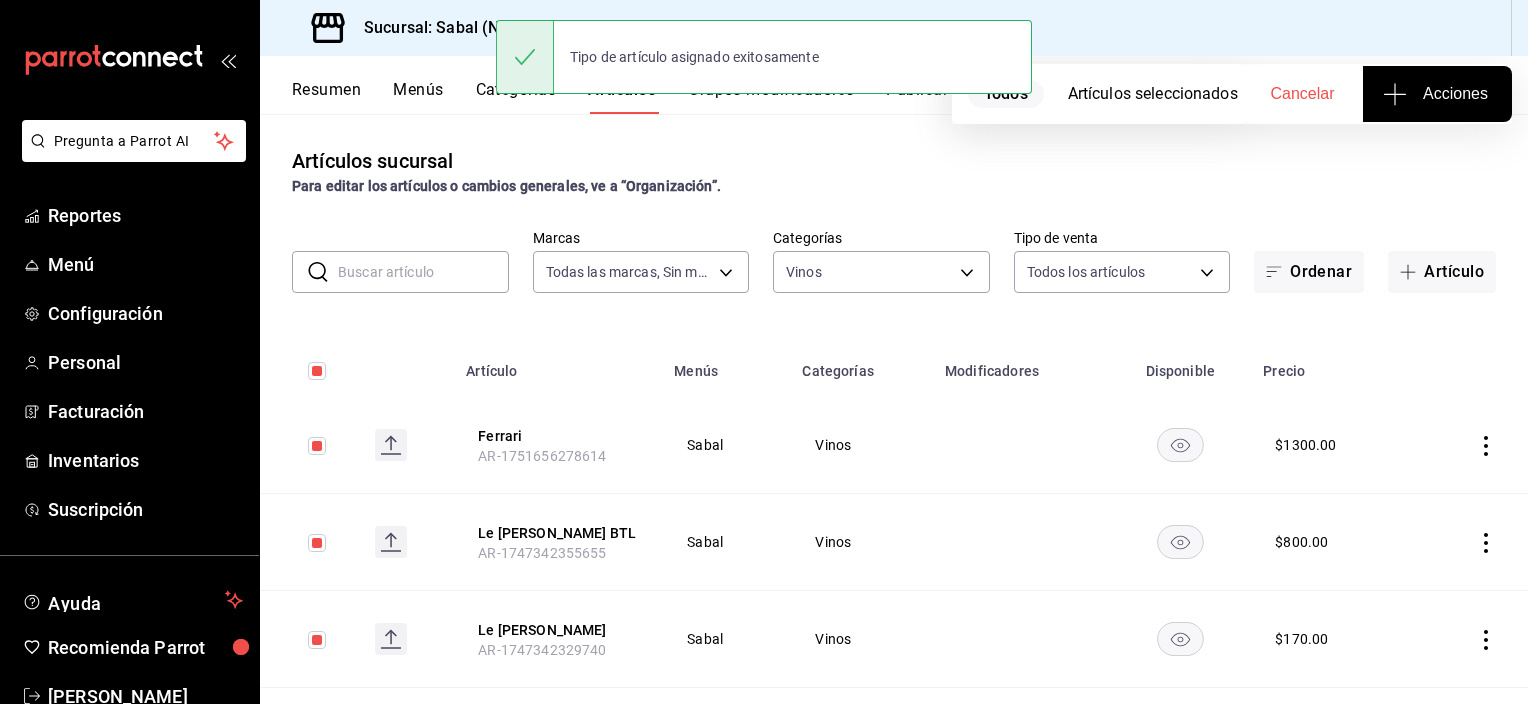 click on "Artículos sucursal Para editar los artículos o cambios generales, ve a “Organización”." at bounding box center [894, 171] 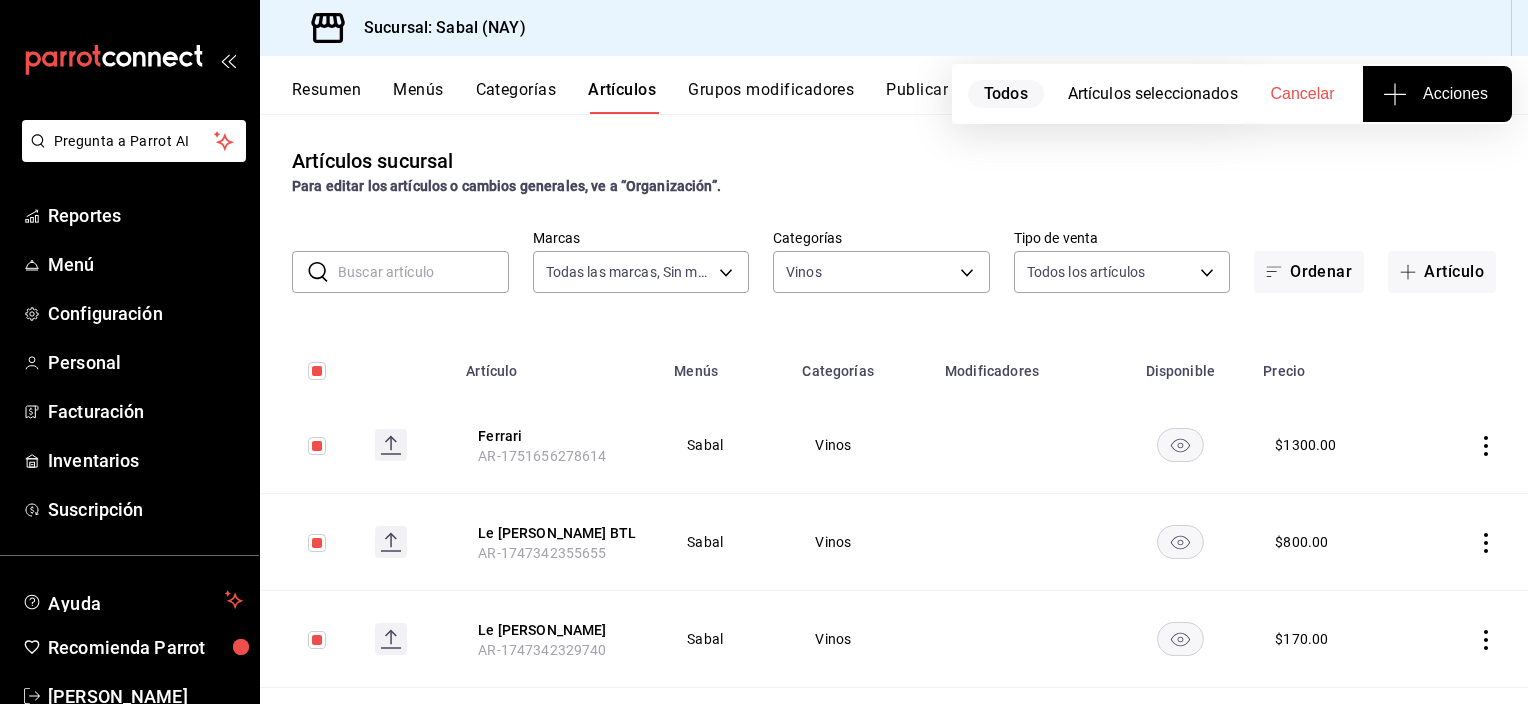 click on "Cancelar" at bounding box center (1303, 94) 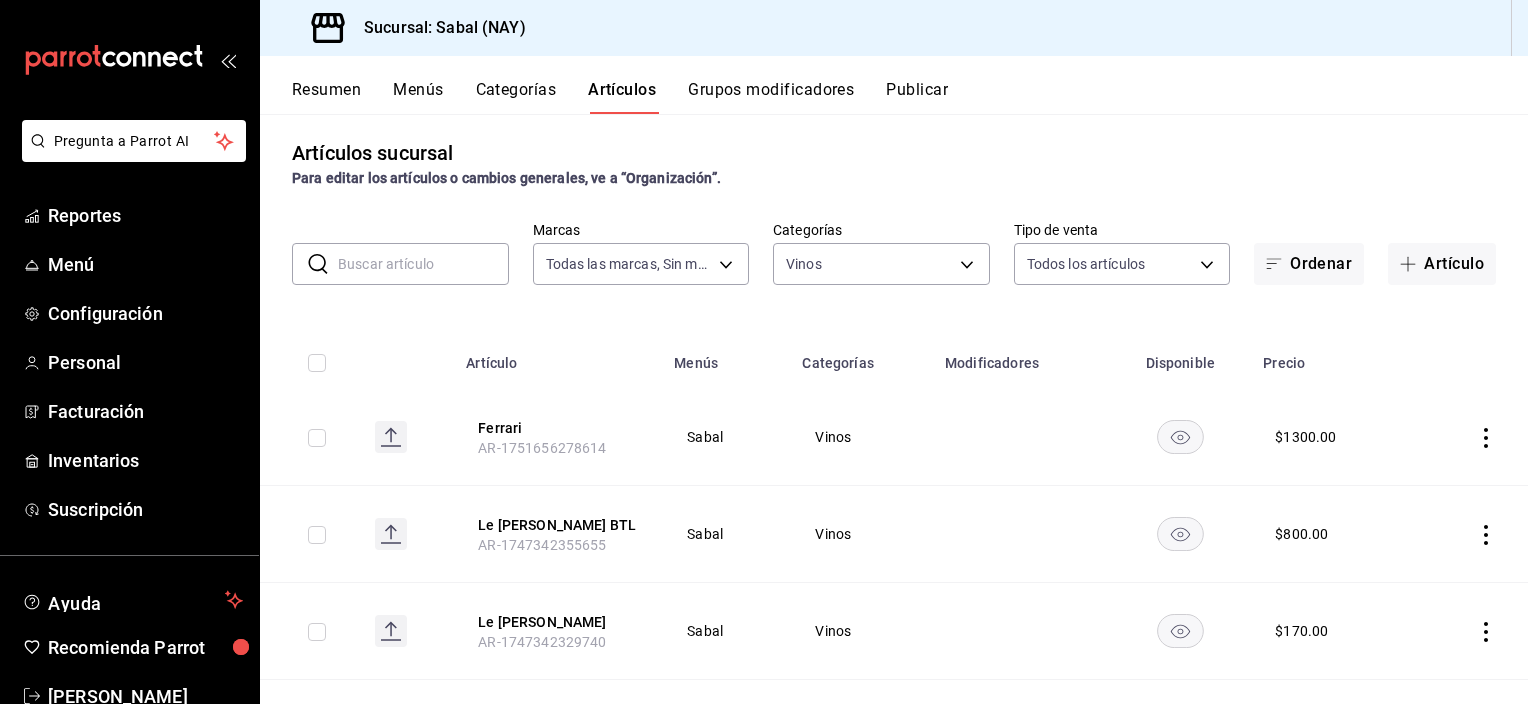 scroll, scrollTop: 0, scrollLeft: 0, axis: both 